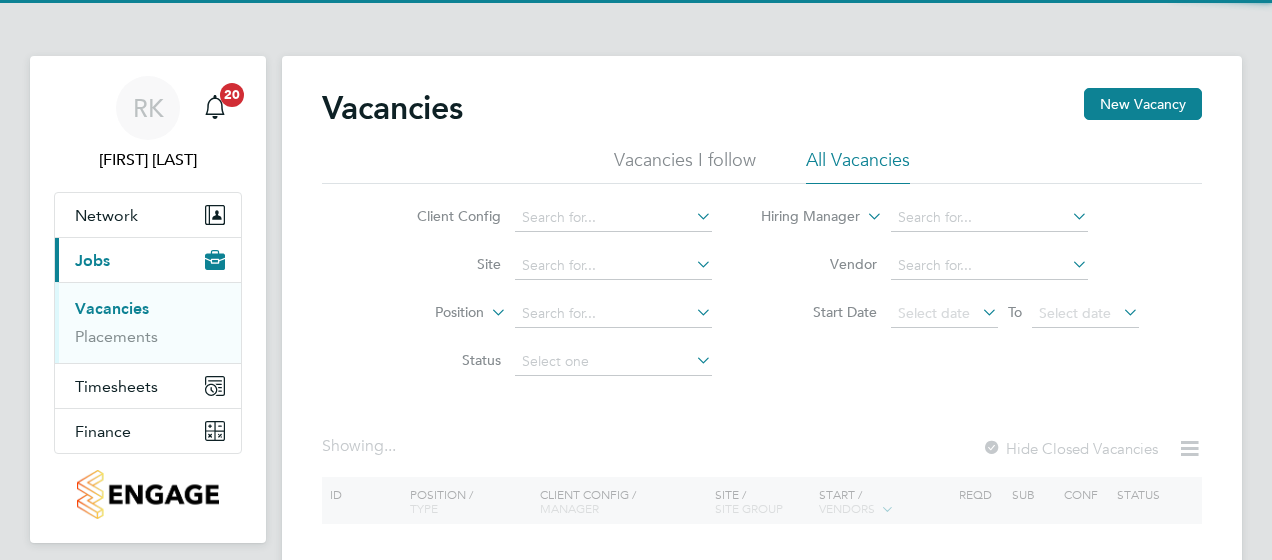 scroll, scrollTop: 0, scrollLeft: 0, axis: both 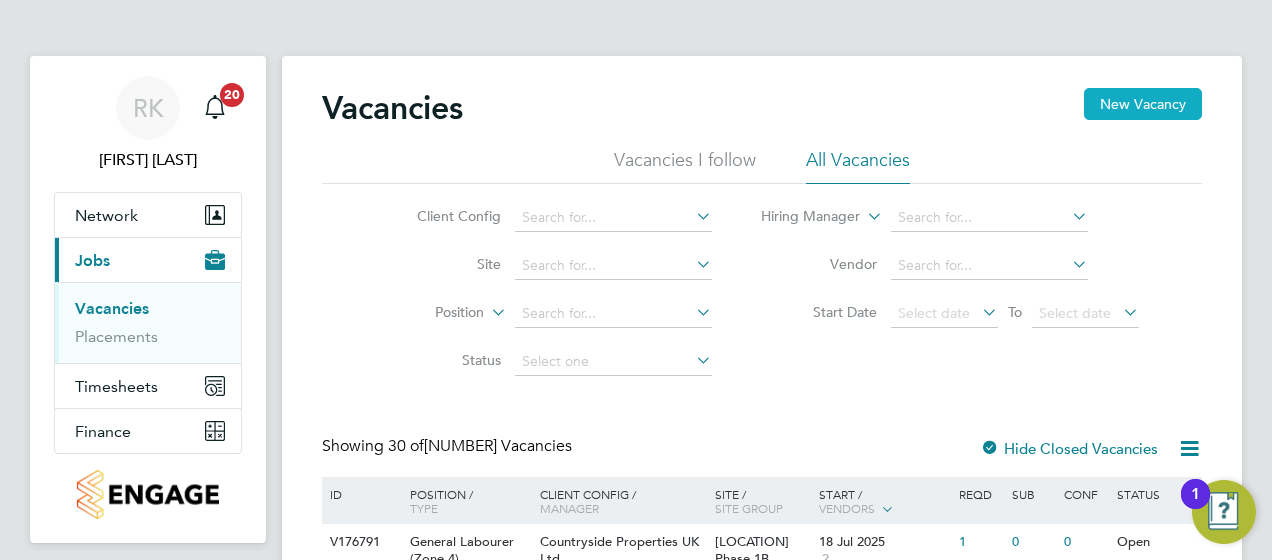 click on "New Vacancy" 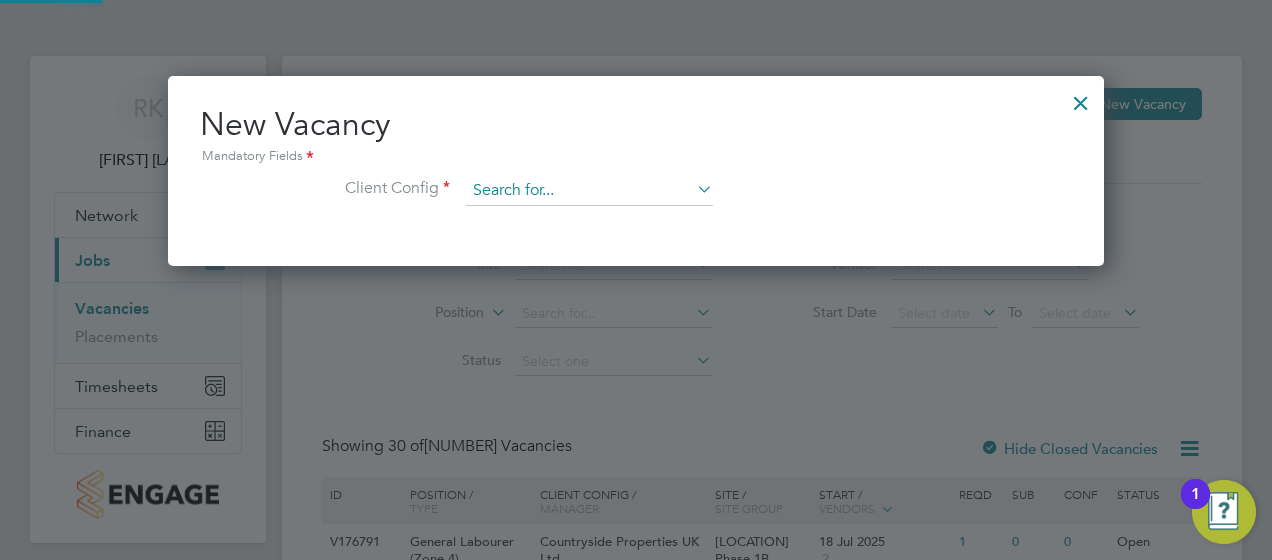 scroll, scrollTop: 10, scrollLeft: 10, axis: both 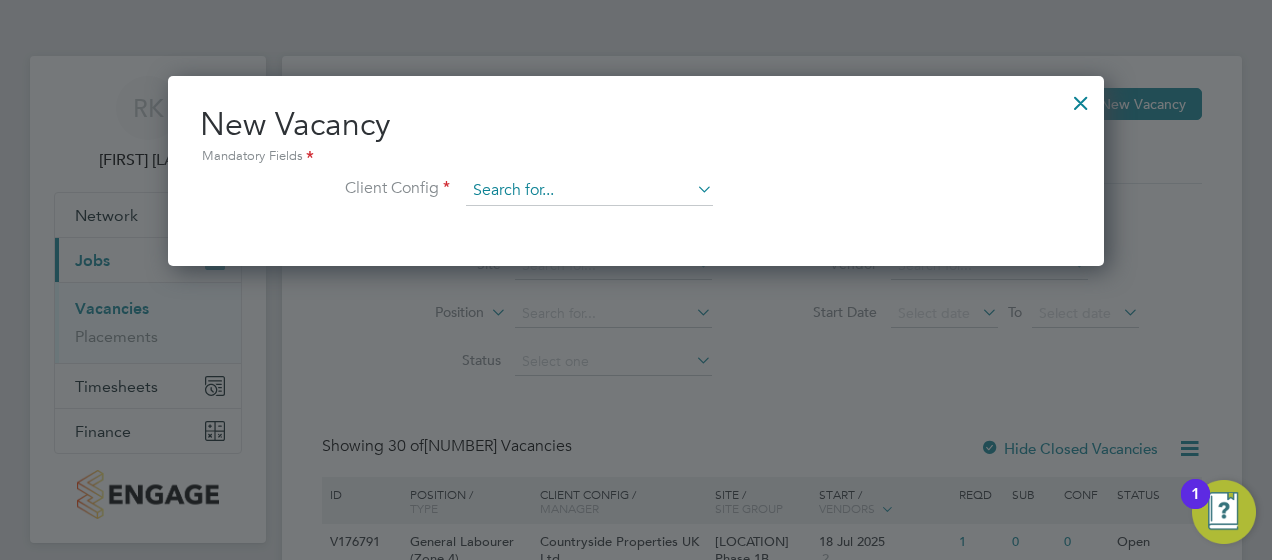 click at bounding box center [589, 191] 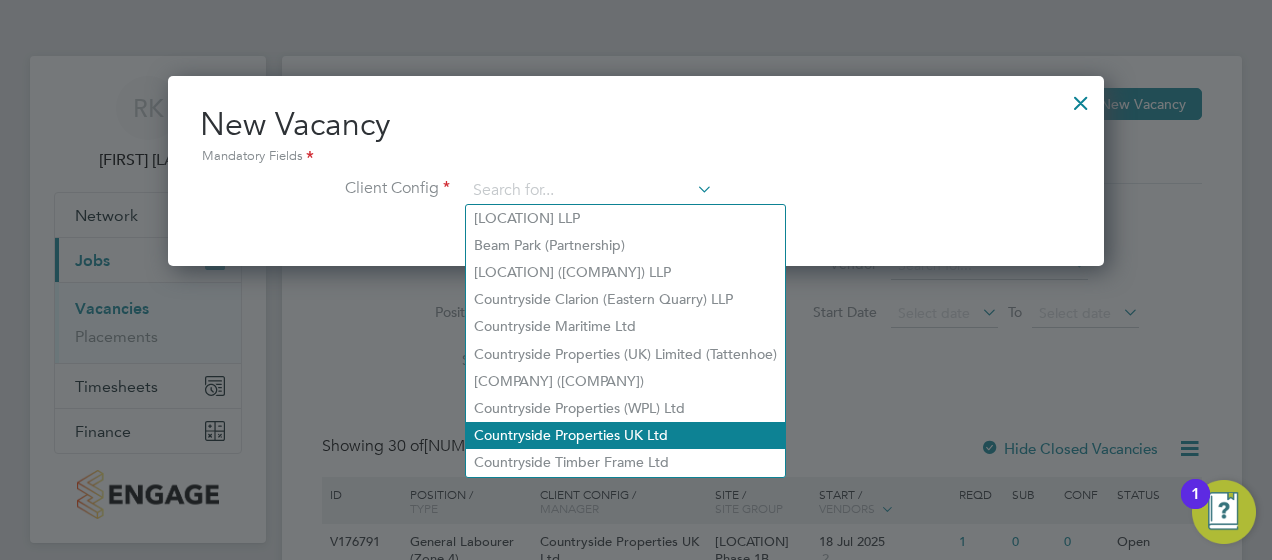 click on "Countryside Properties UK Ltd" 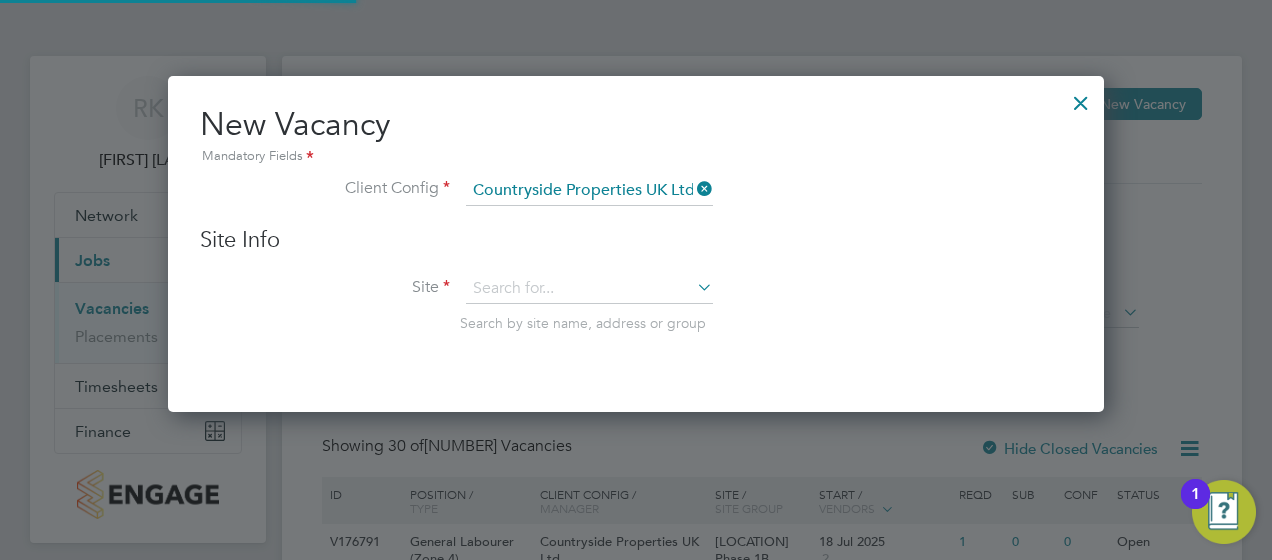 scroll, scrollTop: 10, scrollLeft: 10, axis: both 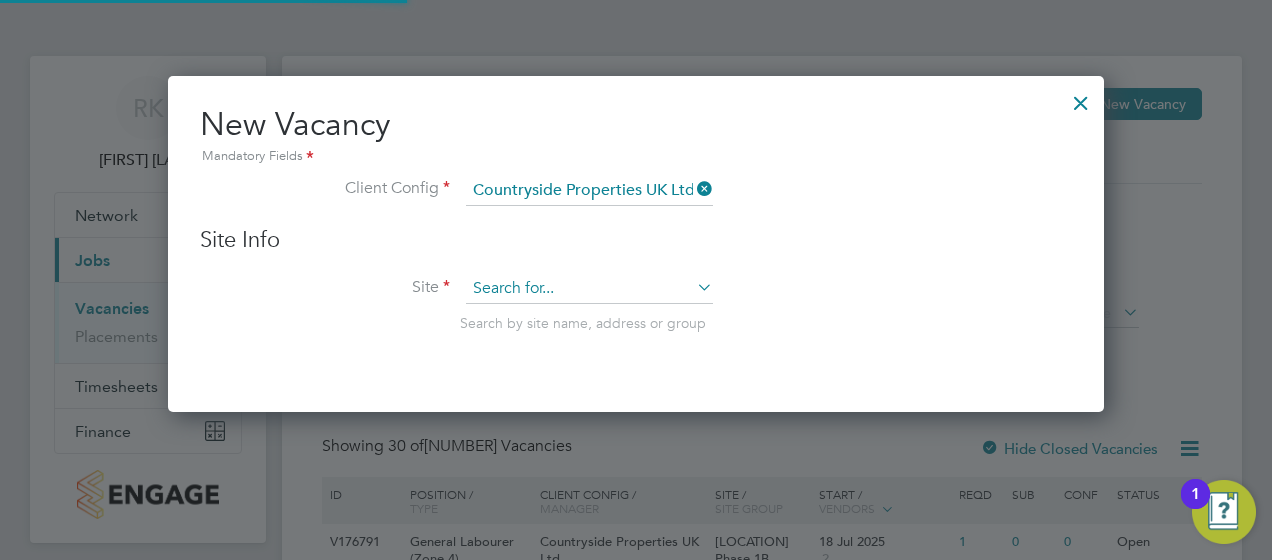 click at bounding box center (589, 289) 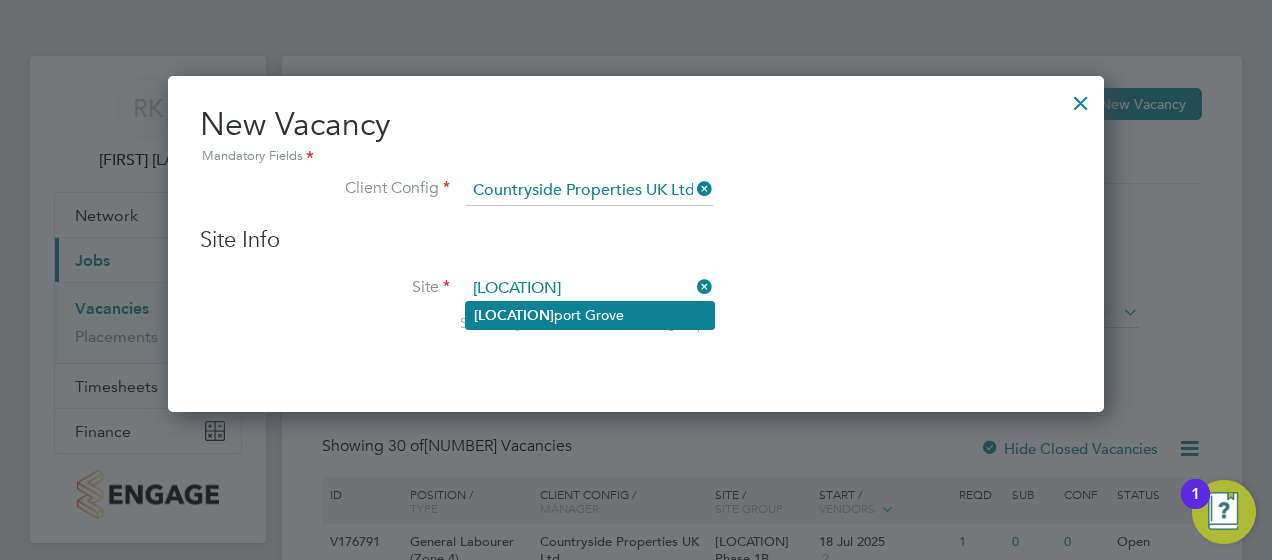 click on "[STREET] Grove" 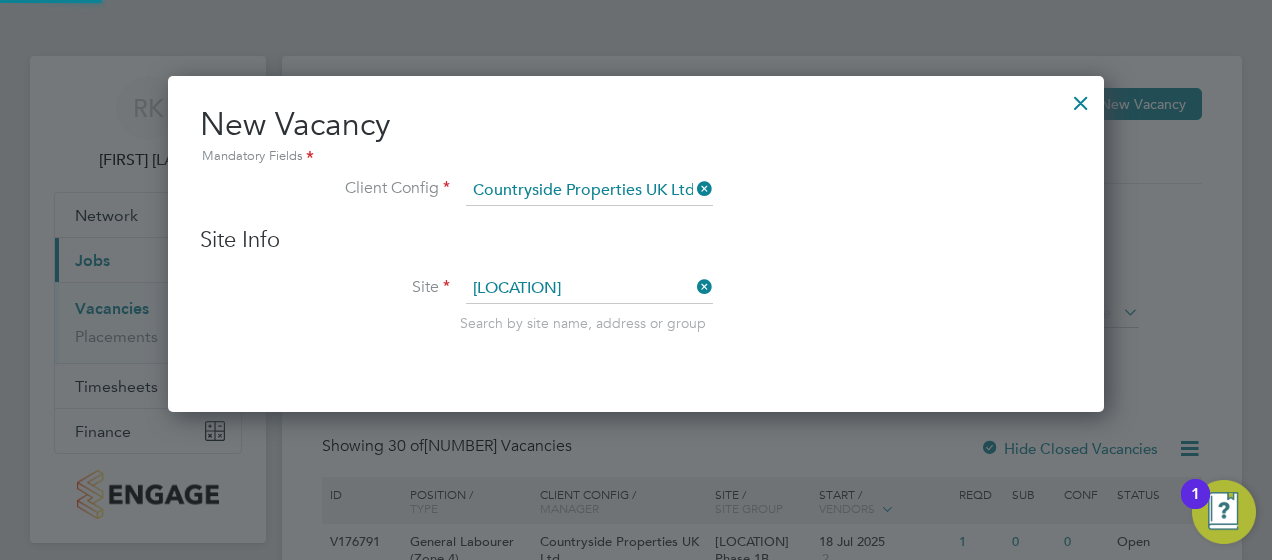 type on "[STREET] Grove" 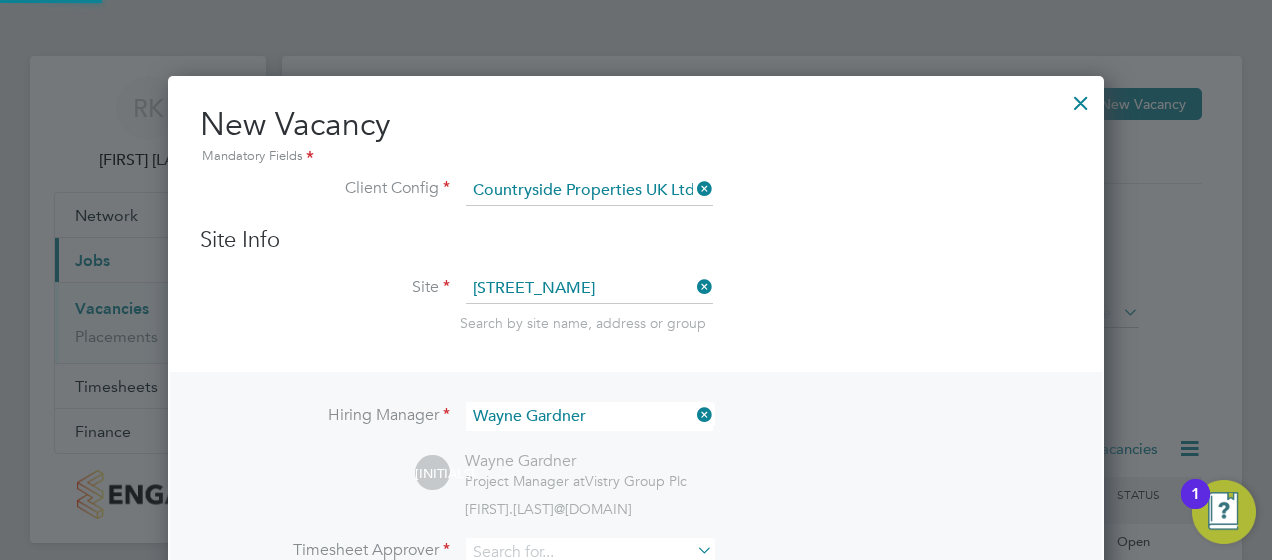 scroll, scrollTop: 10, scrollLeft: 10, axis: both 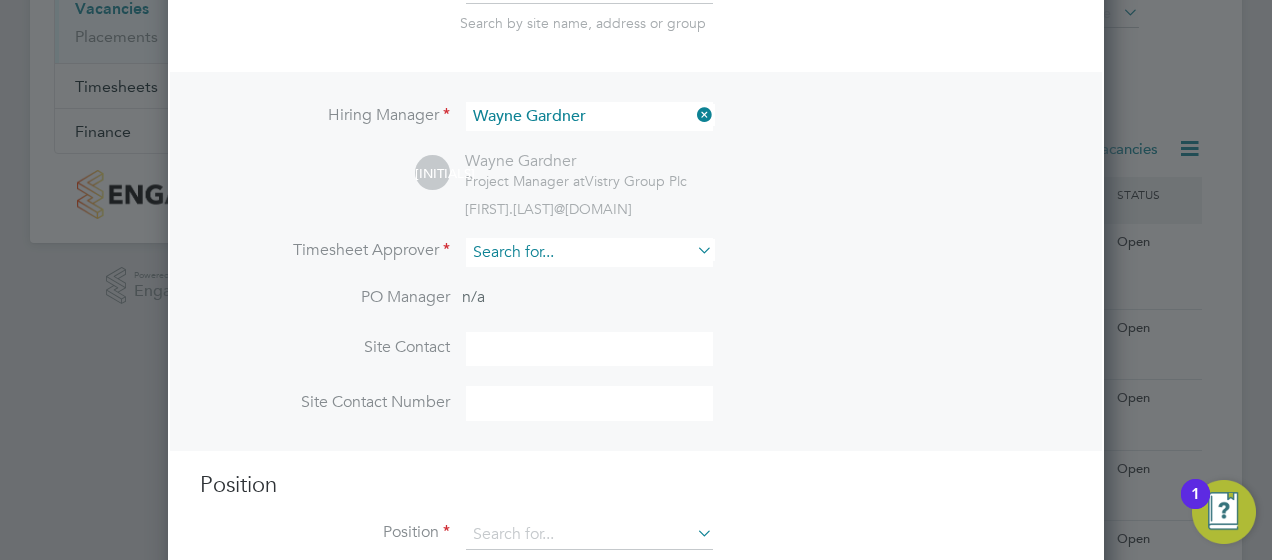 click at bounding box center [589, 252] 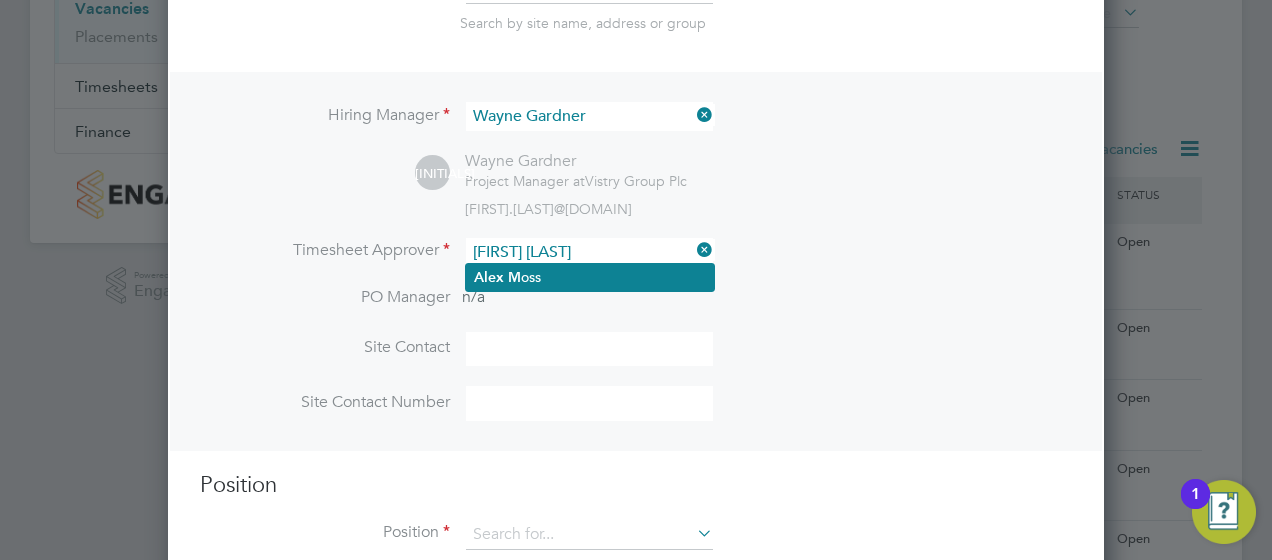 click on "[FIRST] [LAST]" 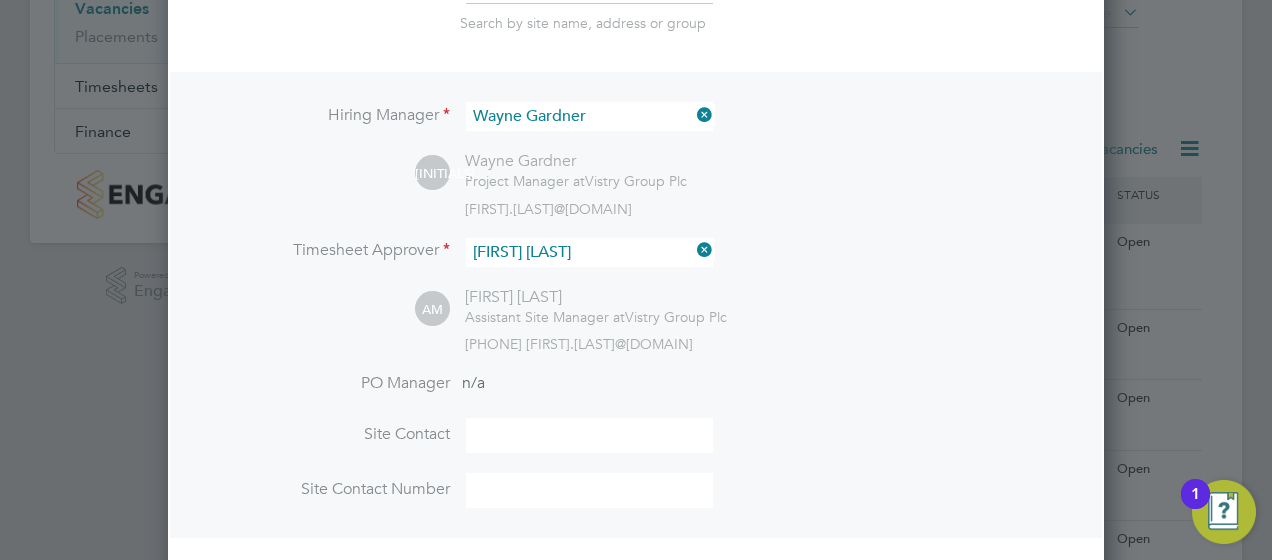 click at bounding box center (589, 435) 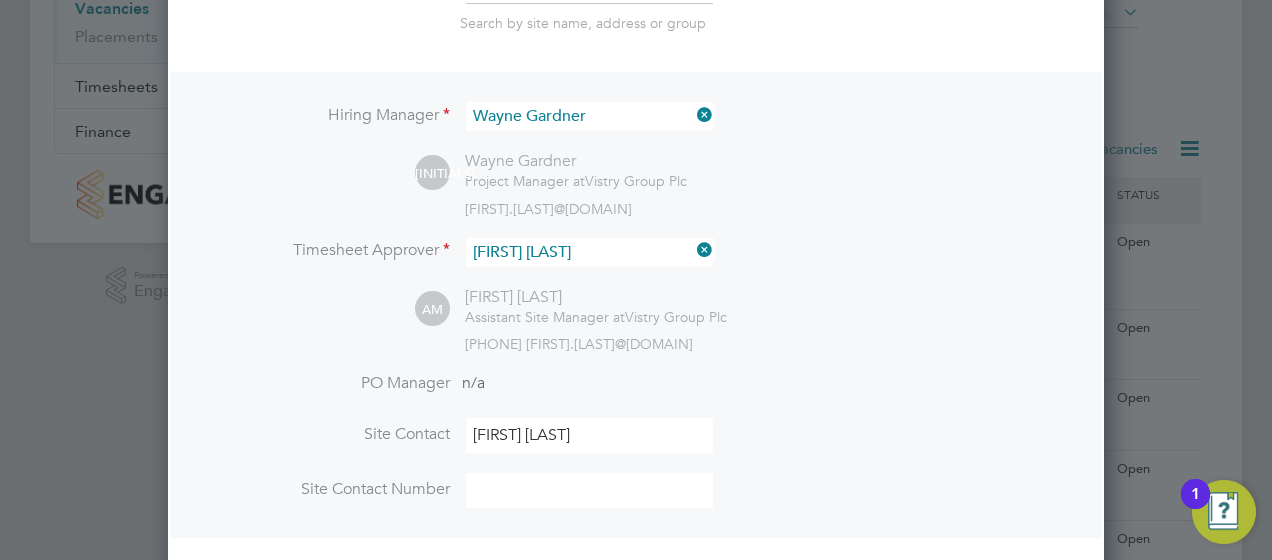 type on "[PHONE]" 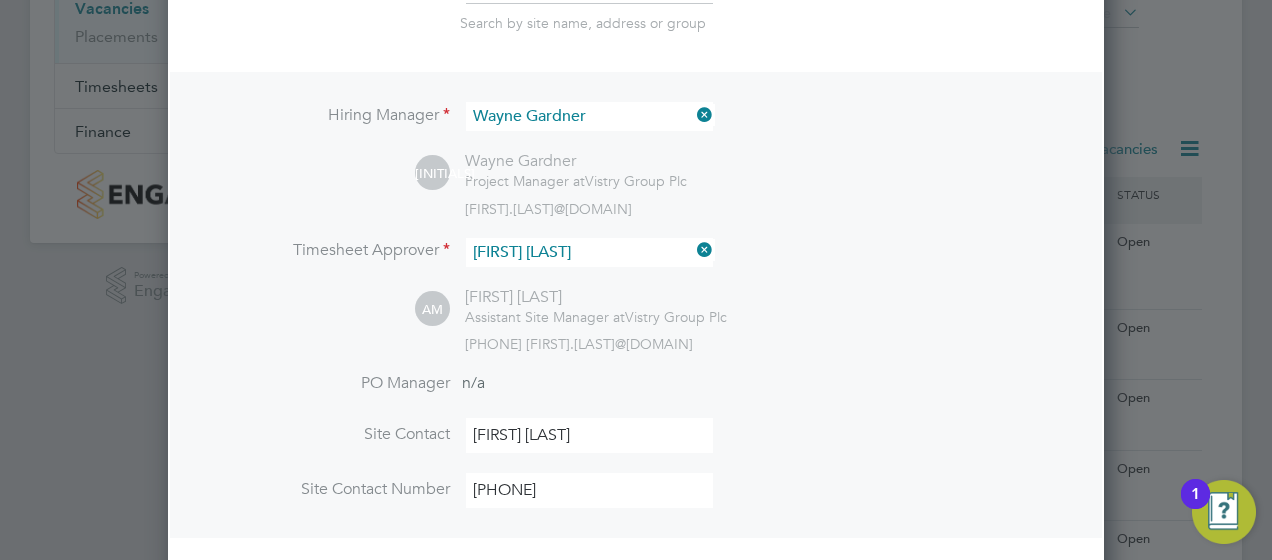 type on "General Labourer (Zone 4)" 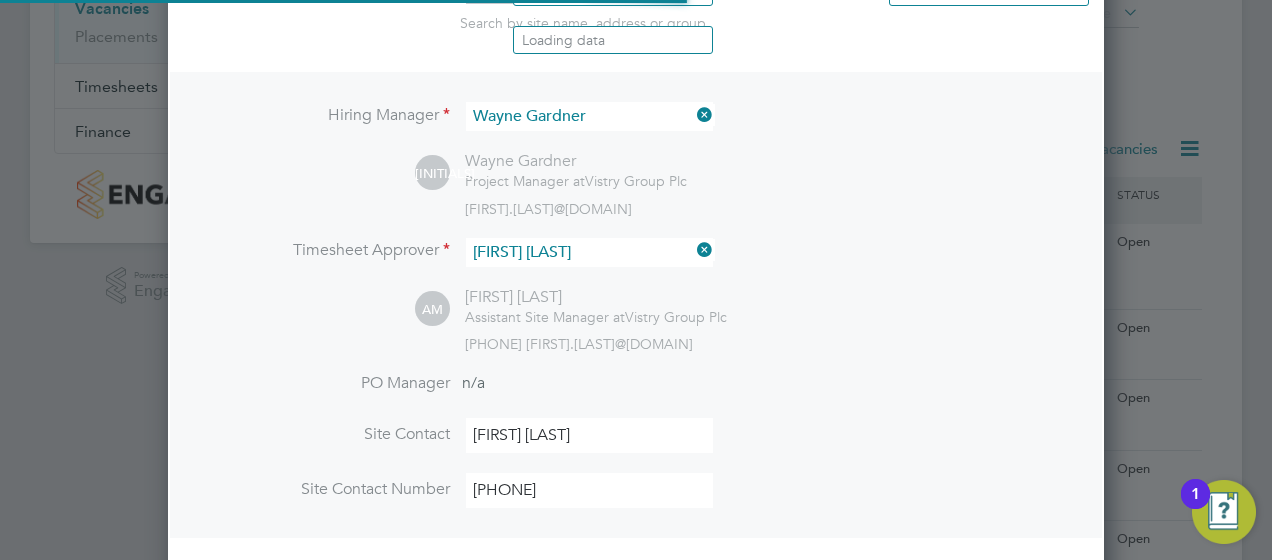 scroll, scrollTop: 10, scrollLeft: 10, axis: both 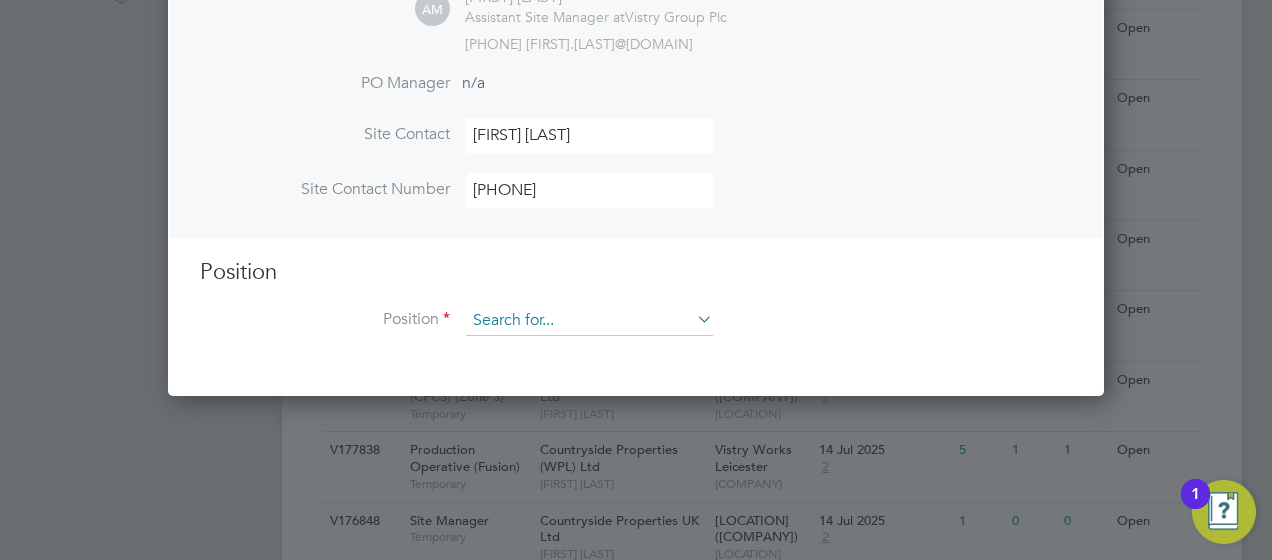 click at bounding box center [589, 321] 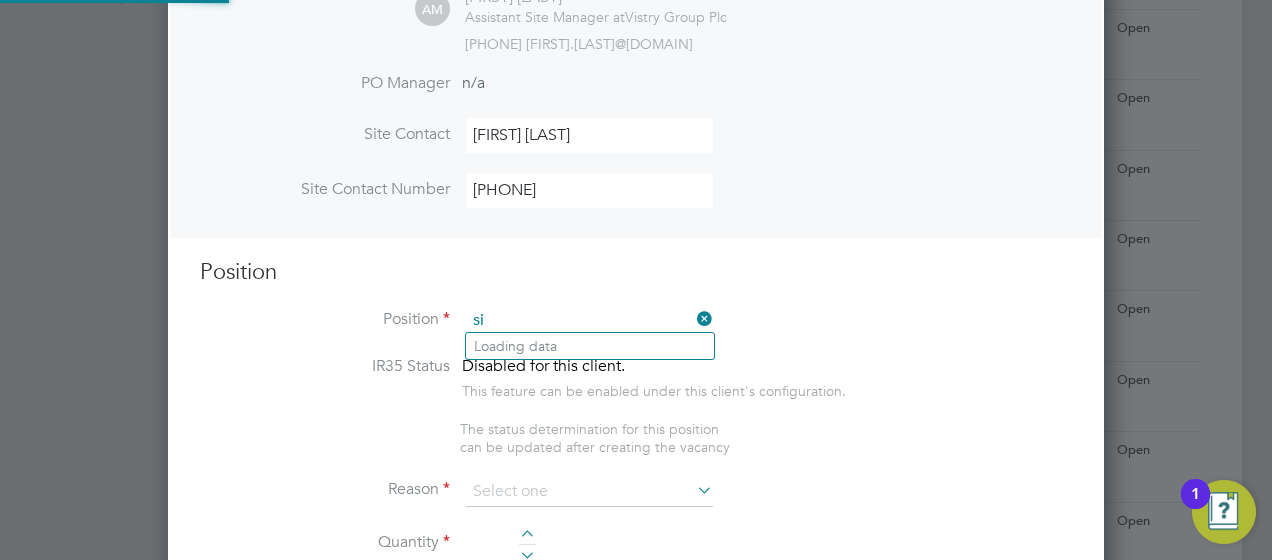 scroll, scrollTop: 10, scrollLeft: 10, axis: both 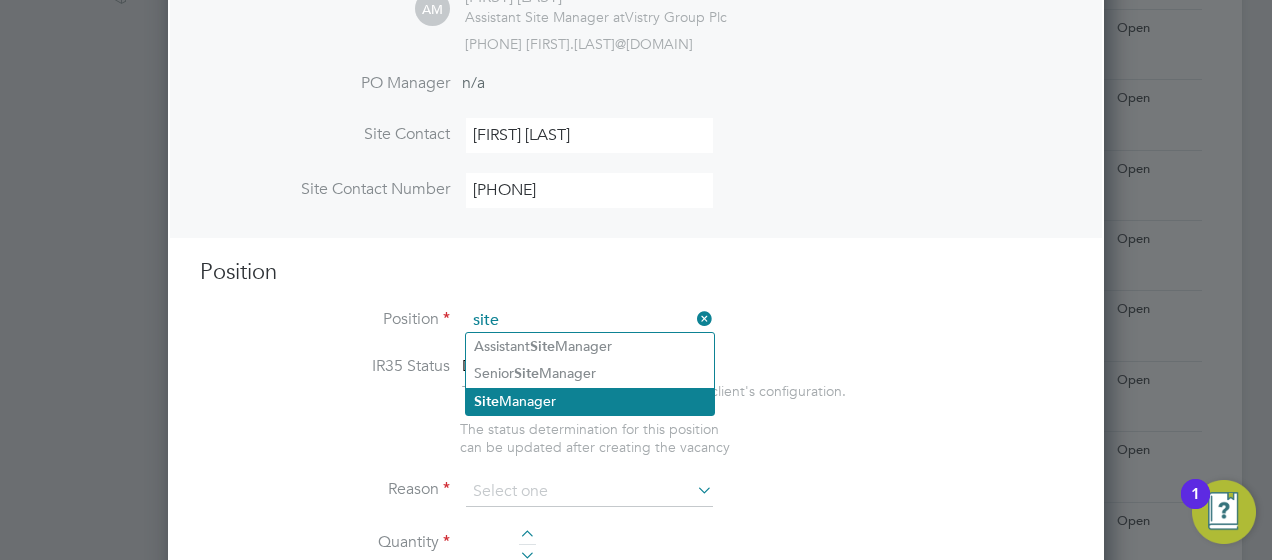 click on "Site  Manager" 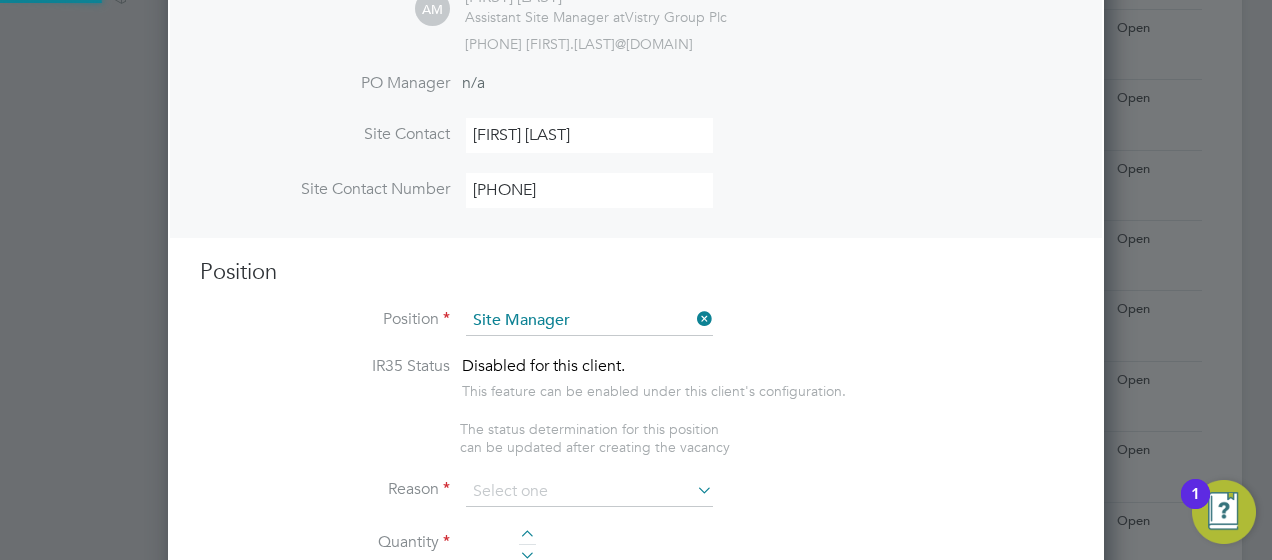 type on "•	Ensures that works are carried out in accordance with the contract information; drawings, specifications, details, NHBC requirements etc.
•	Monitors progress in line with the current programme & reports progress to Senior Site Team.
•	Provides a weekly progress update to the Construction Manager / Project Manager.
•	Checks quality and quantity of all deliveries of materials & ensures all documentation and paperwork is maintained to a consistently high standard.
•	Attends all meetings, i.e. pre-start, monthly developments and weekly meetings with sales negotiators.
•	Liaises with site teams throughout the progress of the works to ensure that works are running in line with the programme and that everything is handed over correctly & in full detail.
•	Inspects all stages of work for accuracy and quality prior to next stage of work continuing, all in accordance with Countryside’s standards.
•	Manages and oversees all subcontractors on site, ensuring that they are working in line with their subcontrac..." 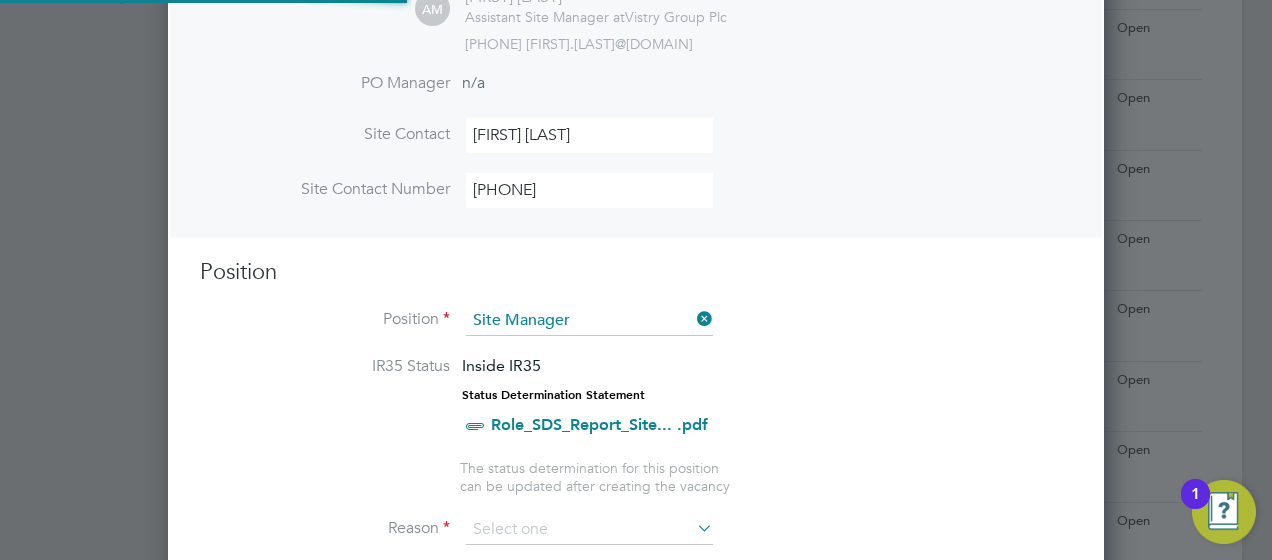 scroll, scrollTop: 10, scrollLeft: 10, axis: both 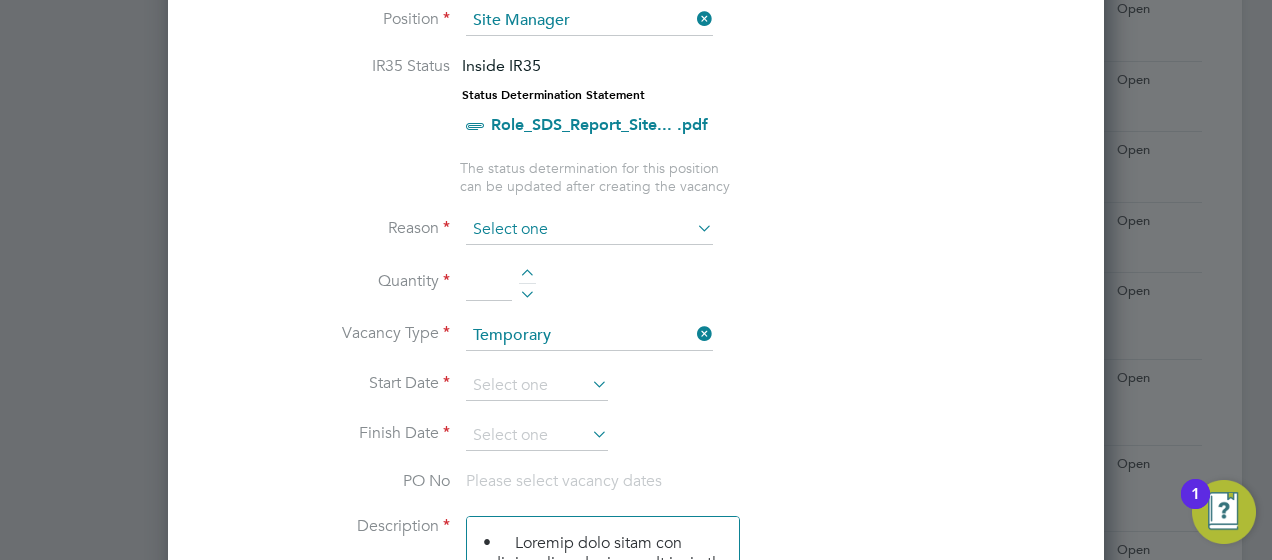 click at bounding box center (589, 230) 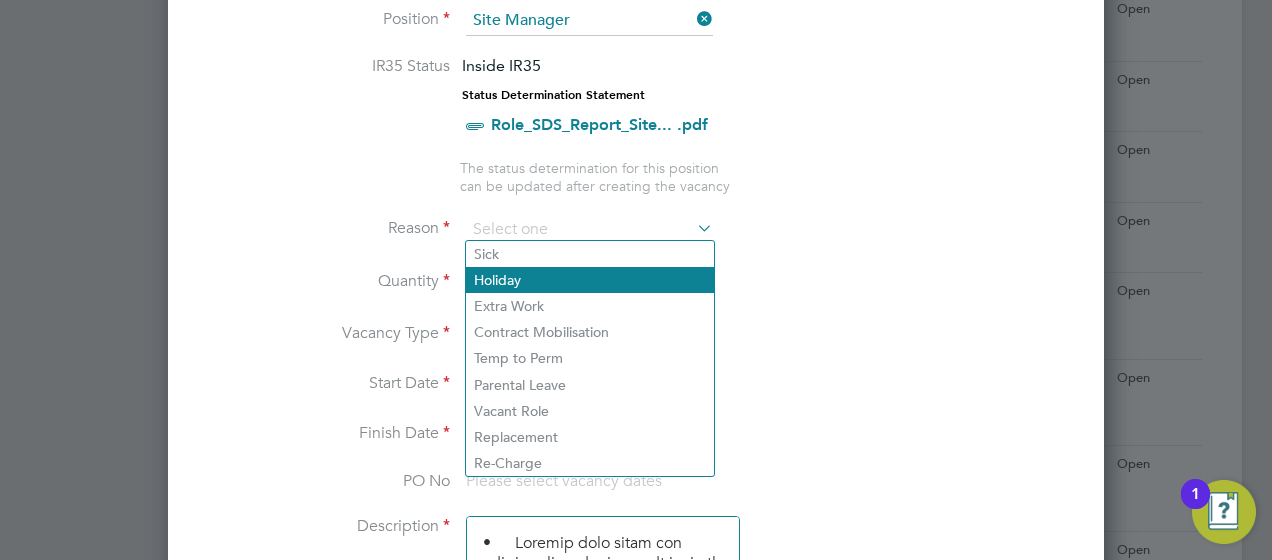 click on "Holiday" 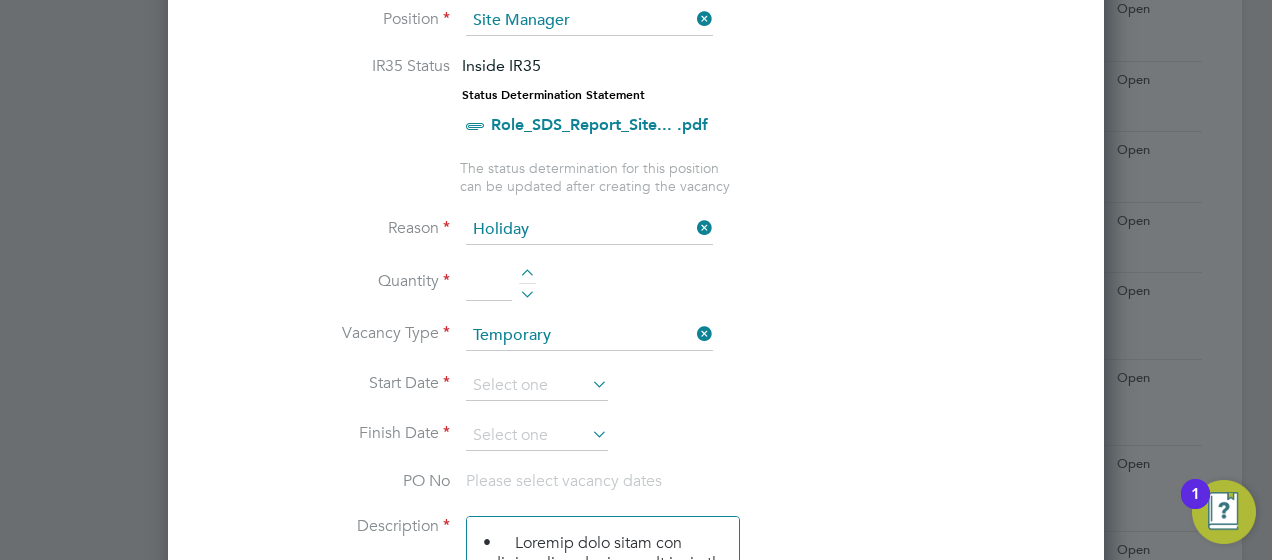 click at bounding box center (489, 283) 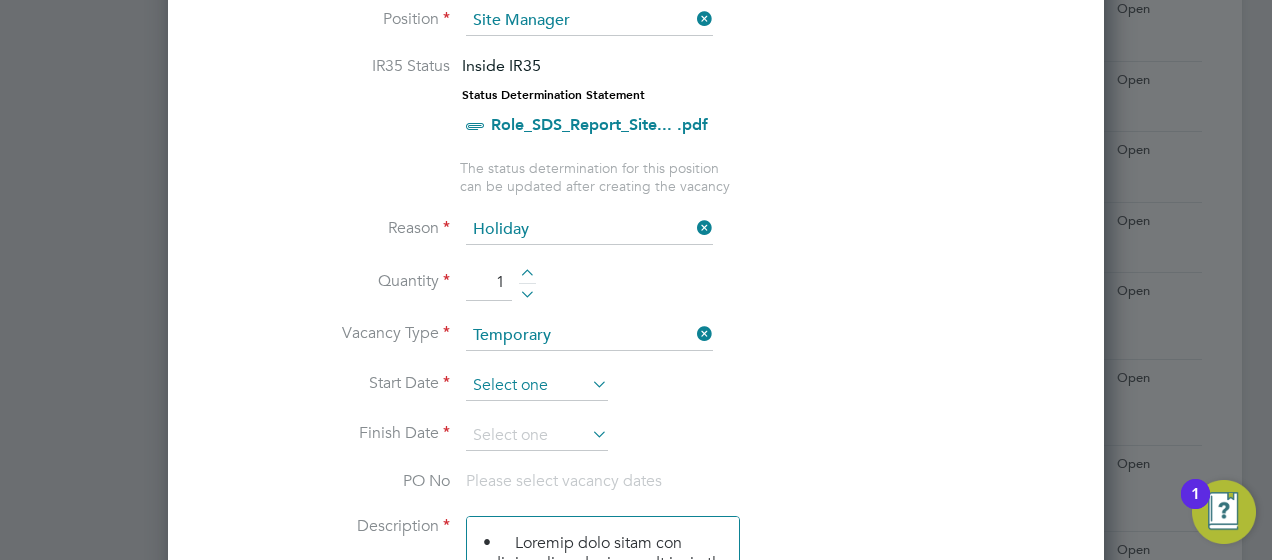 type on "1" 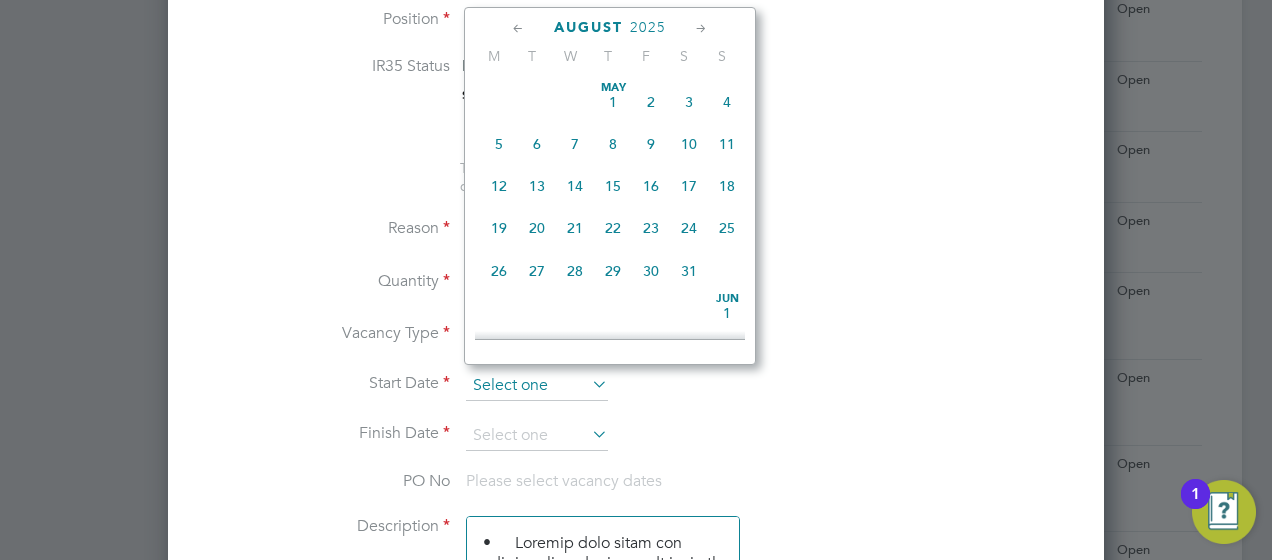 scroll, scrollTop: 644, scrollLeft: 0, axis: vertical 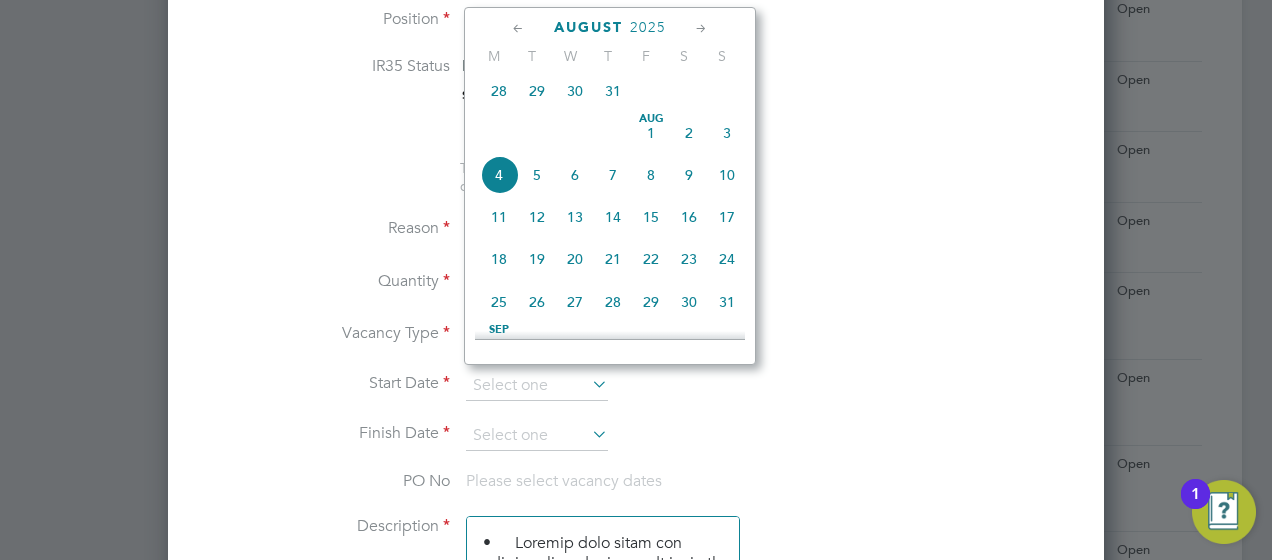 click on "4" 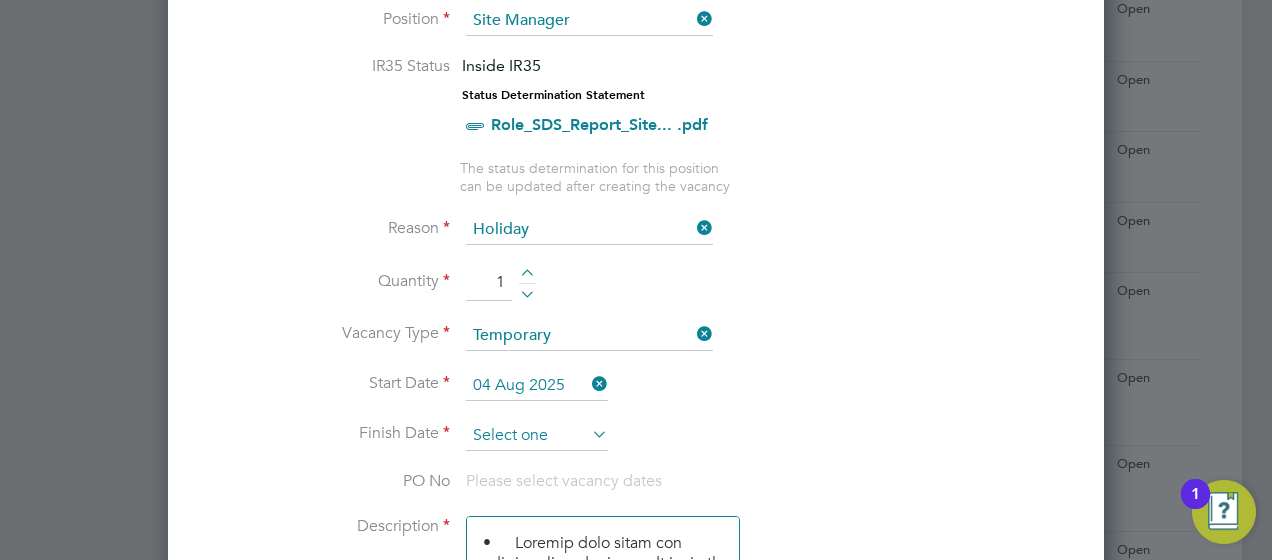 click at bounding box center (537, 436) 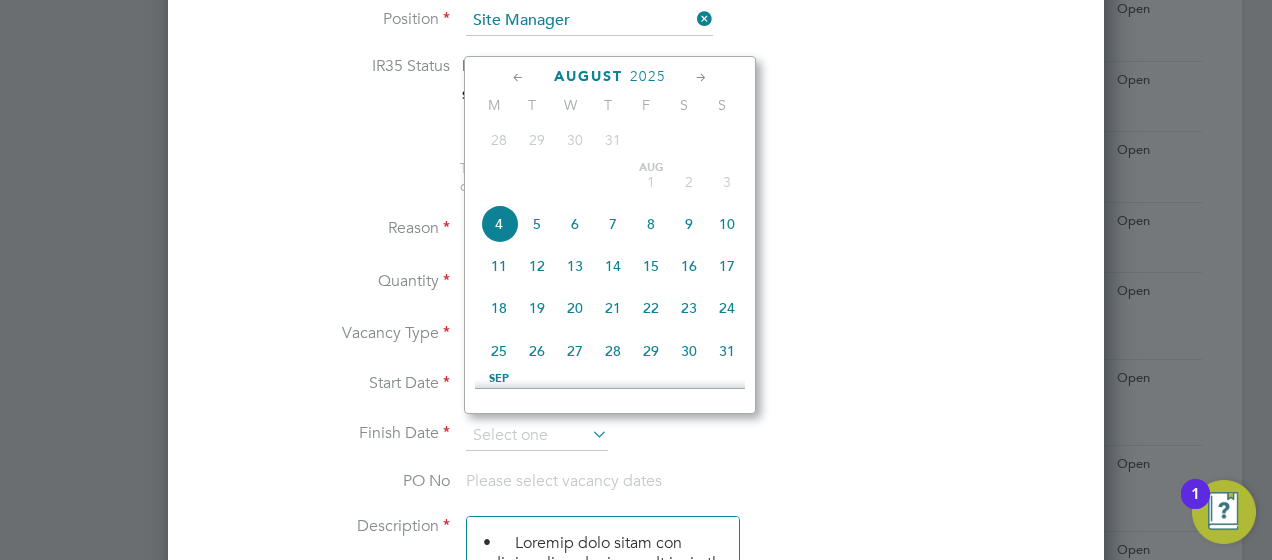click on "29" 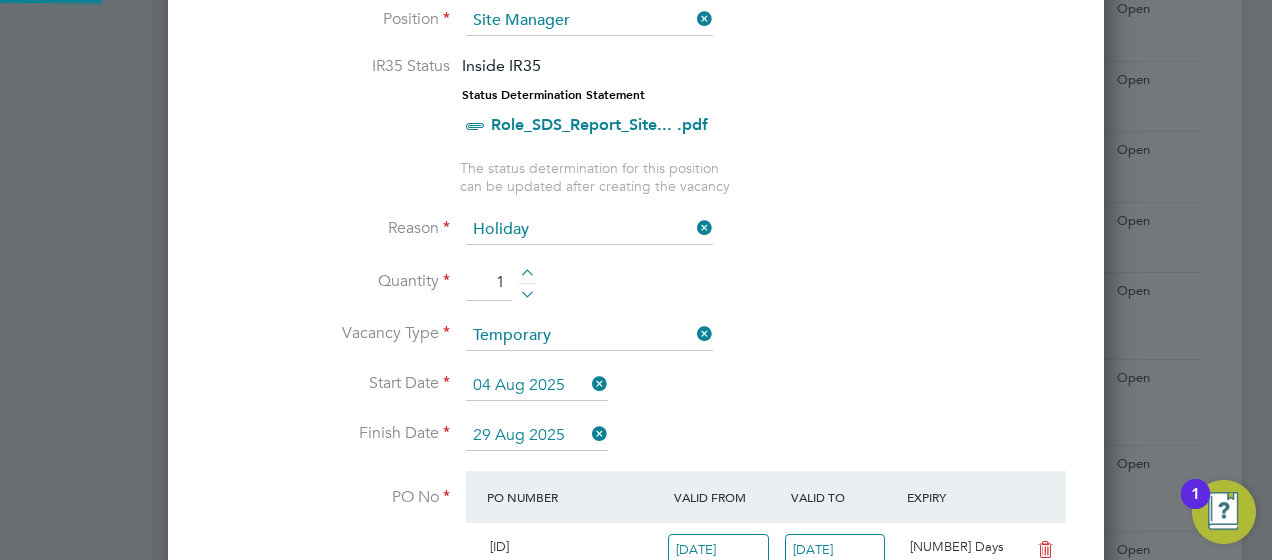 scroll, scrollTop: 10, scrollLeft: 10, axis: both 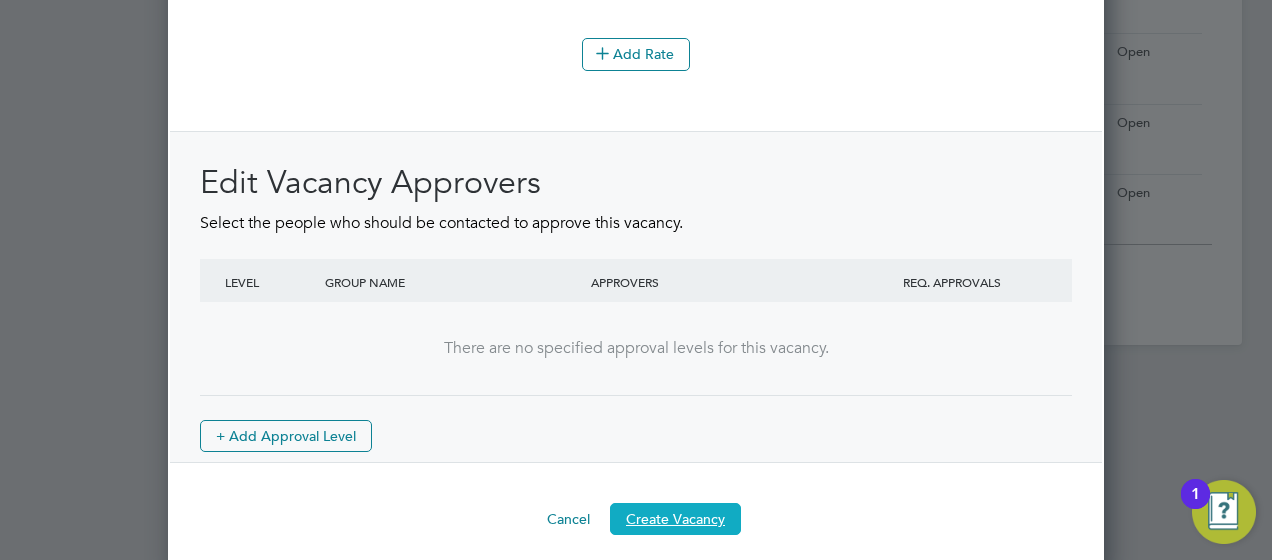click on "Create Vacancy" at bounding box center [675, 519] 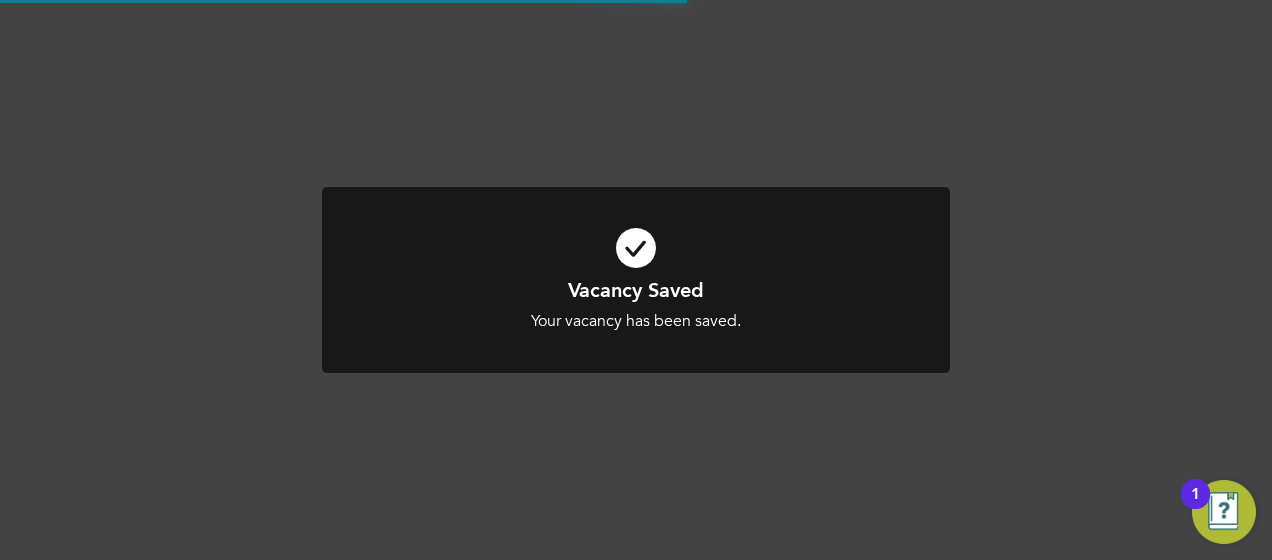 scroll, scrollTop: 672, scrollLeft: 0, axis: vertical 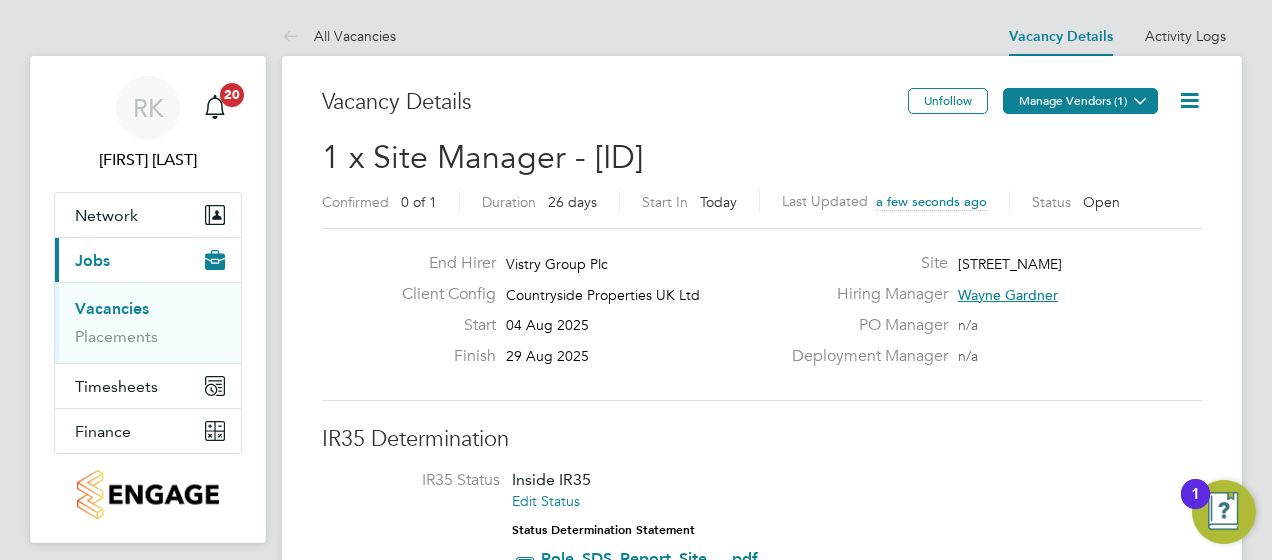 click 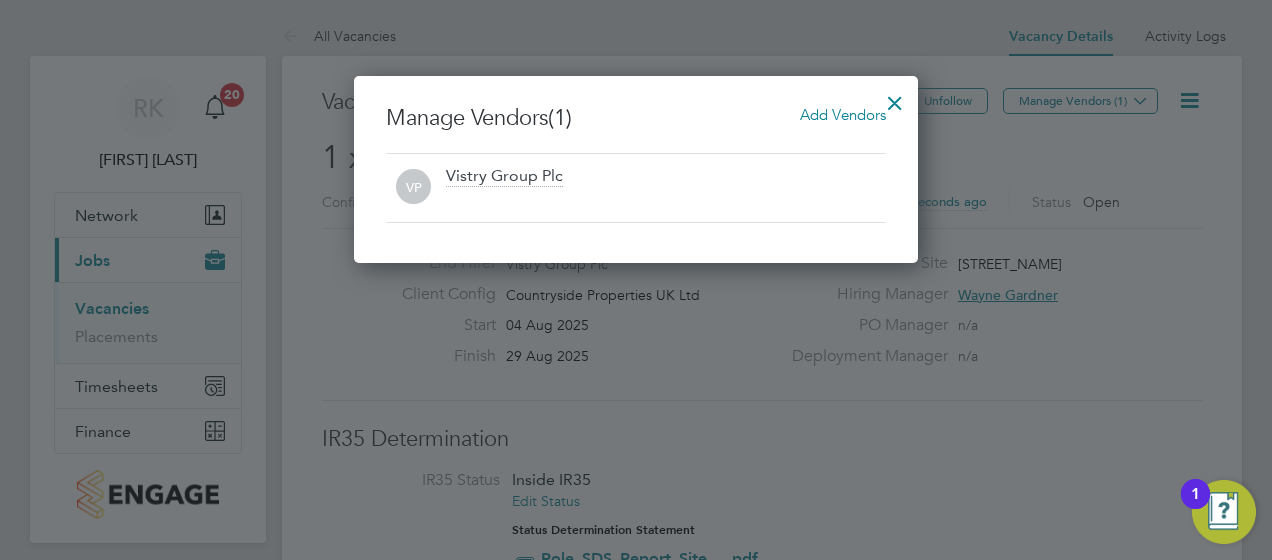 click on "Add Vendors" at bounding box center (843, 114) 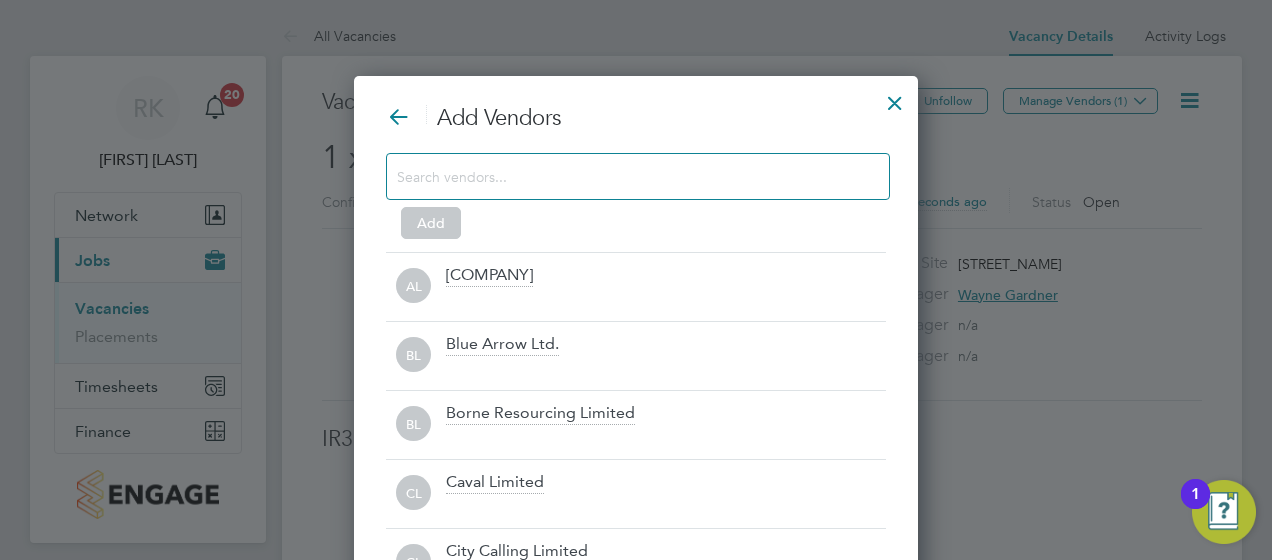 click at bounding box center [622, 176] 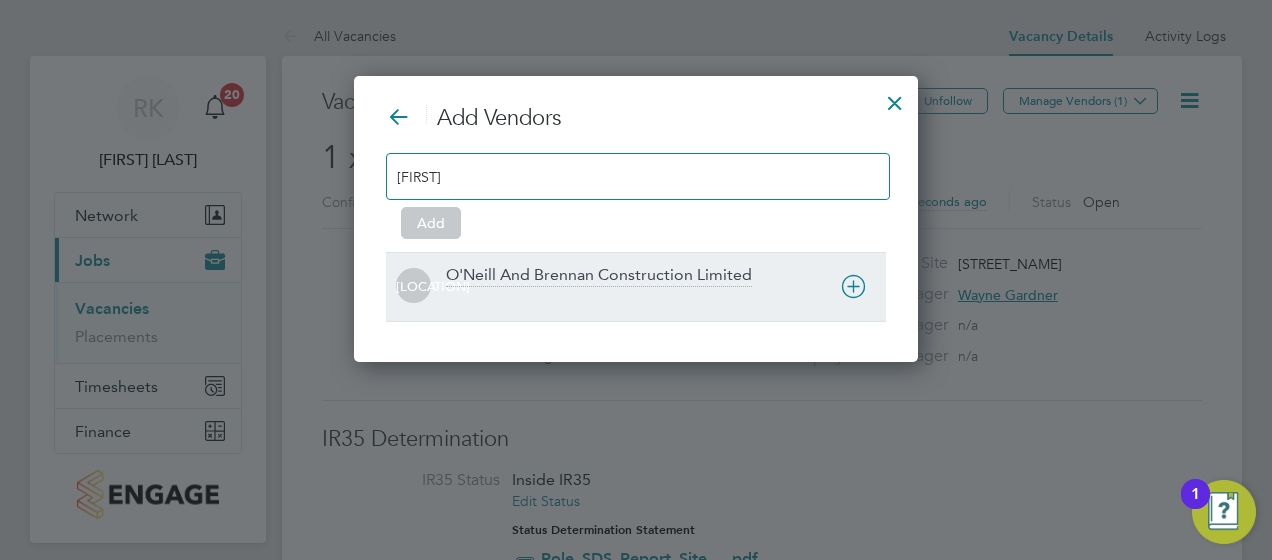 type on "o'" 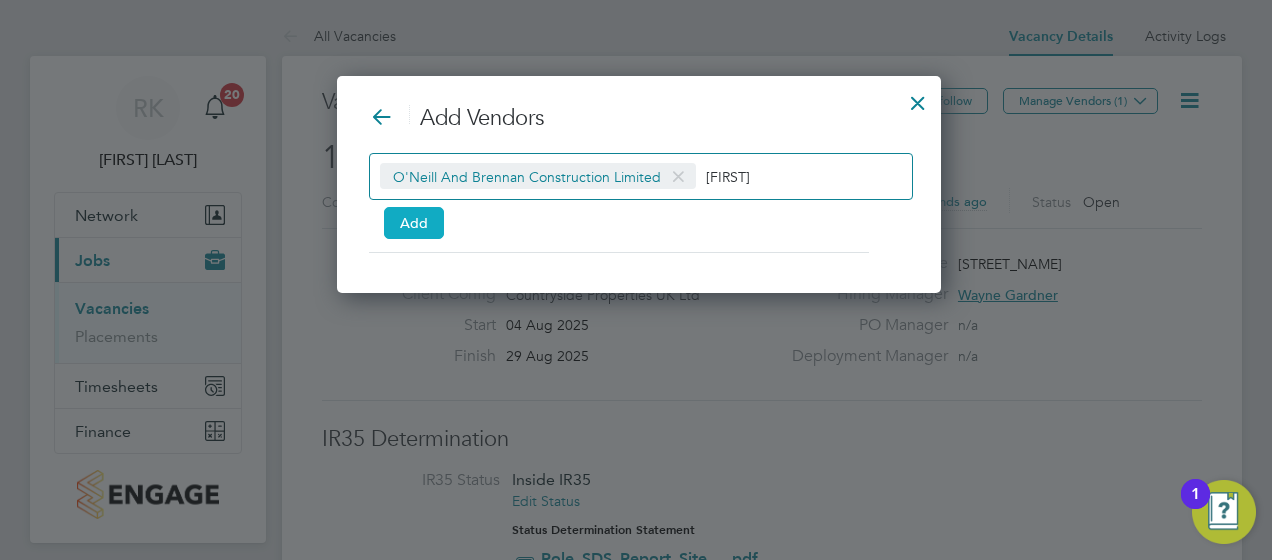 click on "Add" at bounding box center [414, 223] 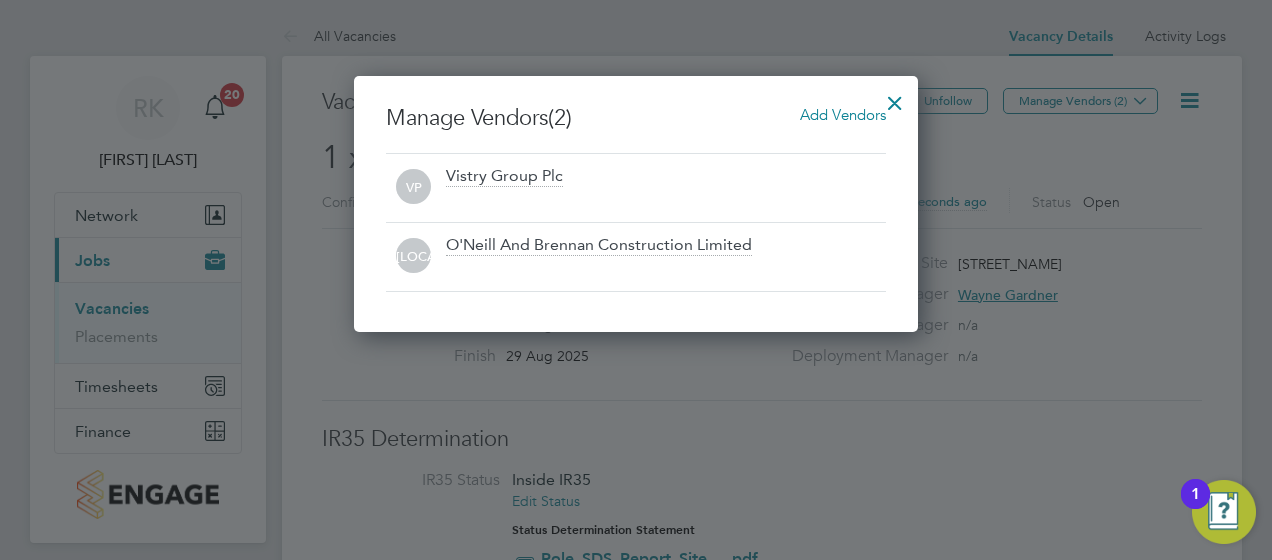 click at bounding box center [895, 98] 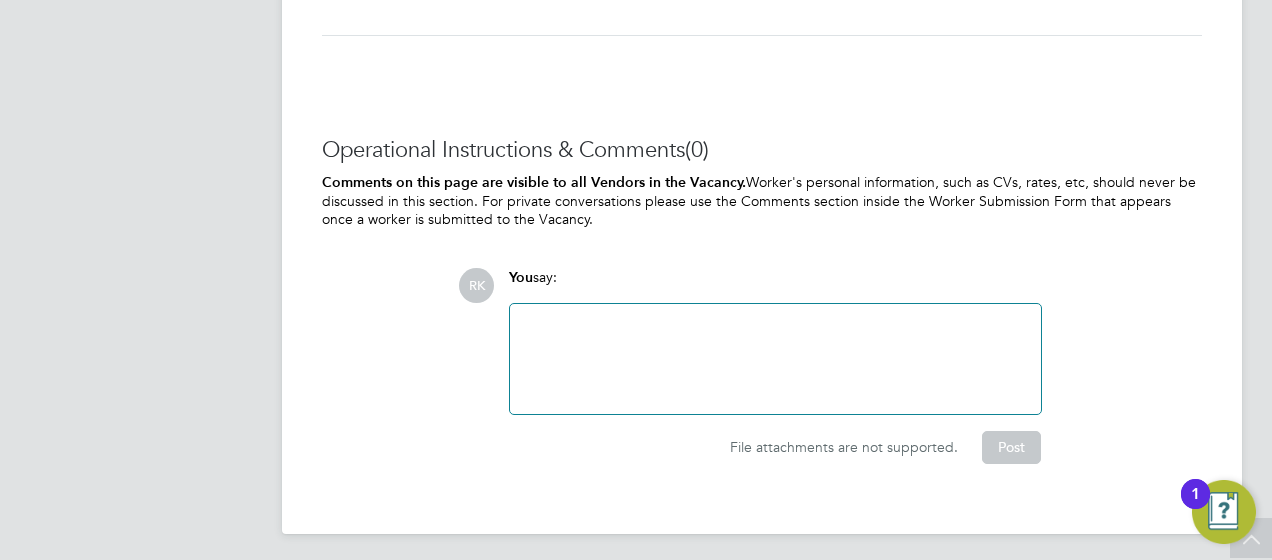 click 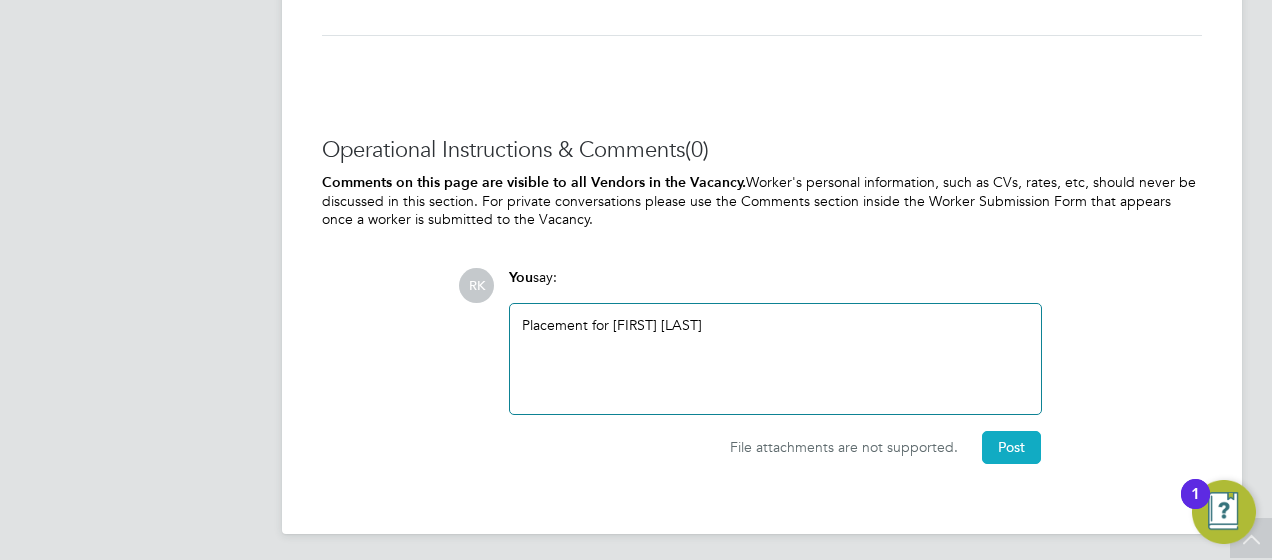 click on "Post" 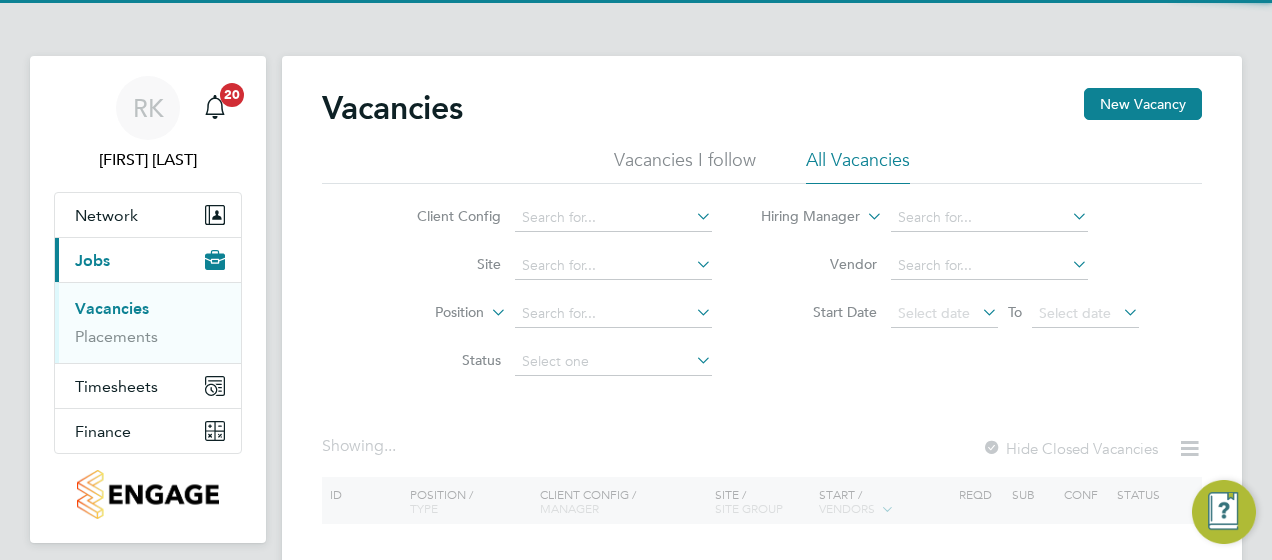 scroll, scrollTop: 0, scrollLeft: 0, axis: both 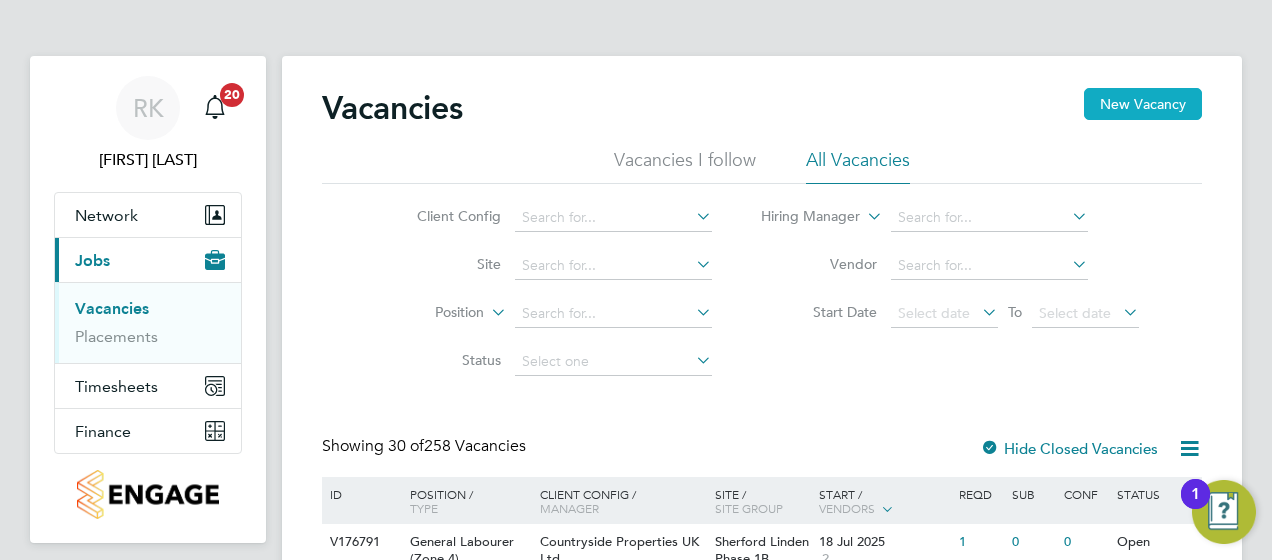 click on "New Vacancy" 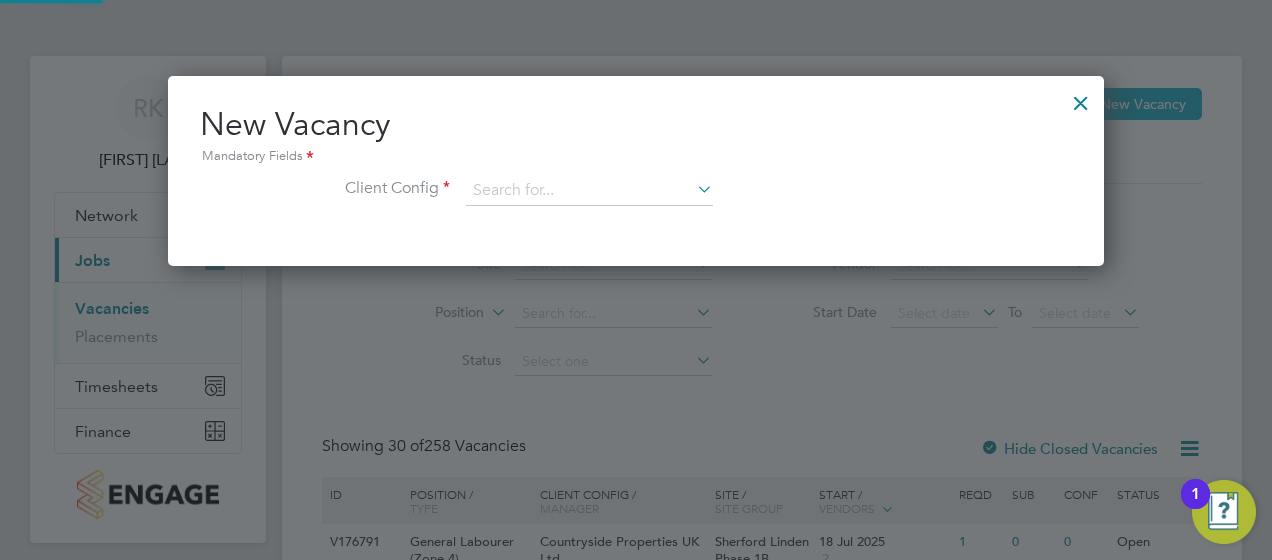 scroll, scrollTop: 10, scrollLeft: 10, axis: both 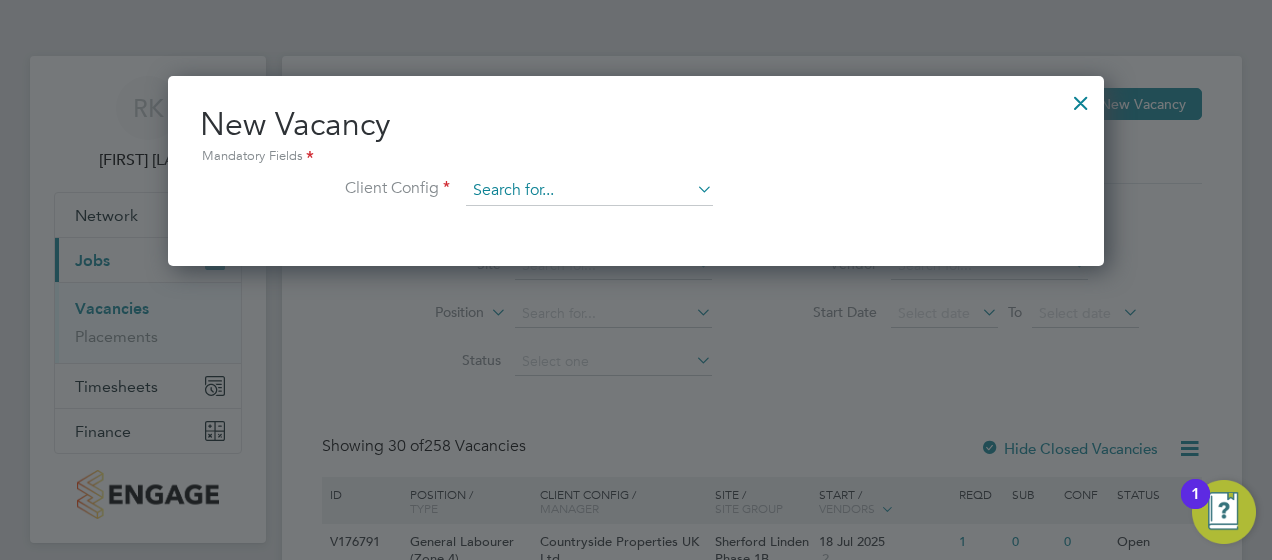 click at bounding box center [589, 191] 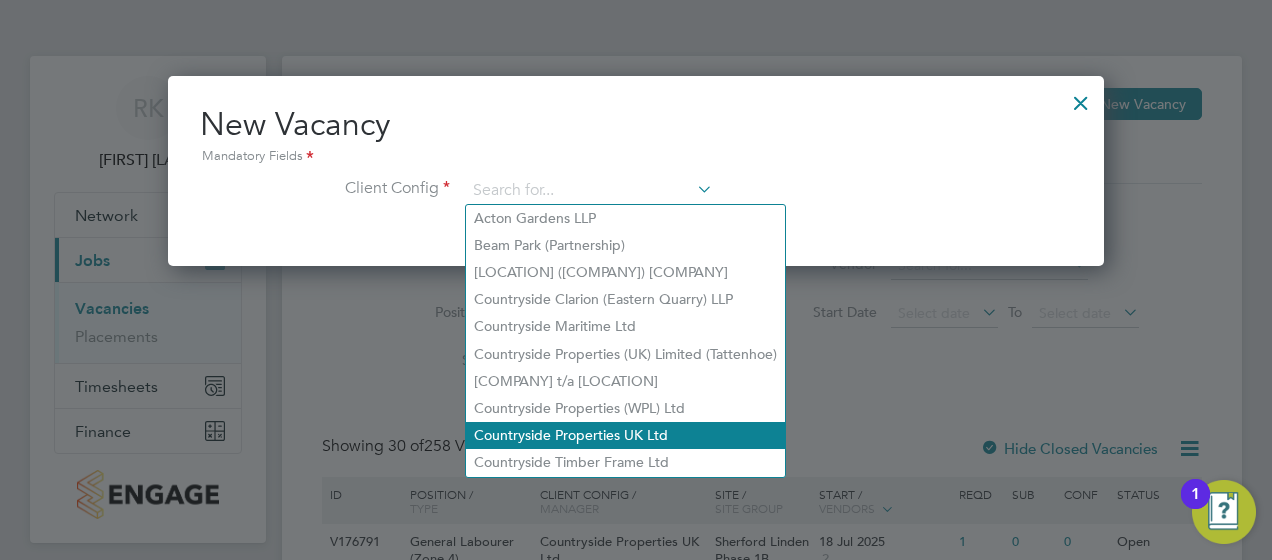 click on "Countryside Properties UK Ltd" 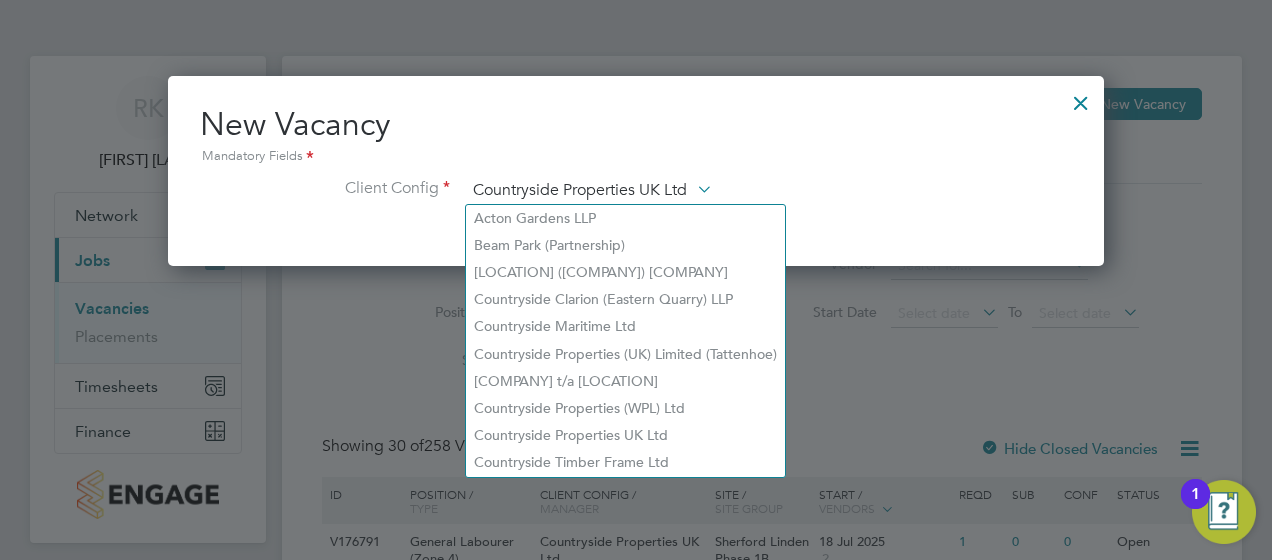 scroll, scrollTop: 10, scrollLeft: 10, axis: both 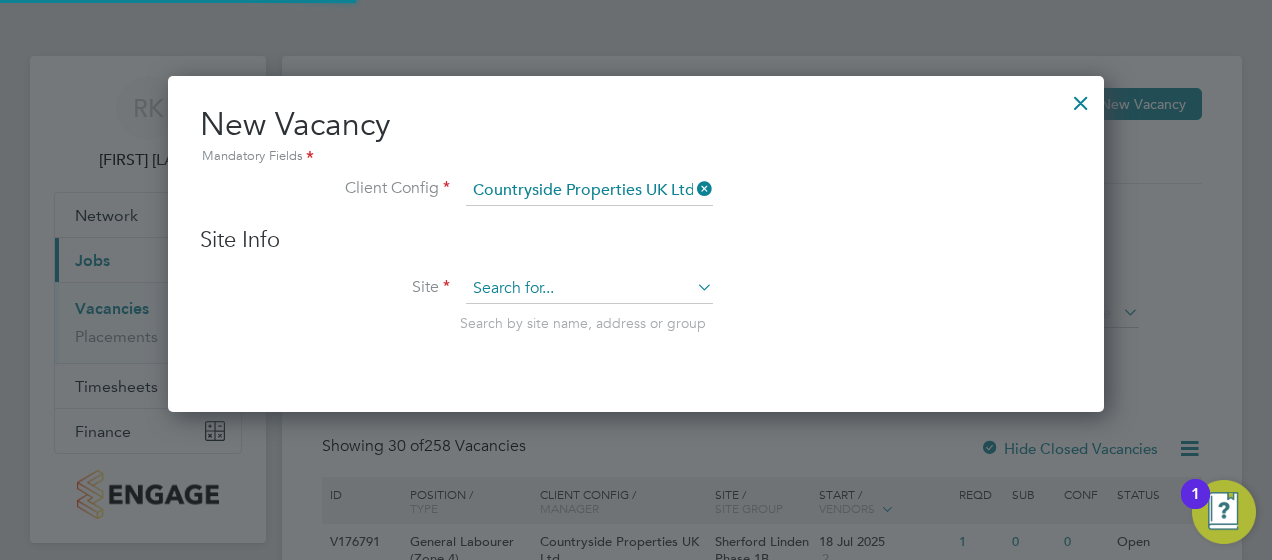 click at bounding box center [589, 289] 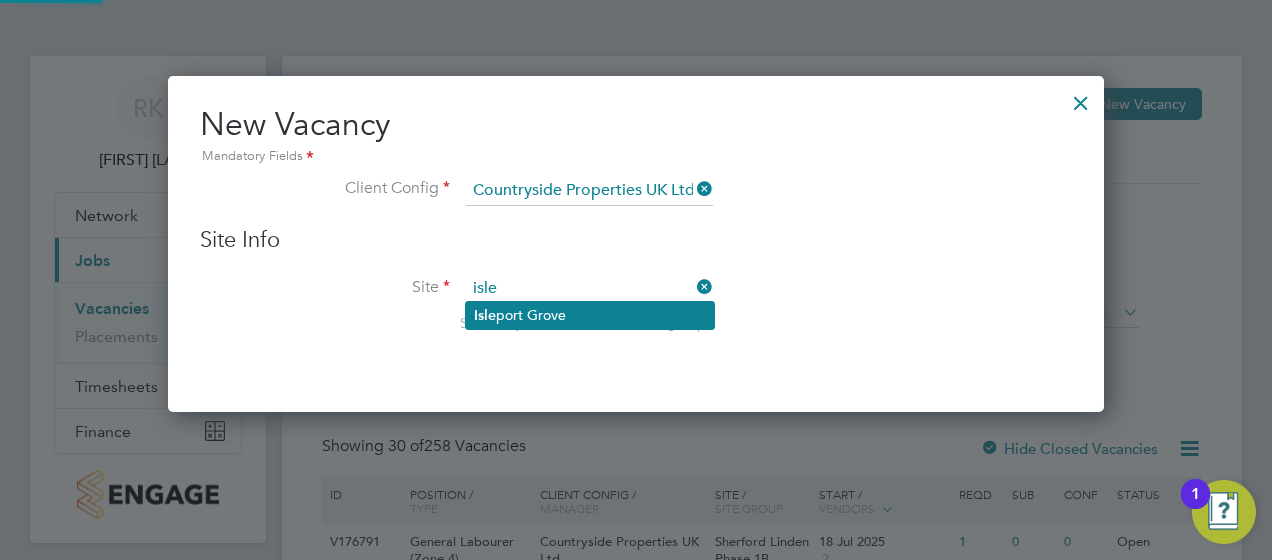 click on "[LOCATION]" 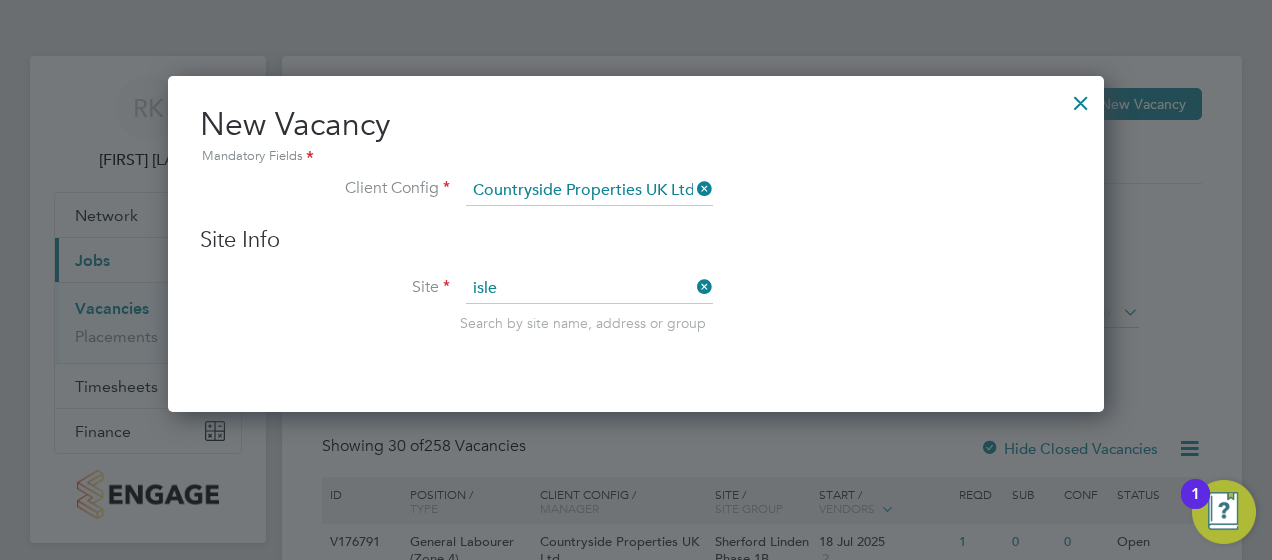 type on "[LOCATION]" 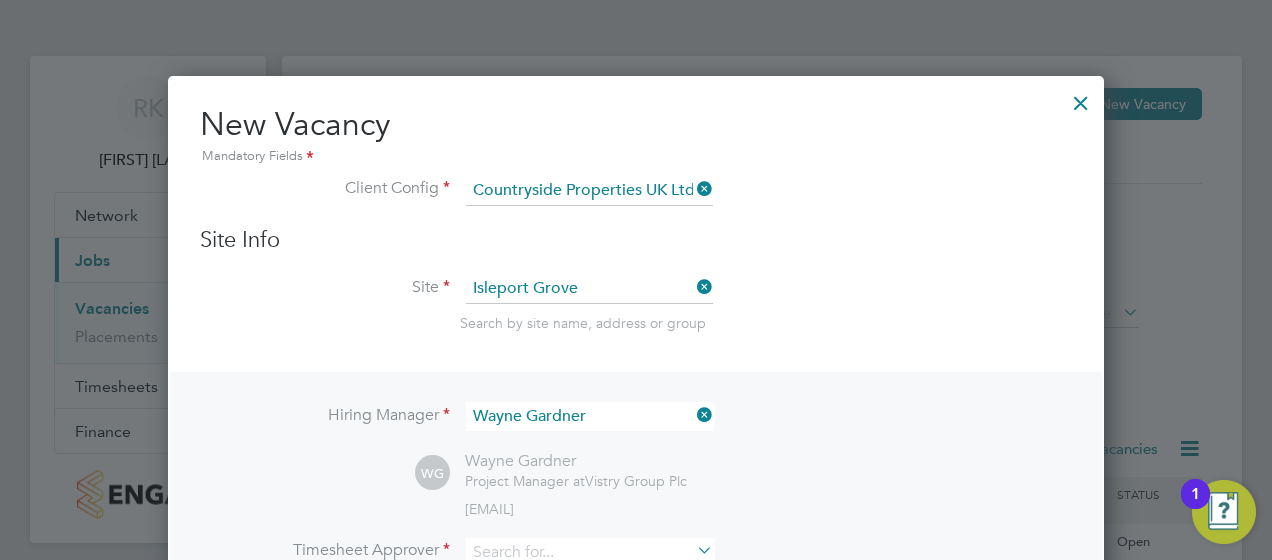 scroll, scrollTop: 10, scrollLeft: 10, axis: both 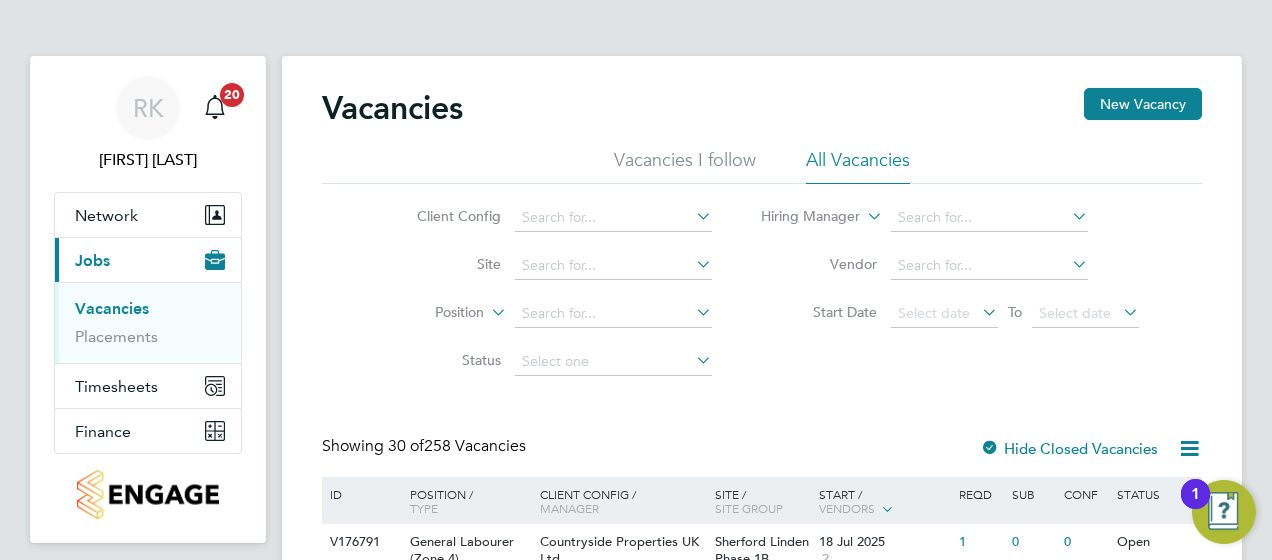 click on "Vacancies New Vacancy" 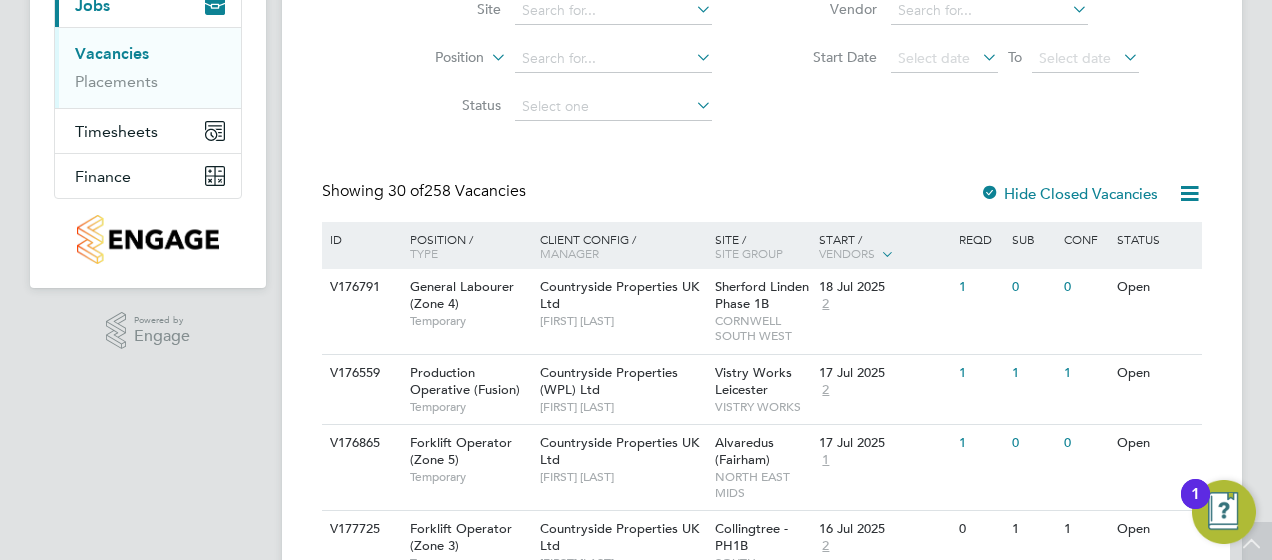 scroll, scrollTop: 0, scrollLeft: 0, axis: both 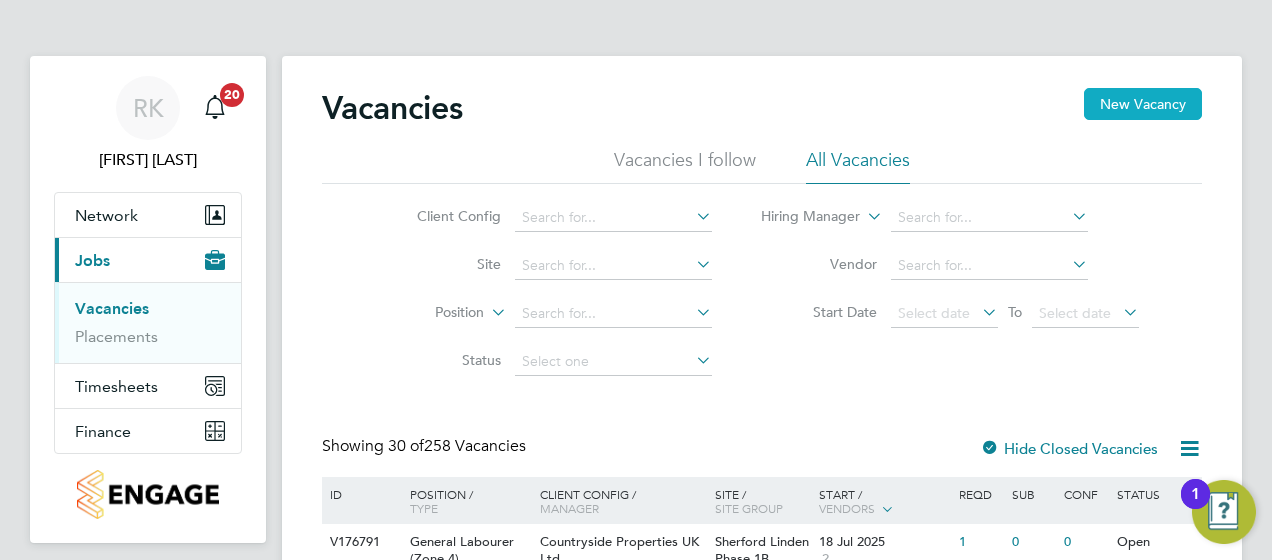 click on "New Vacancy" 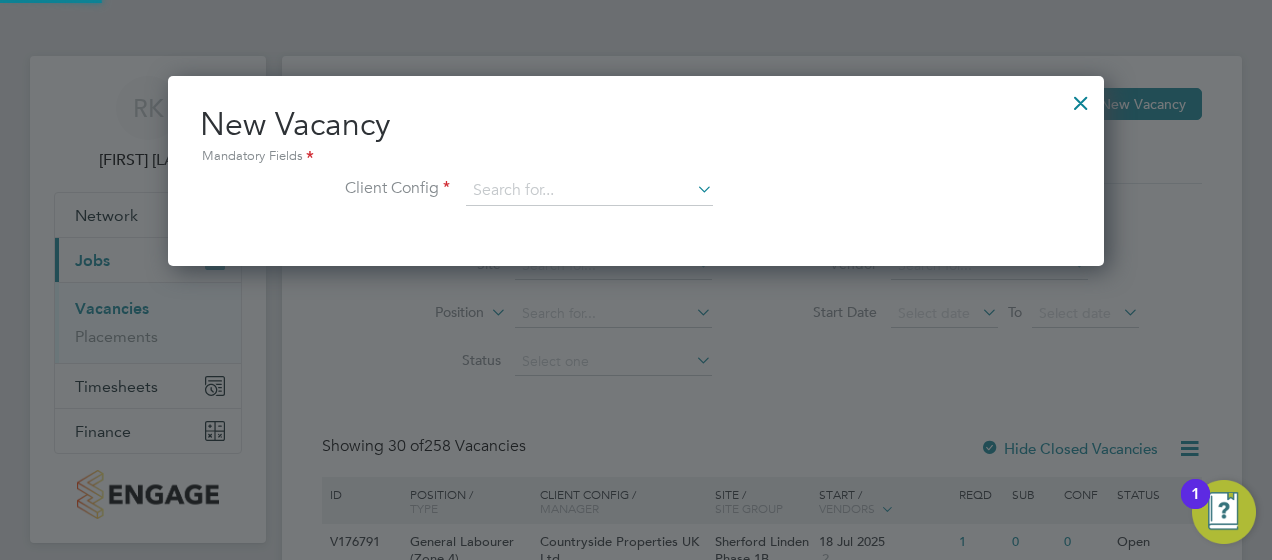 scroll, scrollTop: 10, scrollLeft: 10, axis: both 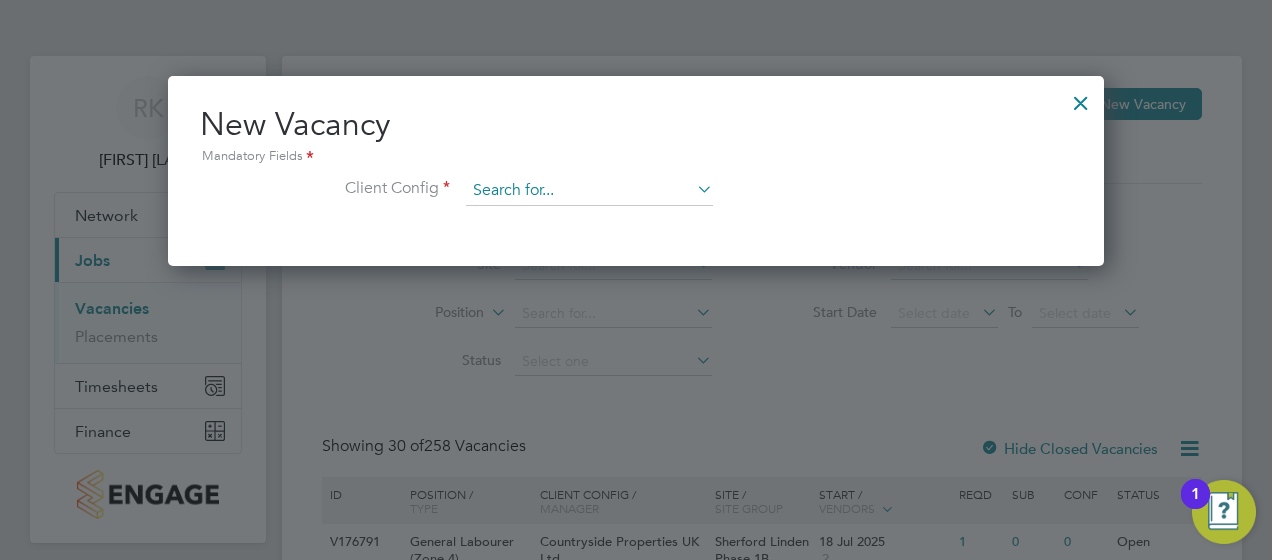 click at bounding box center (589, 191) 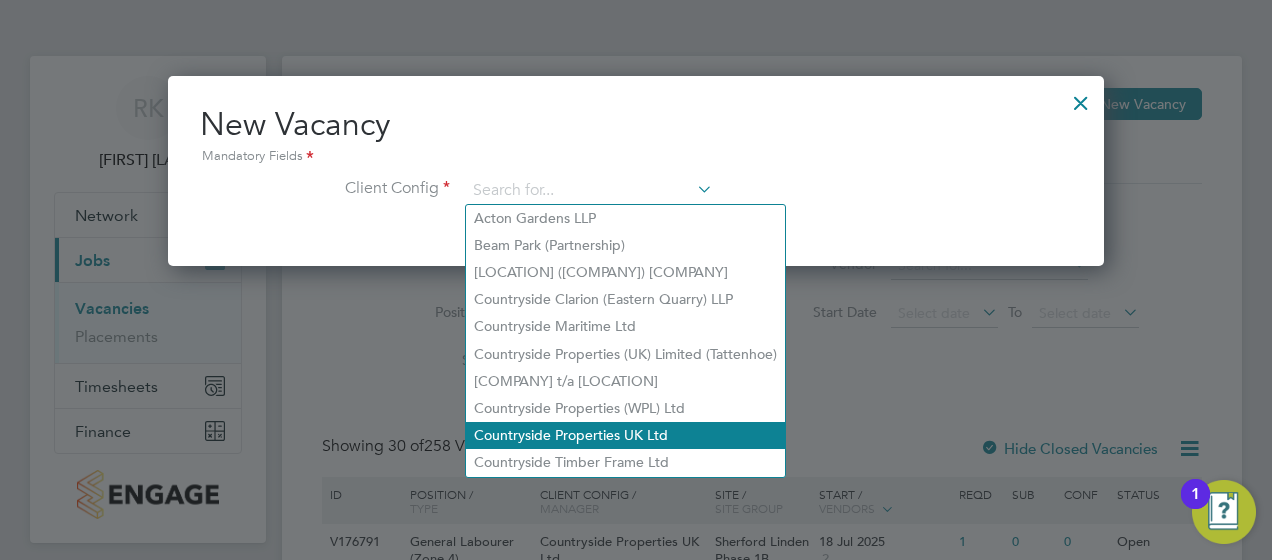 drag, startPoint x: 644, startPoint y: 432, endPoint x: 632, endPoint y: 430, distance: 12.165525 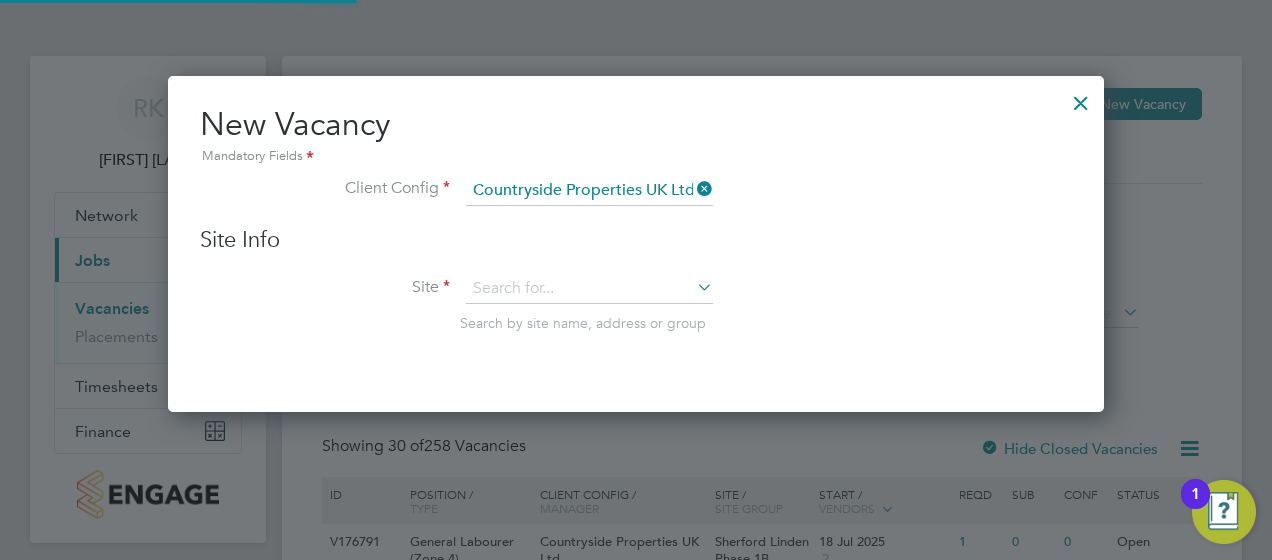 scroll, scrollTop: 10, scrollLeft: 10, axis: both 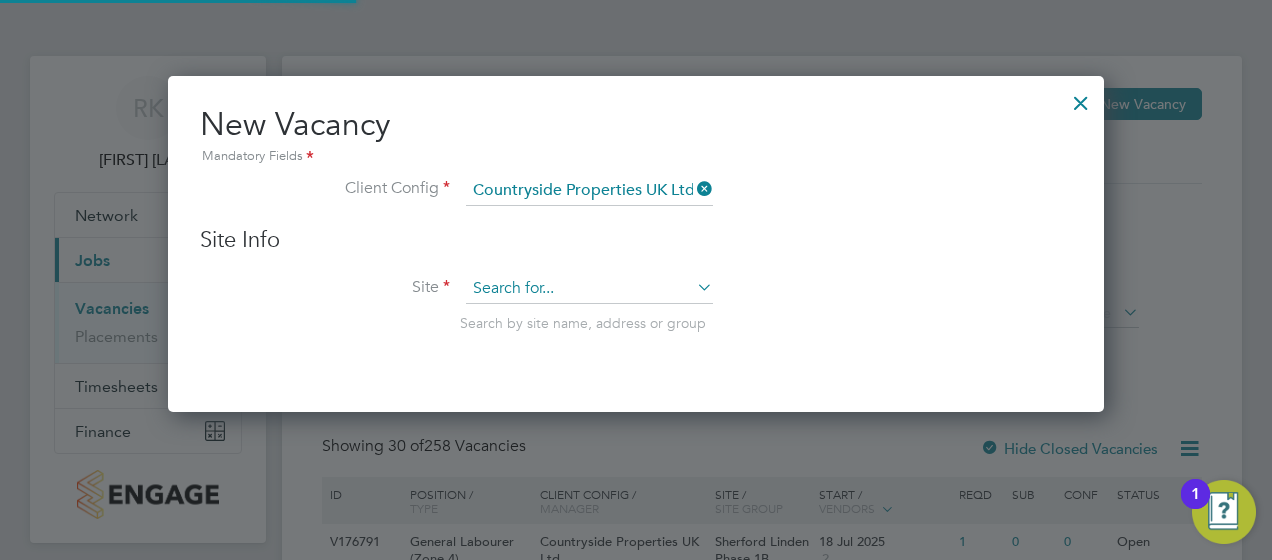 click at bounding box center [589, 289] 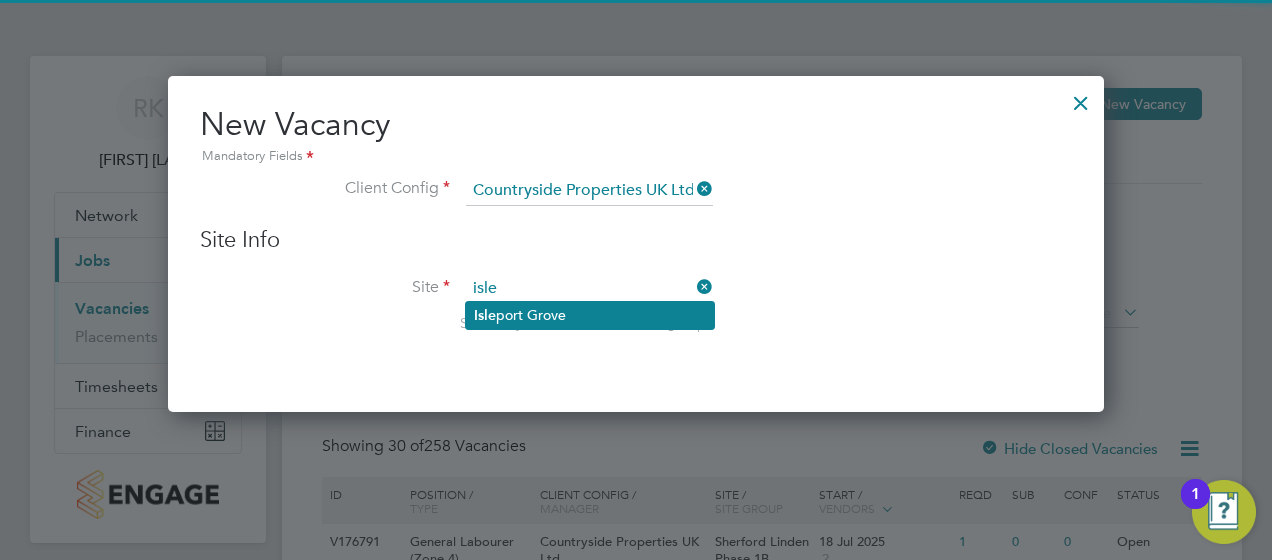 click on "[LOCATION]" 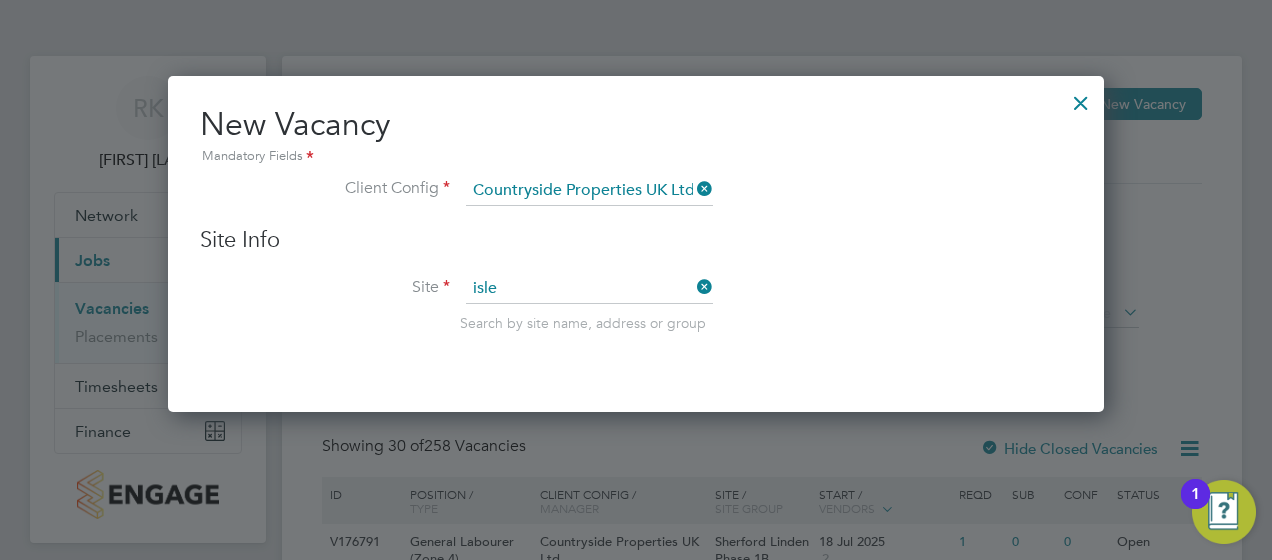 type on "[LOCATION]" 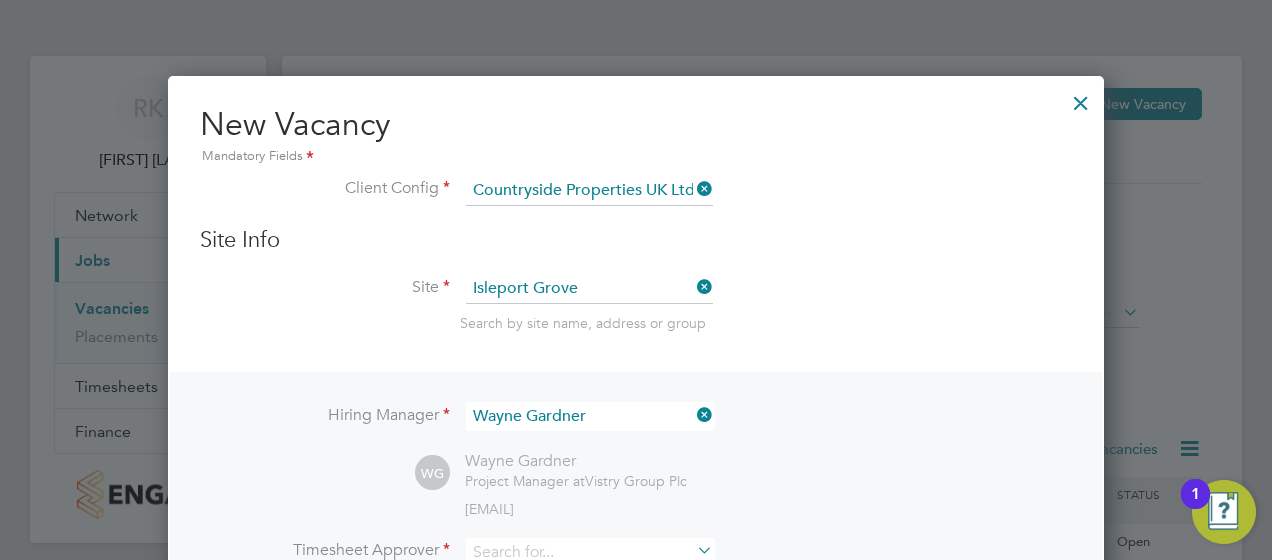 scroll, scrollTop: 10, scrollLeft: 10, axis: both 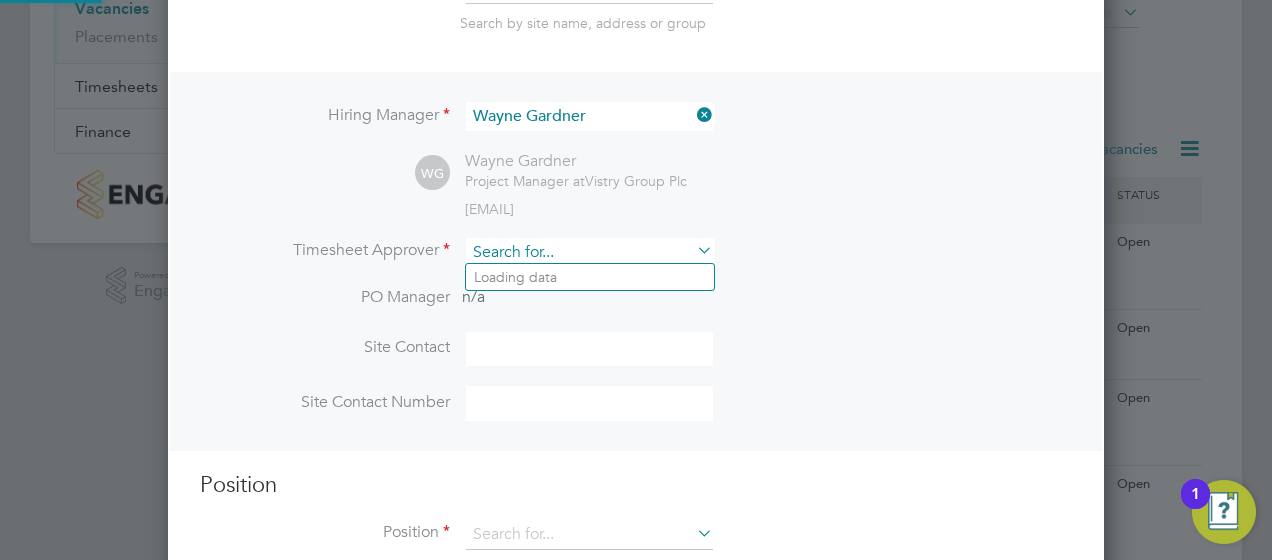 click at bounding box center (589, 252) 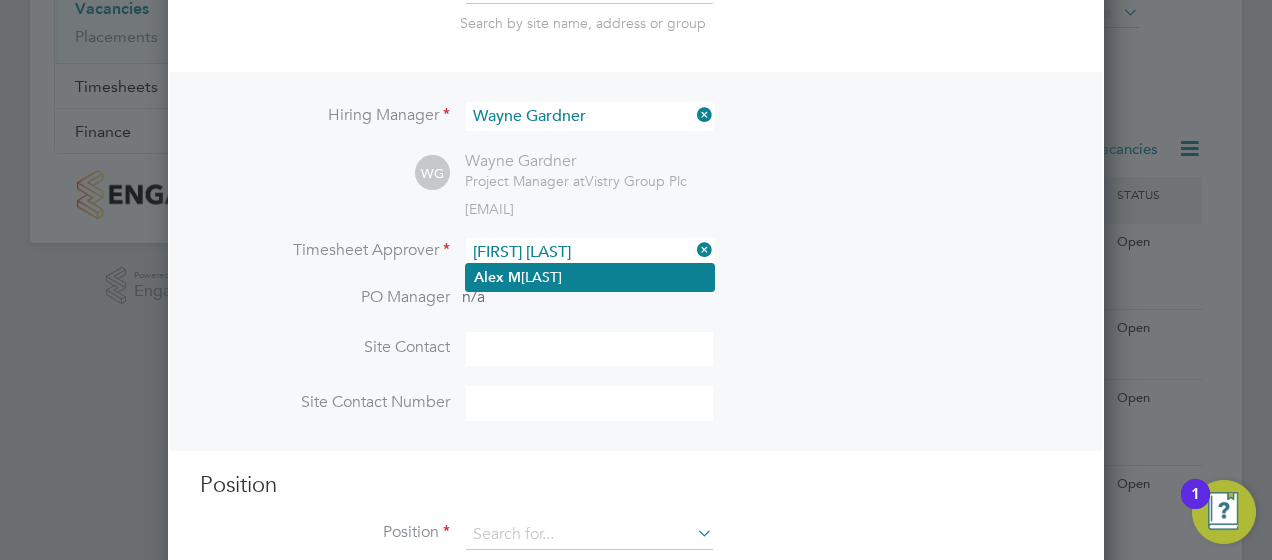 click on "Alex   M oss" 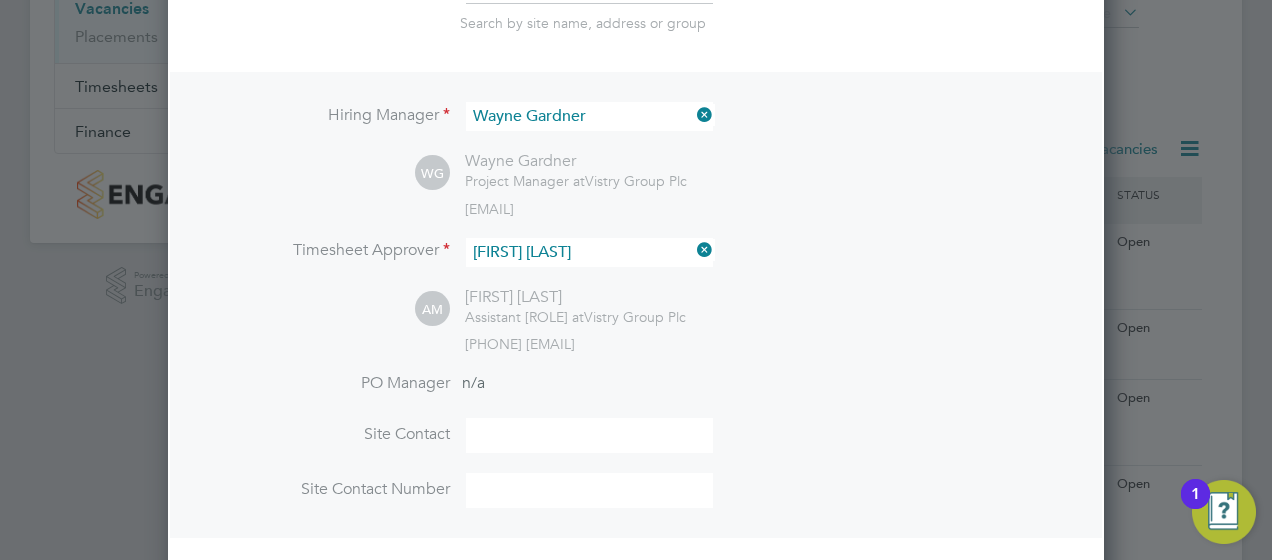 click at bounding box center [589, 435] 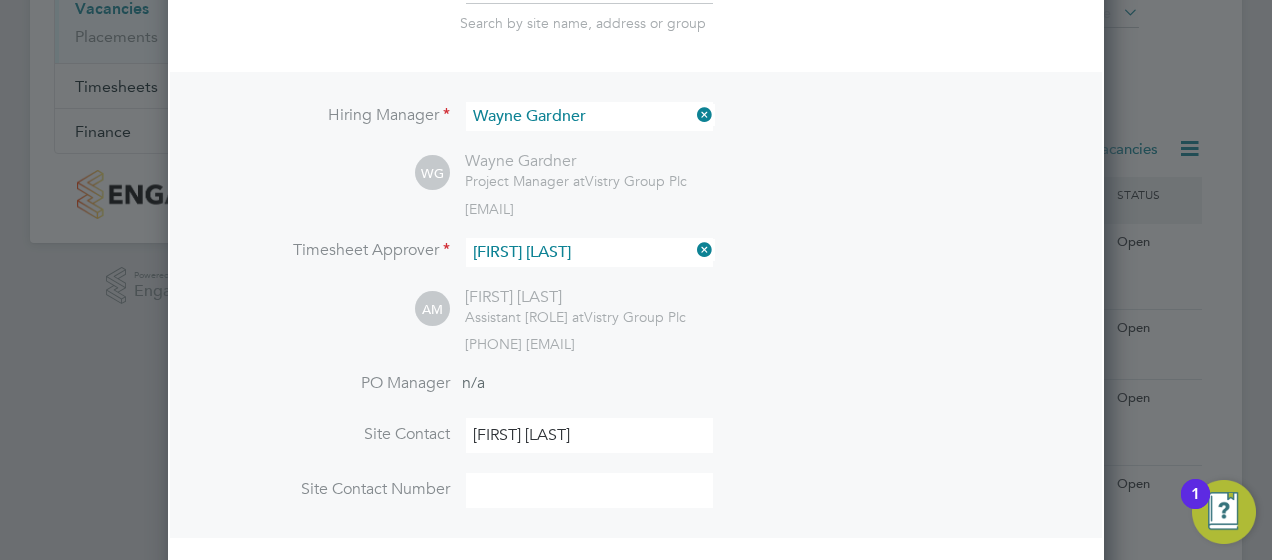 type on "[PHONE]" 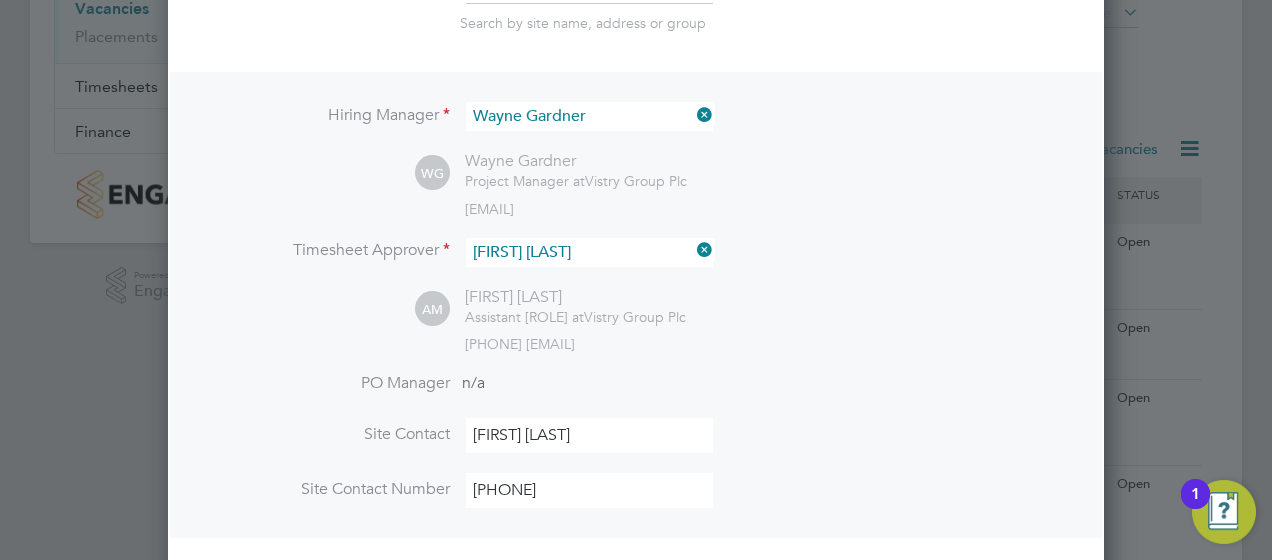 type on "Site Manager" 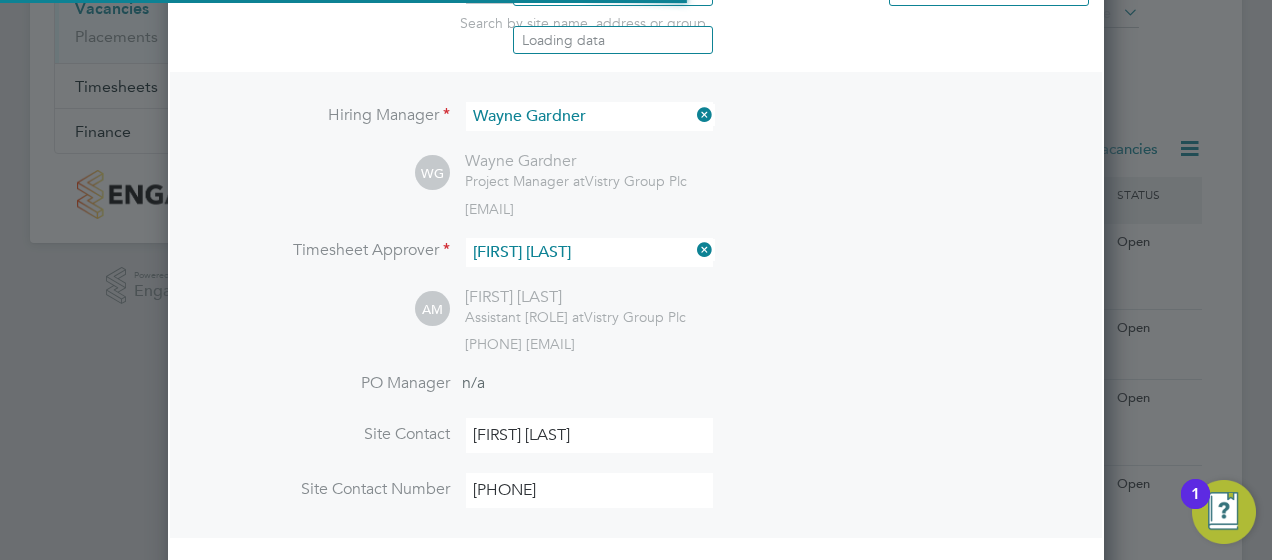 scroll, scrollTop: 10, scrollLeft: 10, axis: both 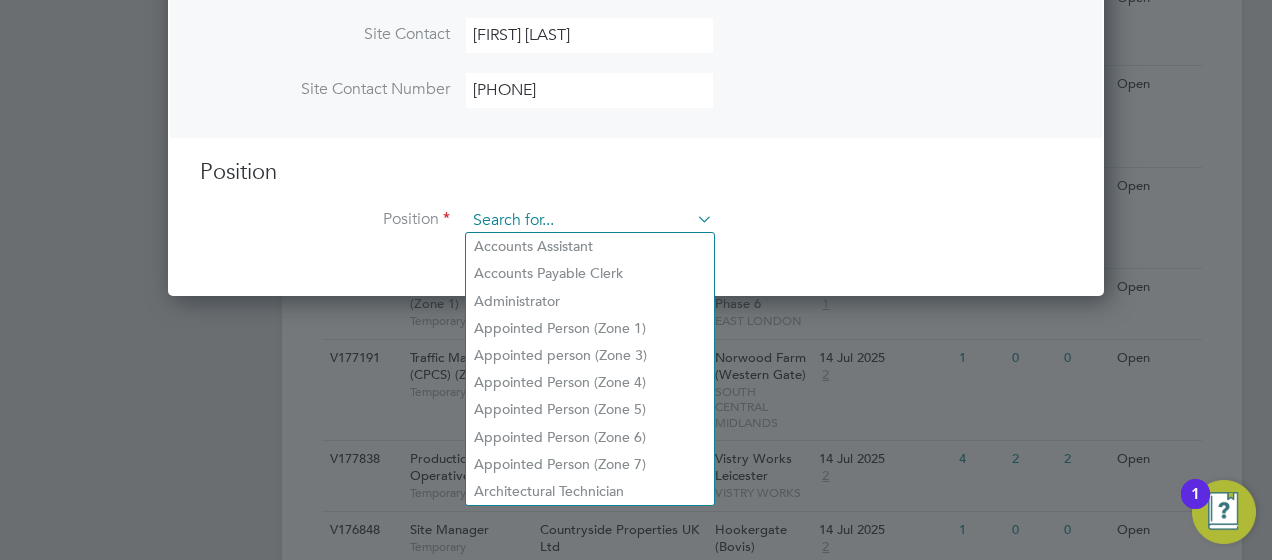 click at bounding box center (589, 221) 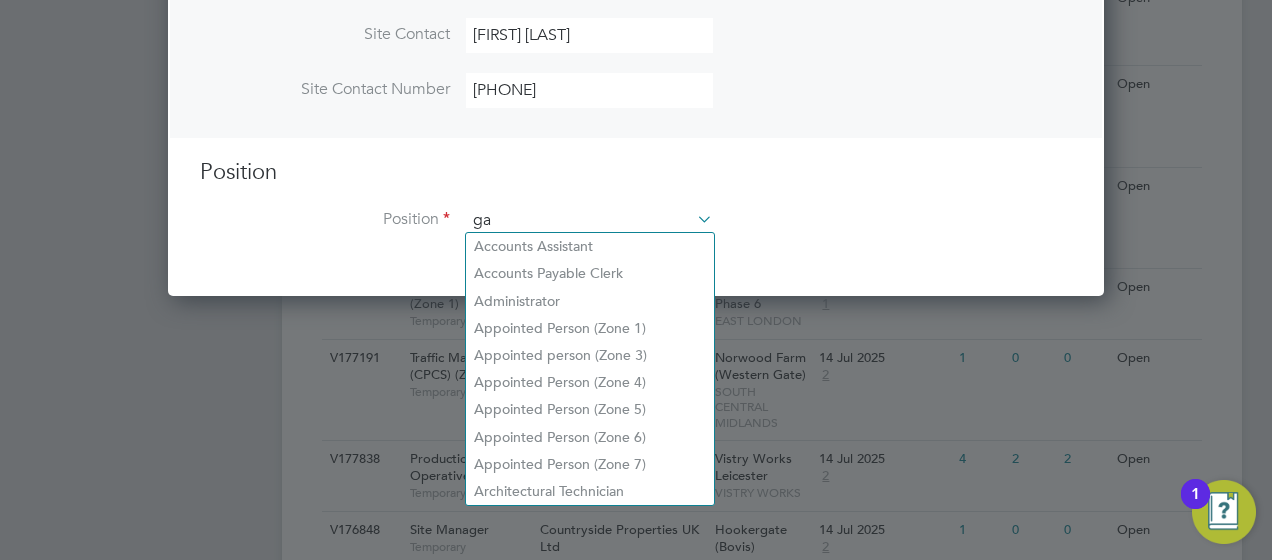 scroll, scrollTop: 10, scrollLeft: 10, axis: both 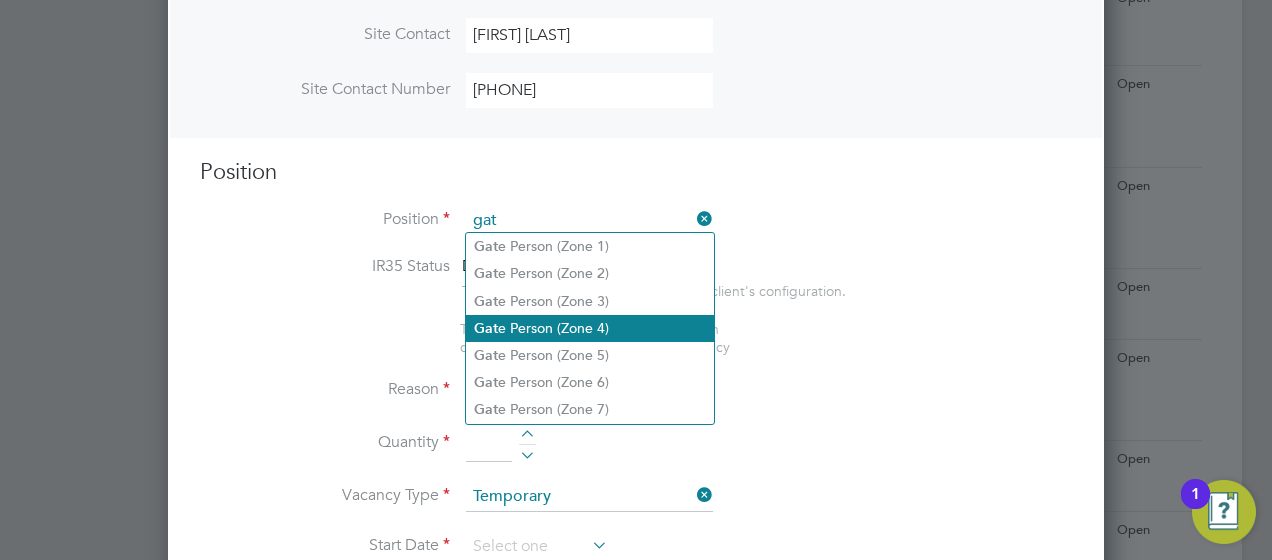 click on "Gat e Person (Zone 4)" 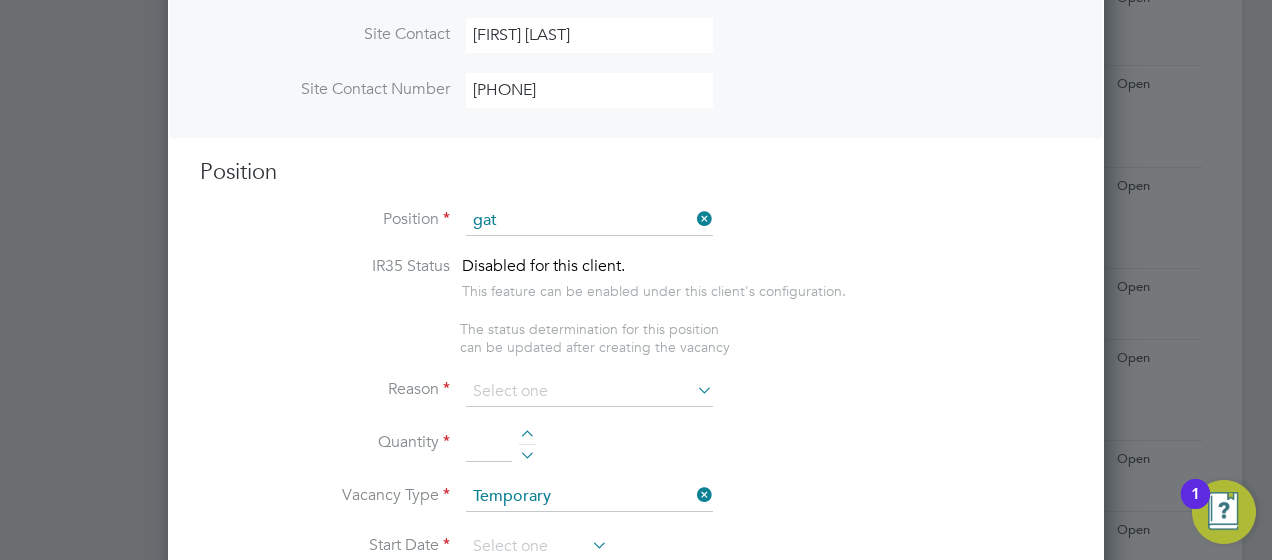 type on "Gate Person (Zone 4)" 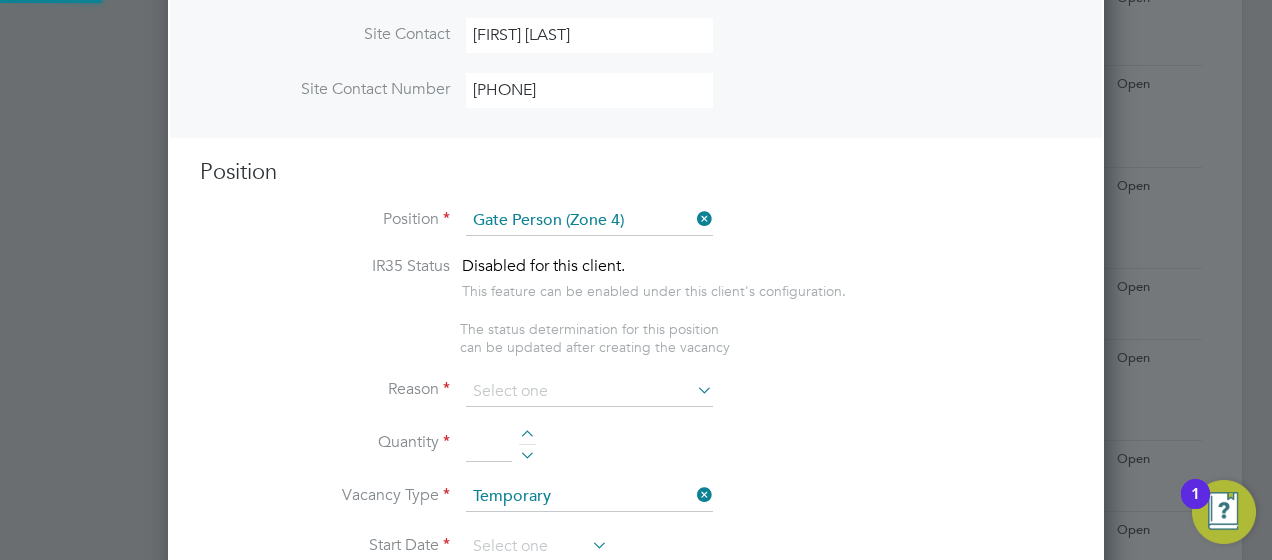 type on "- Welcoming visitors and signing visitors in and out of site
- Checking CSCS cards
- Scanning CSCS cards to the Mosaic system
- Issuing Mosaic contractor cards where necessary
- Ensuring all visitors have the correct PPE
- Issuing PPE where there are items missing
- Liaising with Site Management team regarding visitors, deliveries and new workers
- Liaising with the Materials Controller regarding materials deliveries
- Assisting the Traffic Marshall in the movement of vehicles in to and around the site
- Ensuring that vehicles visiting site are parked properly and safely
- Wheel washing vehicles that leave the site when necessary
- Assist with adhoc general labouring duties on site as and when required to do so
- Maintaining accurate and up to date records of signing in sheets in case of emergency" 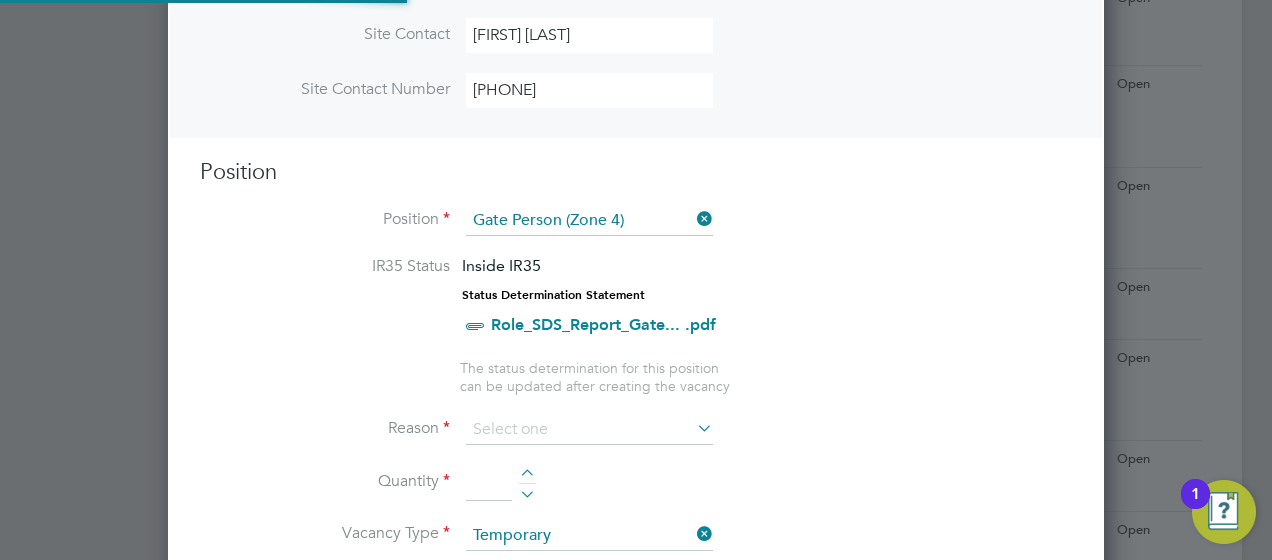 scroll, scrollTop: 9, scrollLeft: 10, axis: both 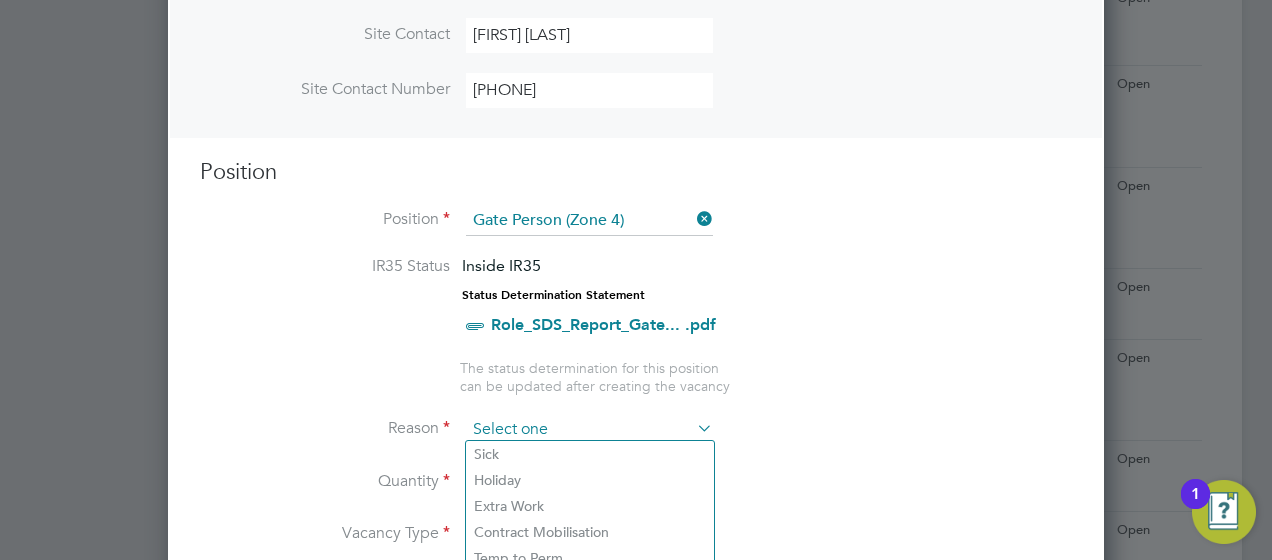 click at bounding box center (589, 430) 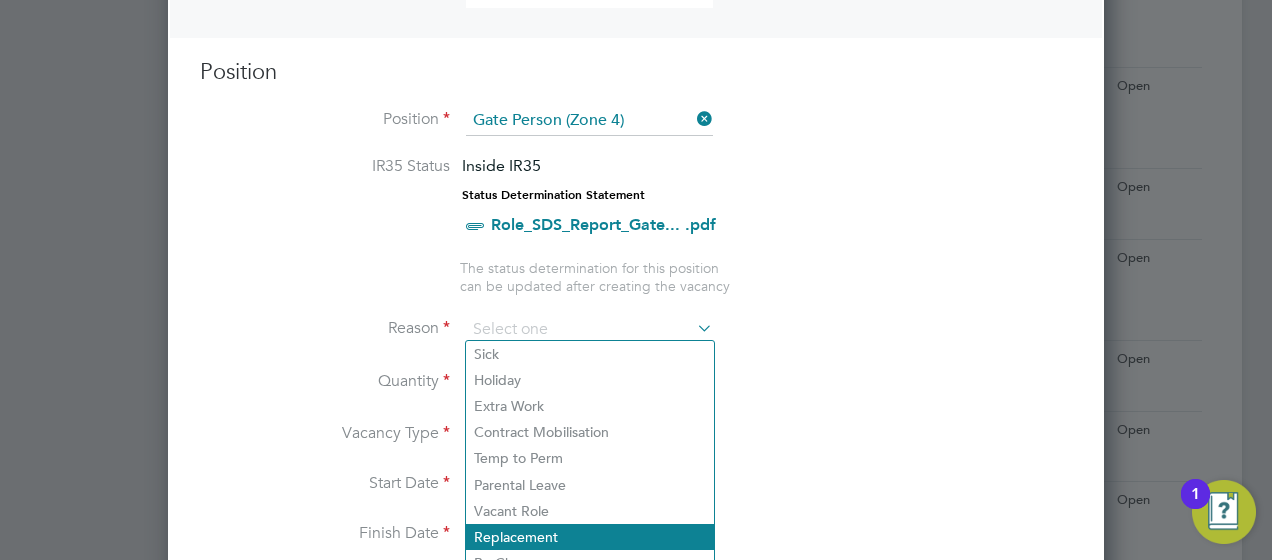 scroll, scrollTop: 900, scrollLeft: 0, axis: vertical 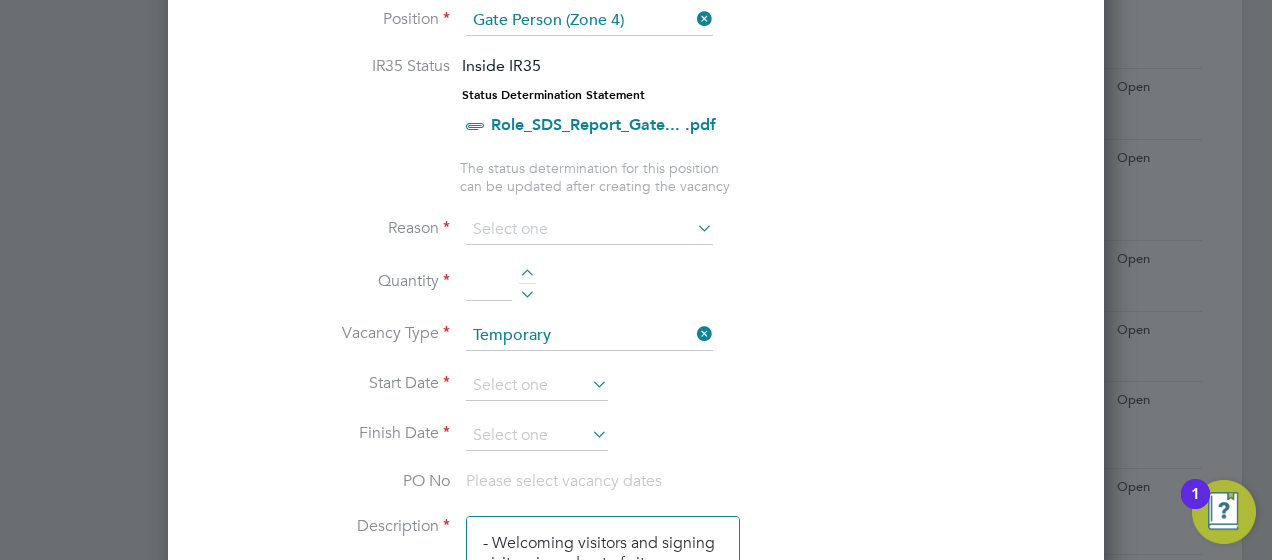 click on "Replacement" 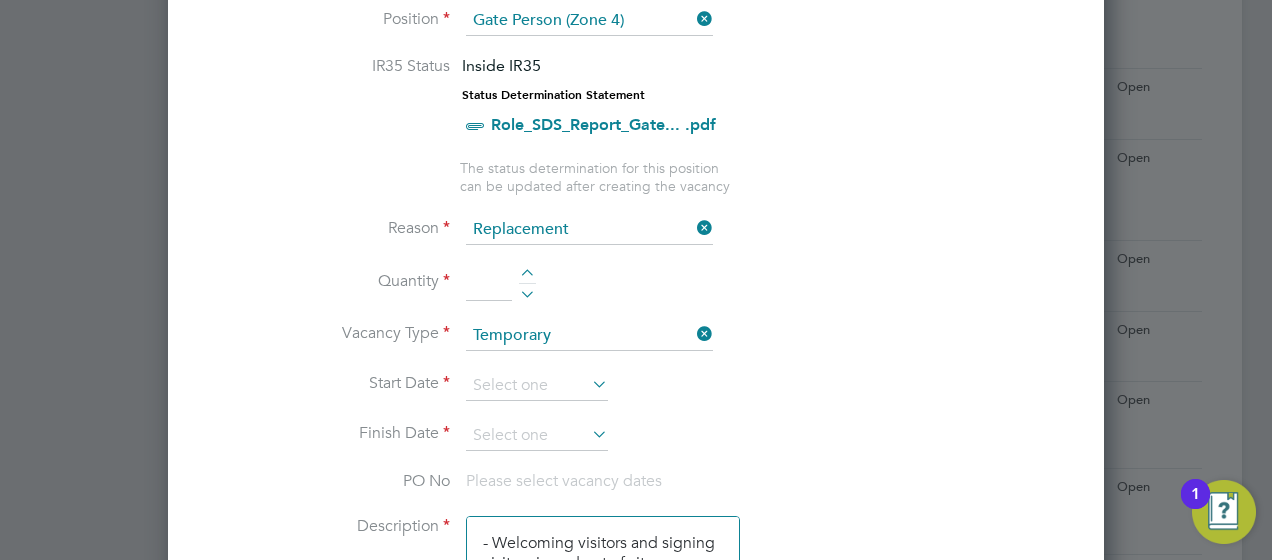 click at bounding box center (489, 283) 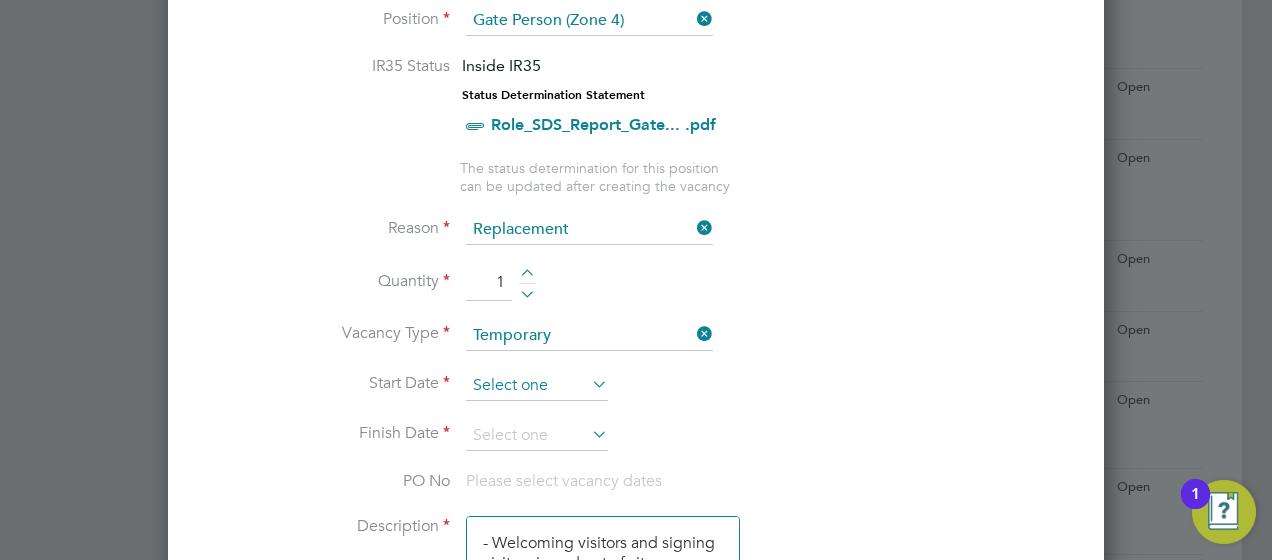 type on "1" 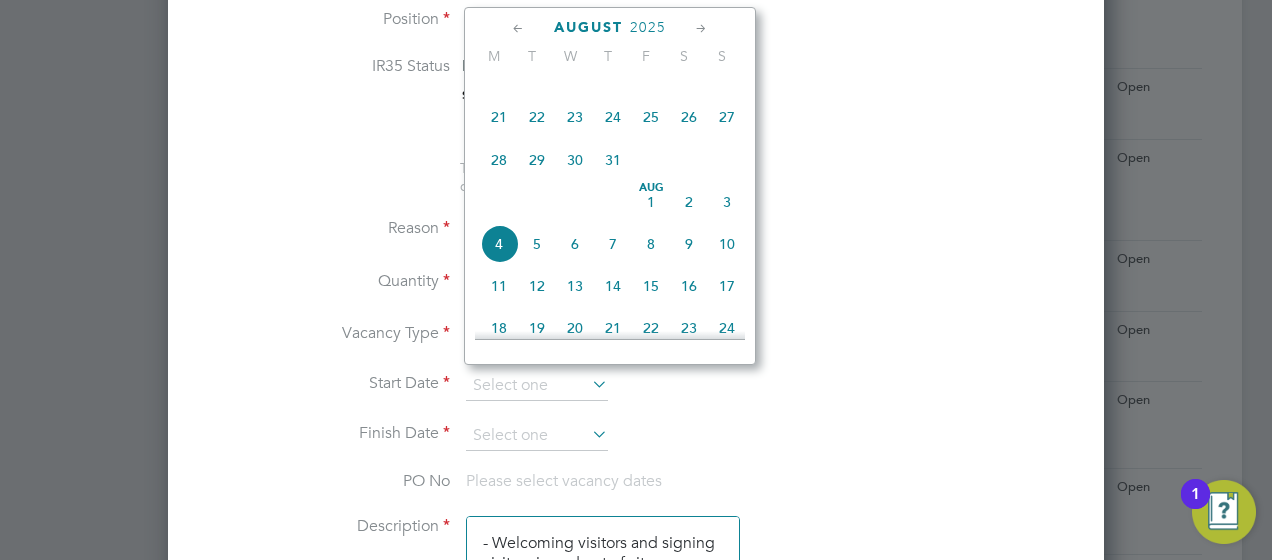 scroll, scrollTop: 544, scrollLeft: 0, axis: vertical 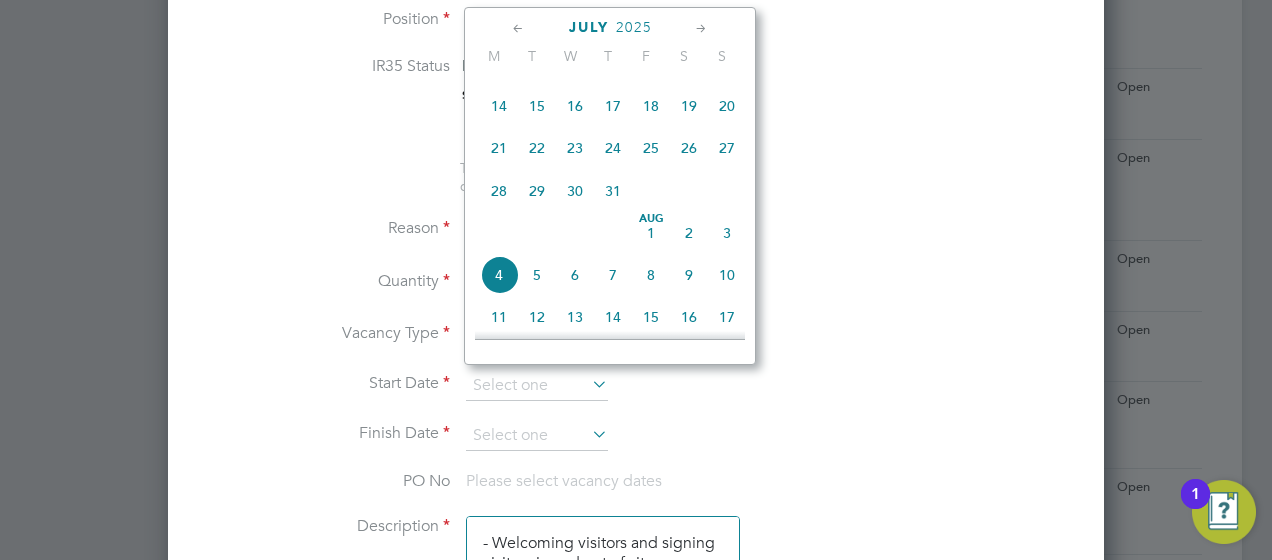 click on "21" 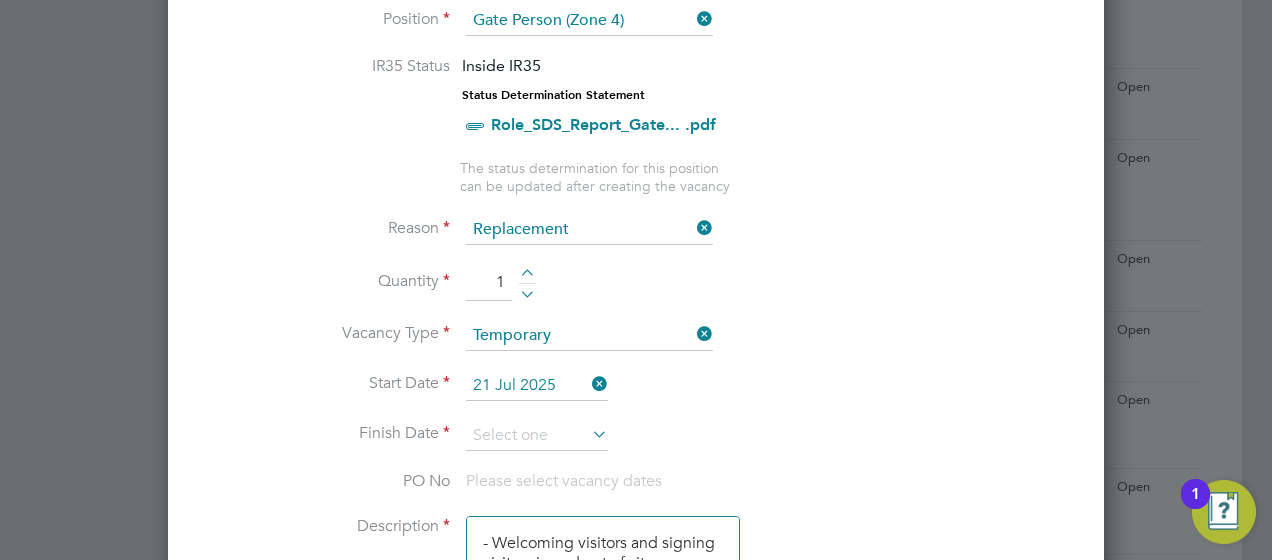 click at bounding box center [588, 434] 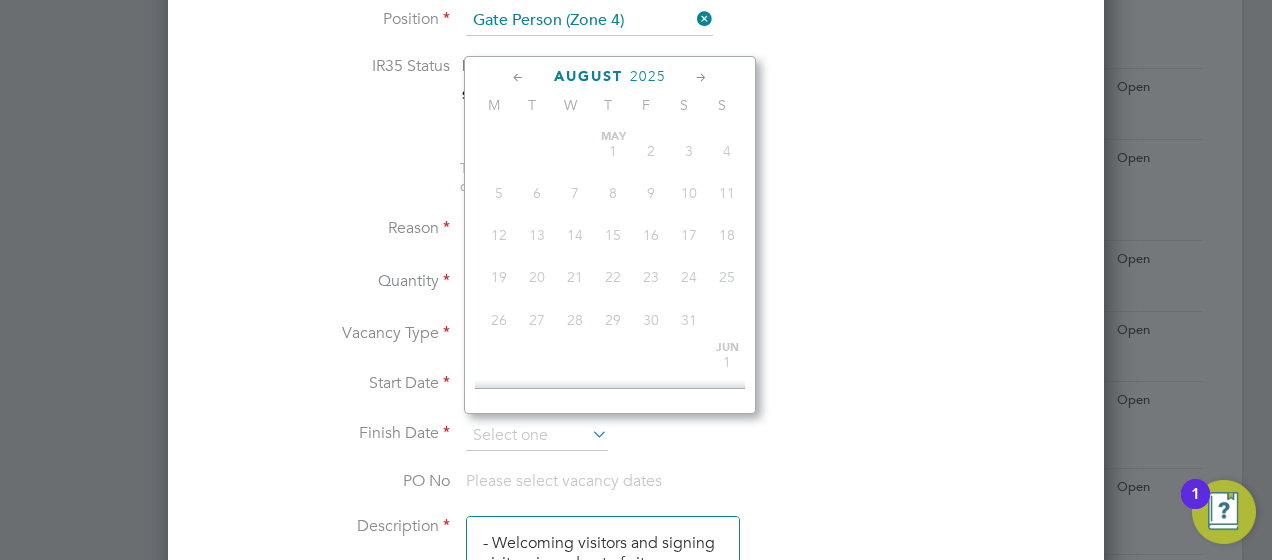 scroll, scrollTop: 644, scrollLeft: 0, axis: vertical 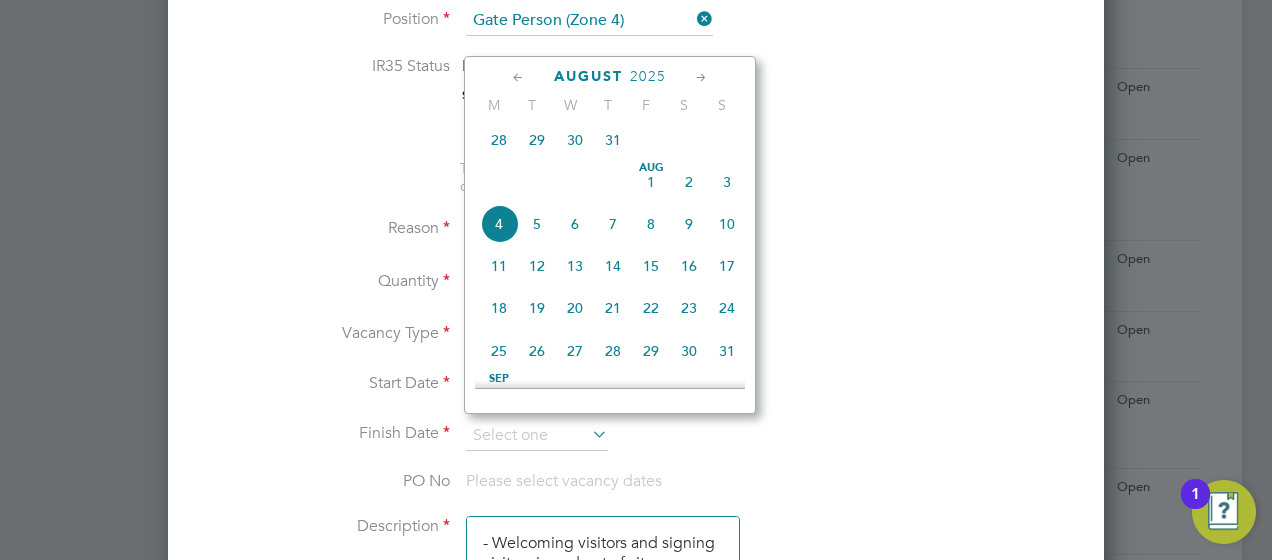 click 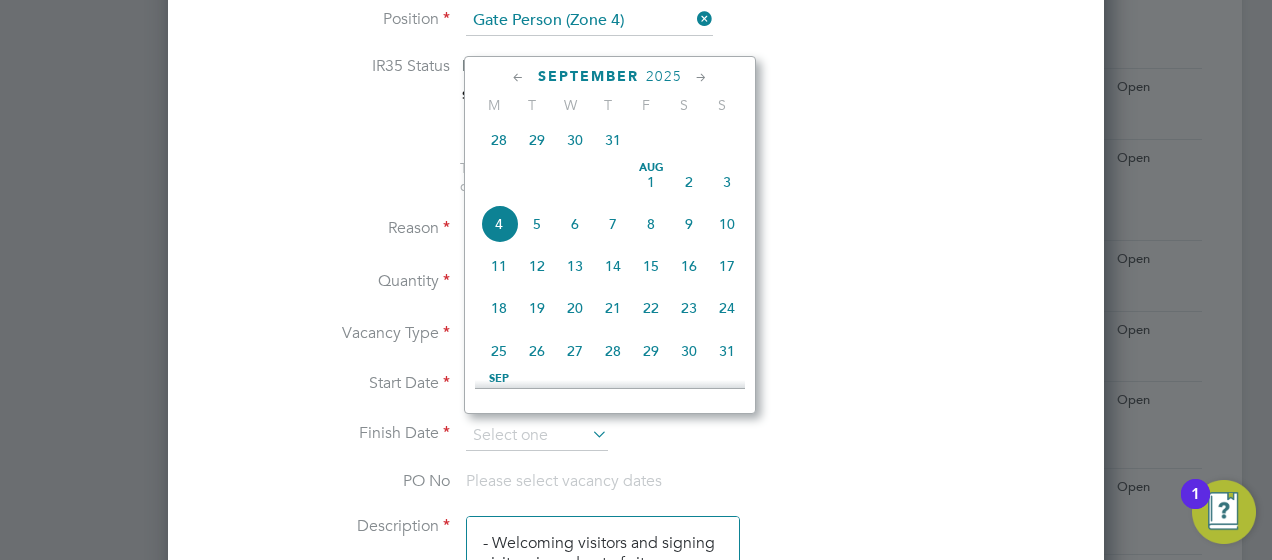 scroll, scrollTop: 900, scrollLeft: 0, axis: vertical 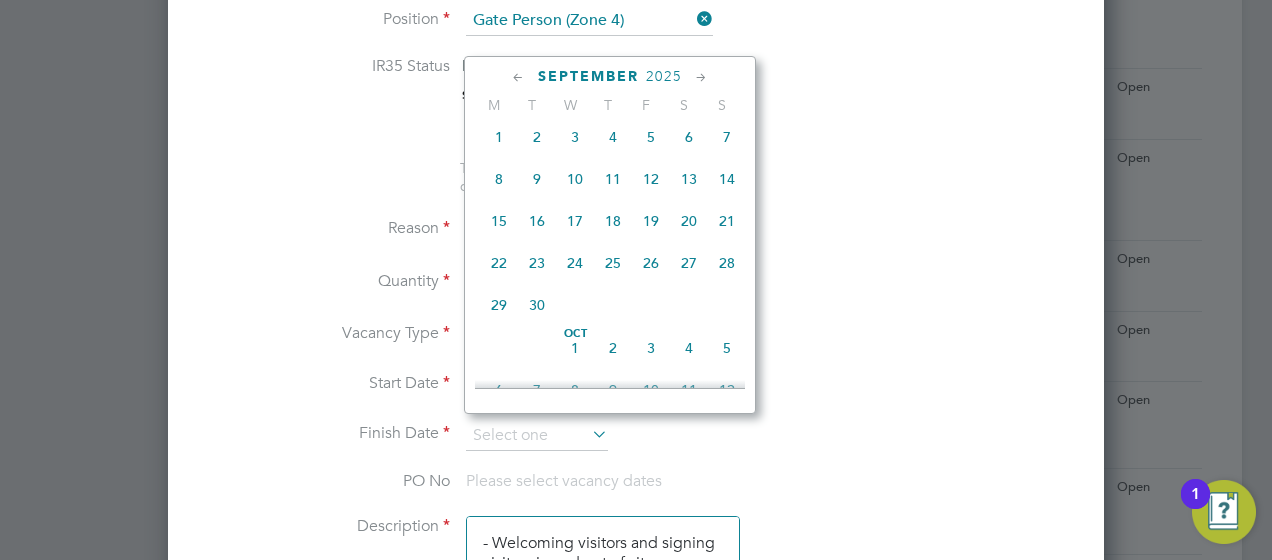 click 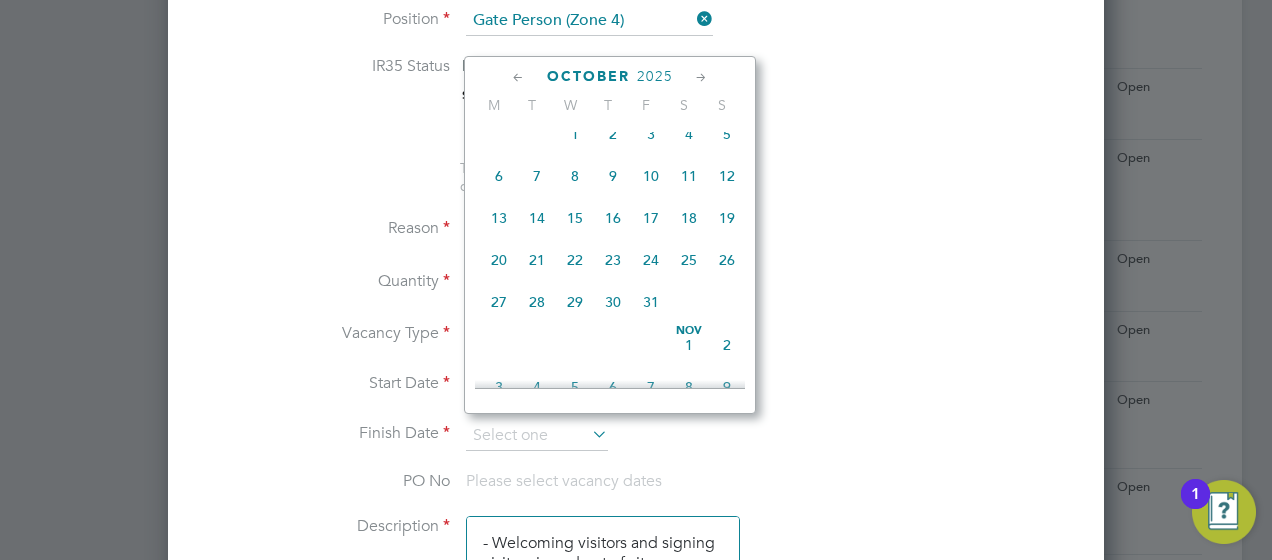 click on "31" 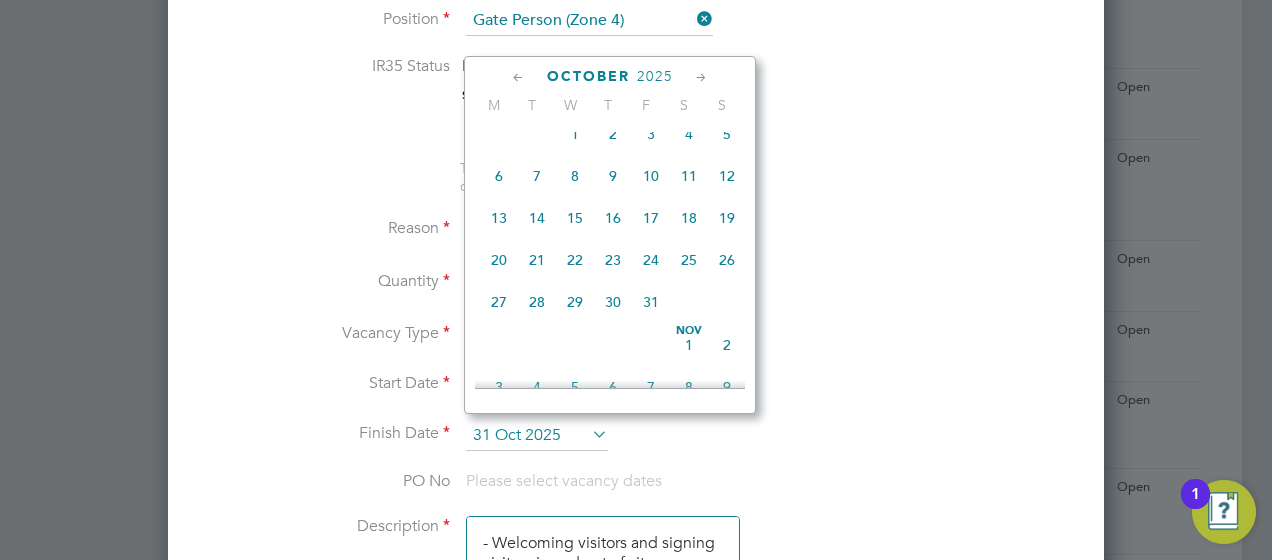 scroll, scrollTop: 10, scrollLeft: 10, axis: both 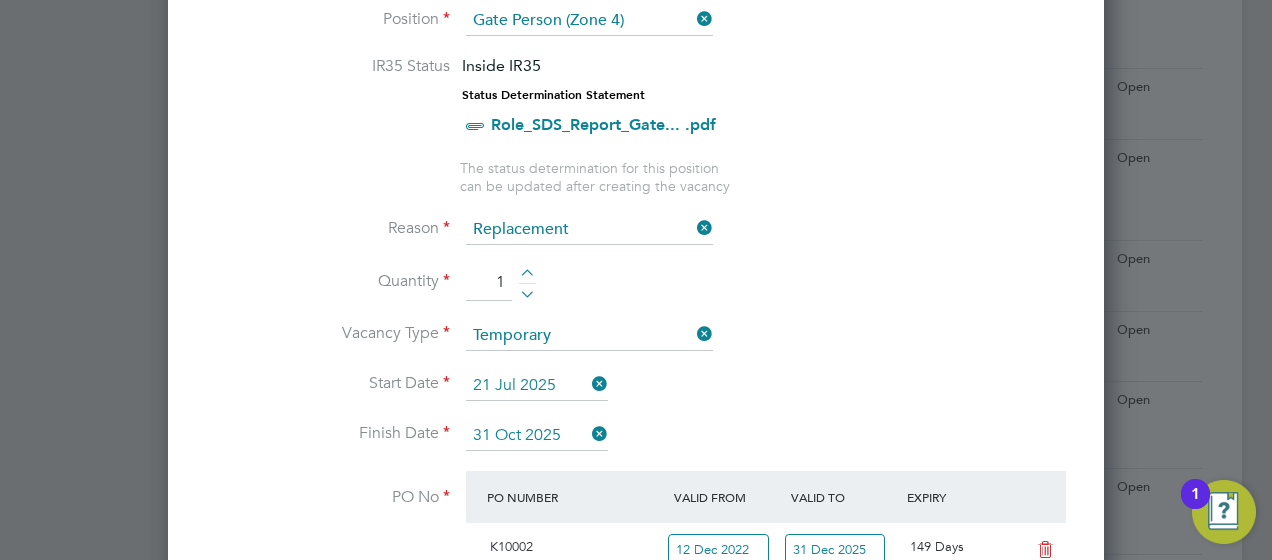 click on "Finish Date   31 Oct 2025" at bounding box center [636, 446] 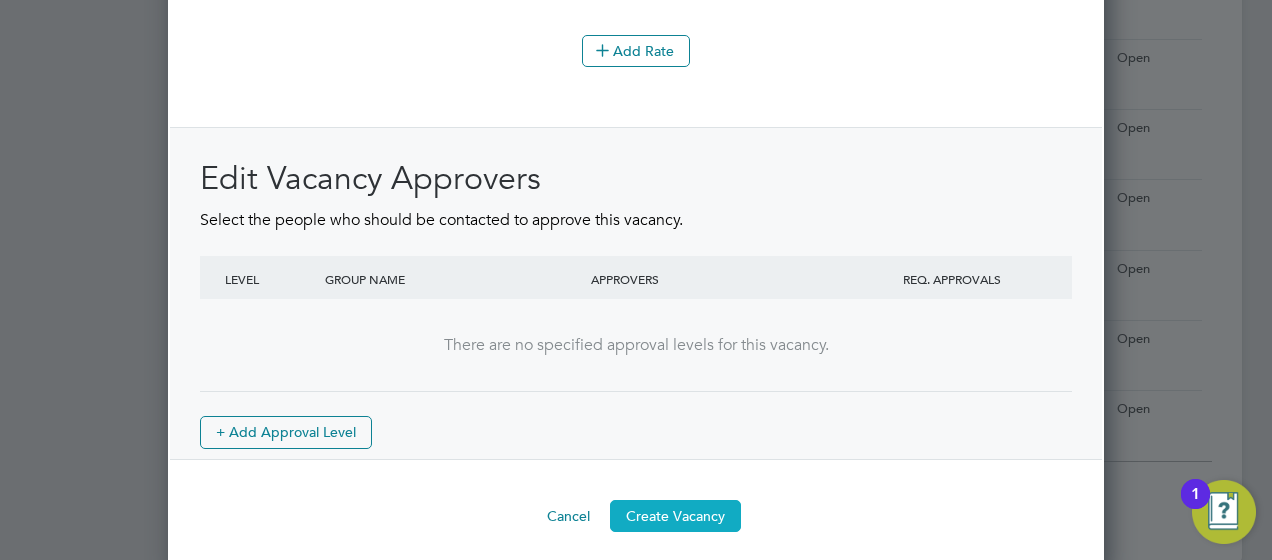 scroll, scrollTop: 2516, scrollLeft: 0, axis: vertical 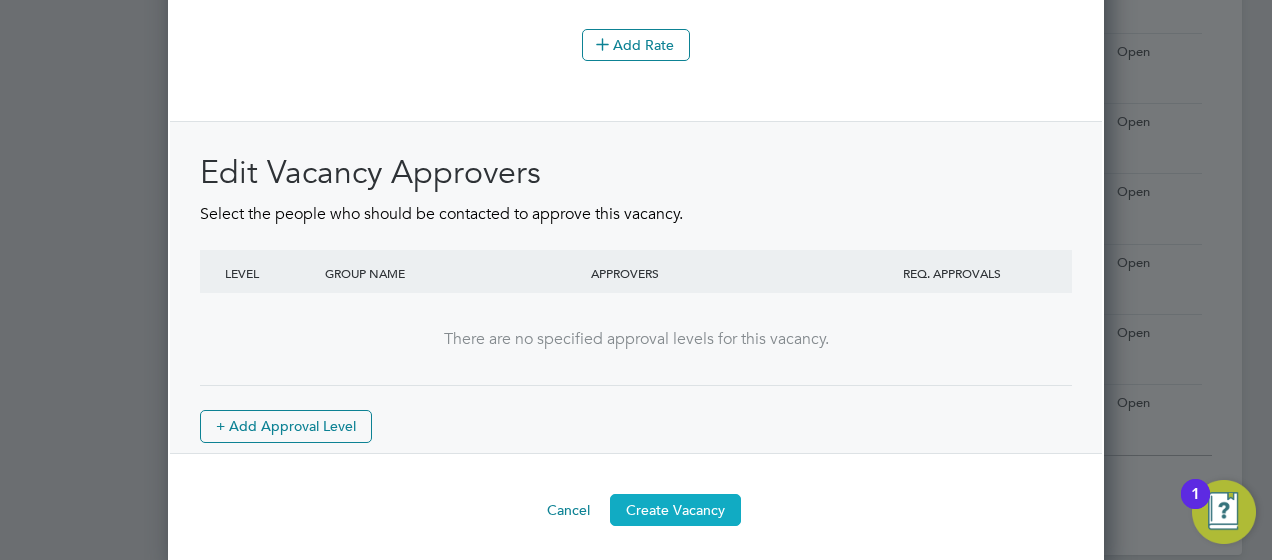 click on "Create Vacancy" at bounding box center [675, 510] 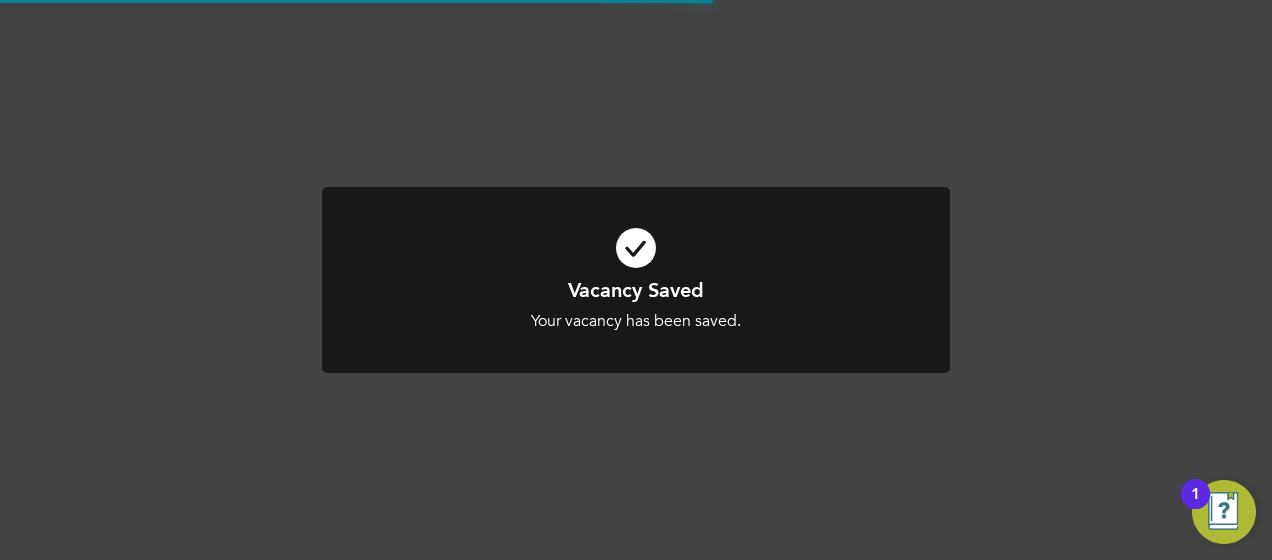 scroll, scrollTop: 518, scrollLeft: 0, axis: vertical 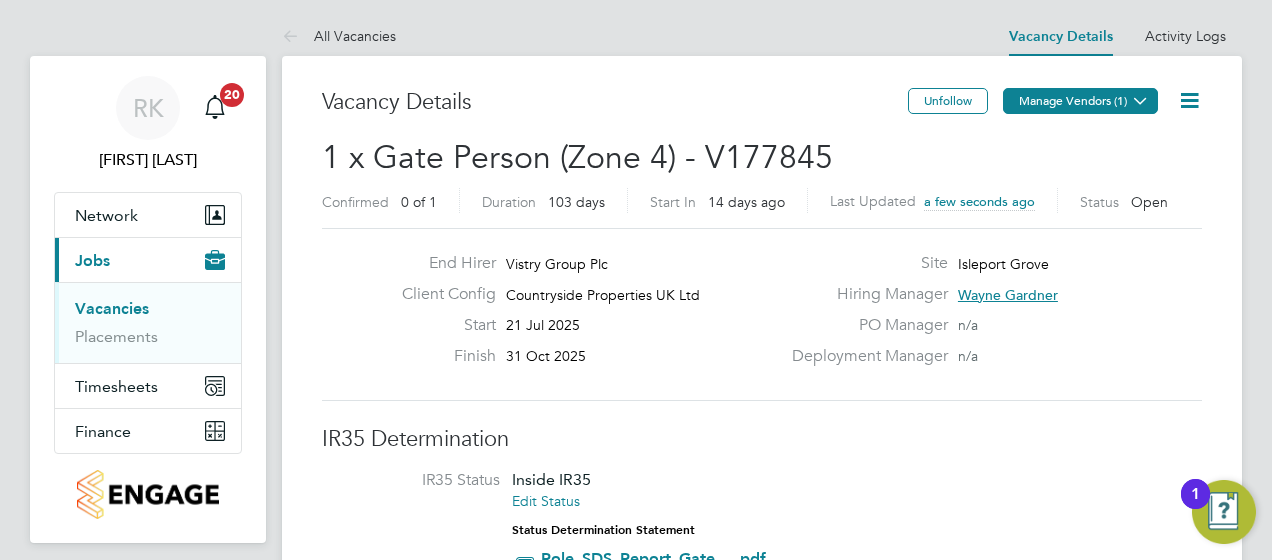 click on "Manage Vendors (1)" 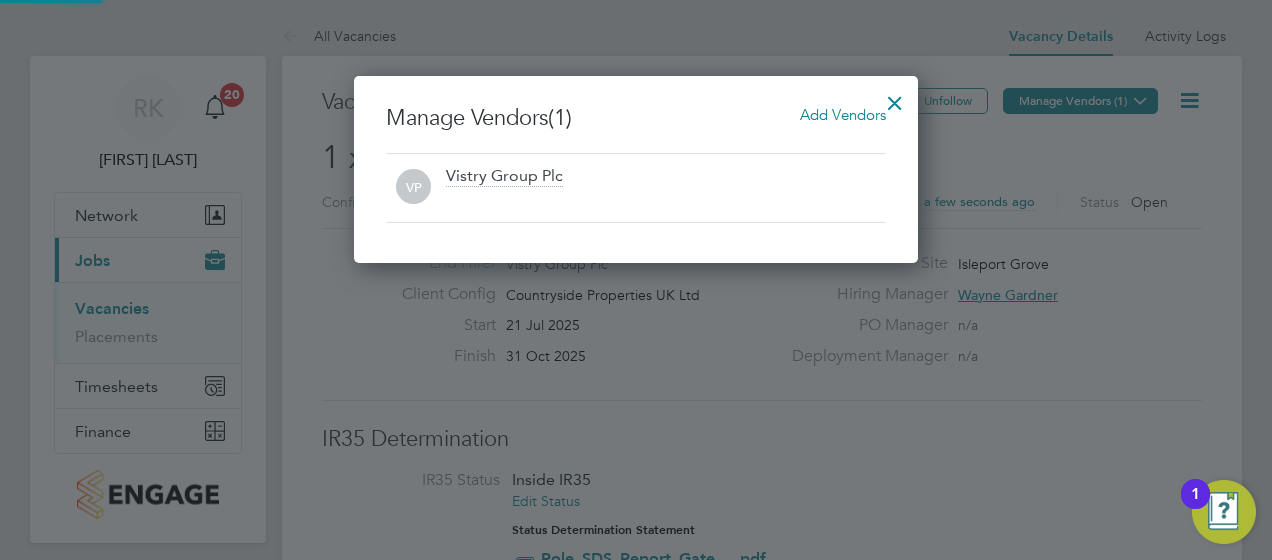 scroll, scrollTop: 10, scrollLeft: 10, axis: both 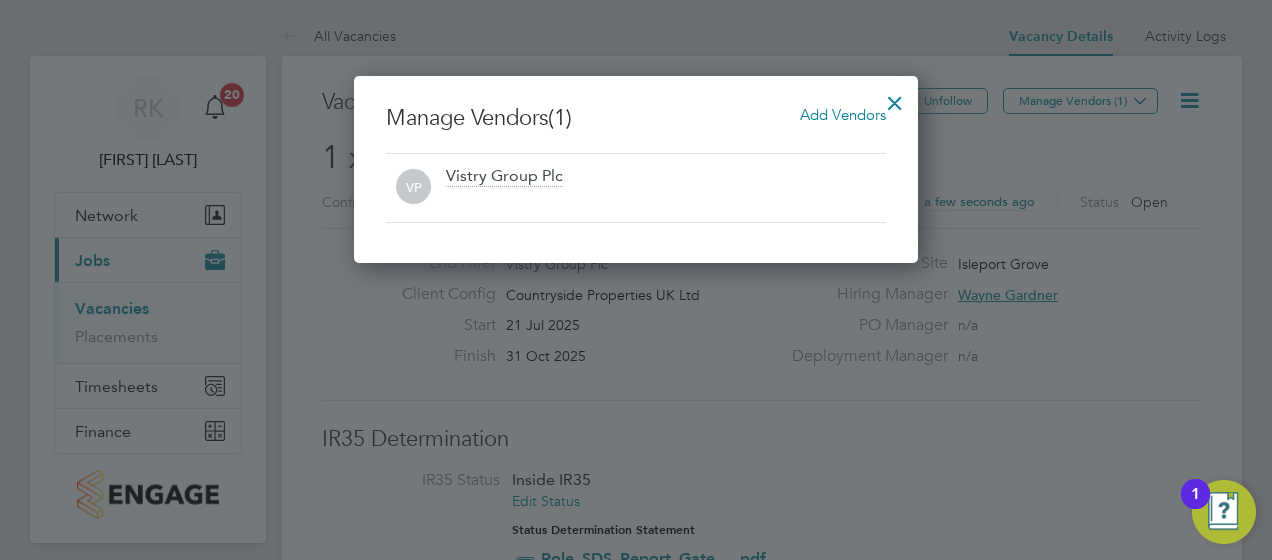 click on "Add Vendors" at bounding box center [843, 114] 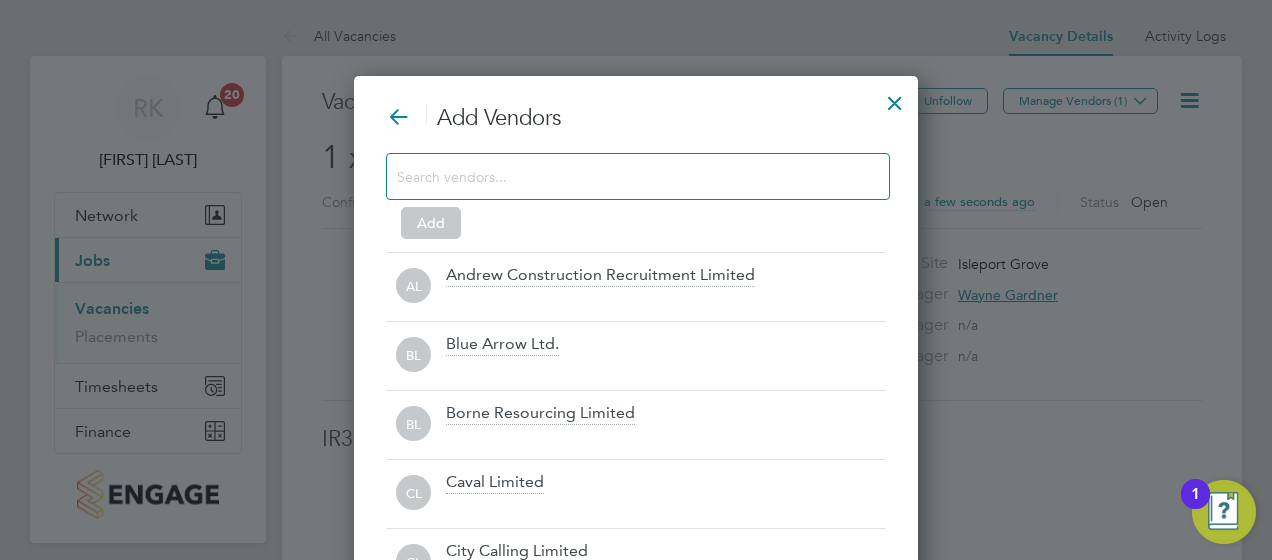 click at bounding box center (622, 176) 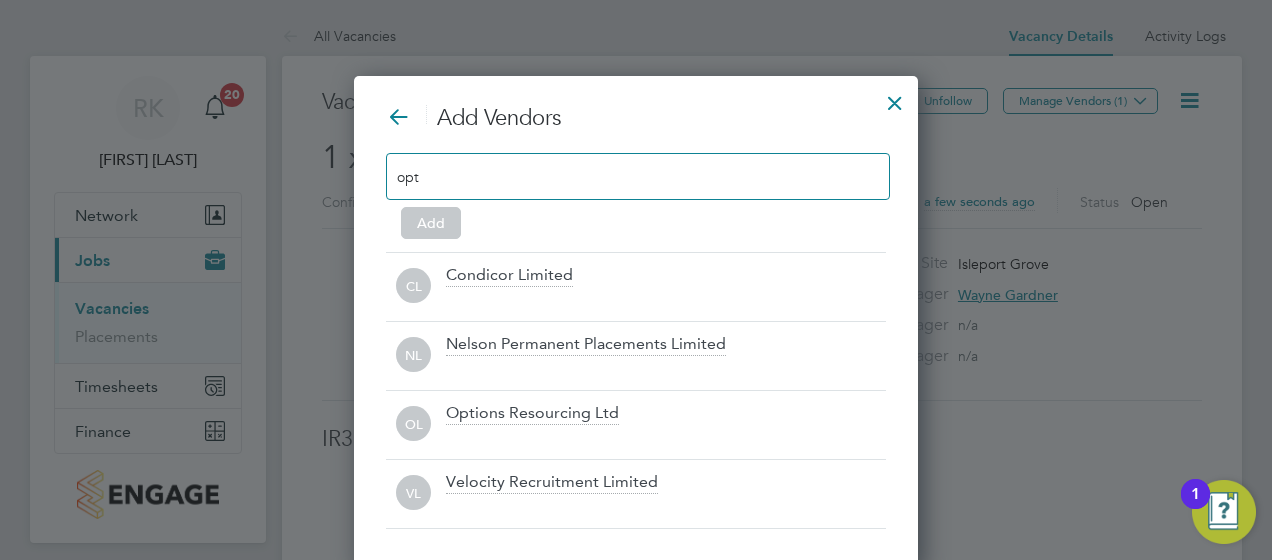 scroll, scrollTop: 491, scrollLeft: 564, axis: both 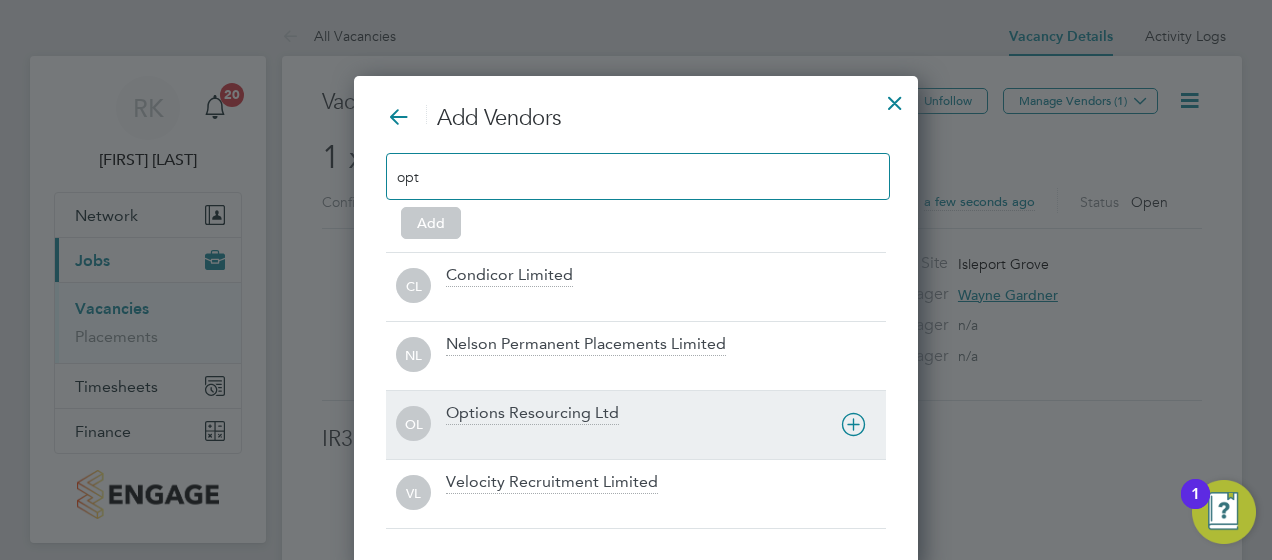 type on "opt" 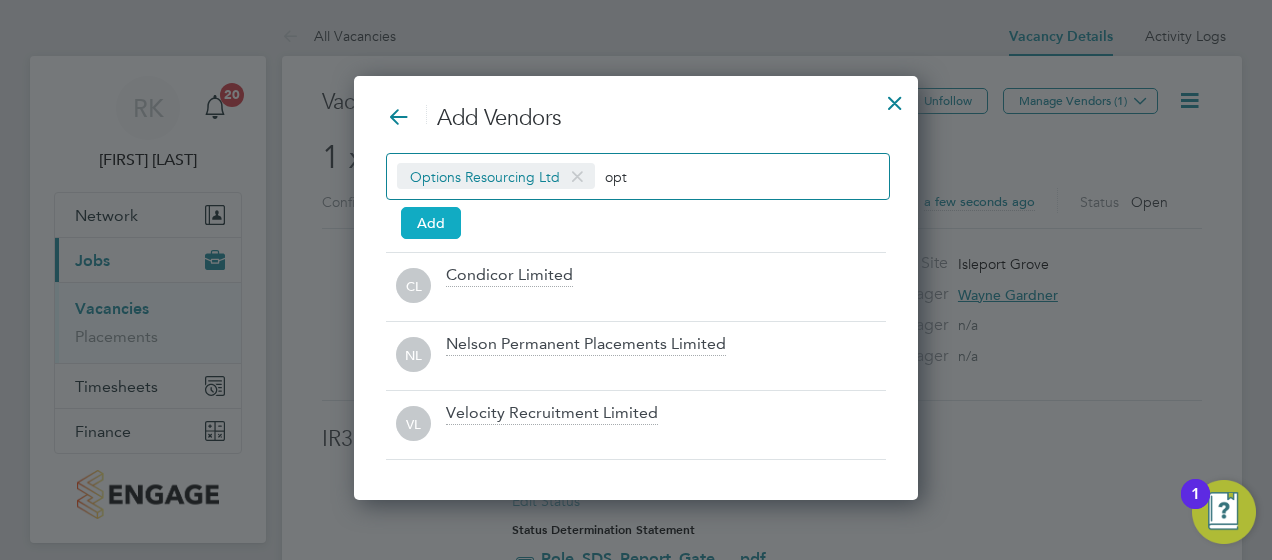 click on "Add" at bounding box center (431, 223) 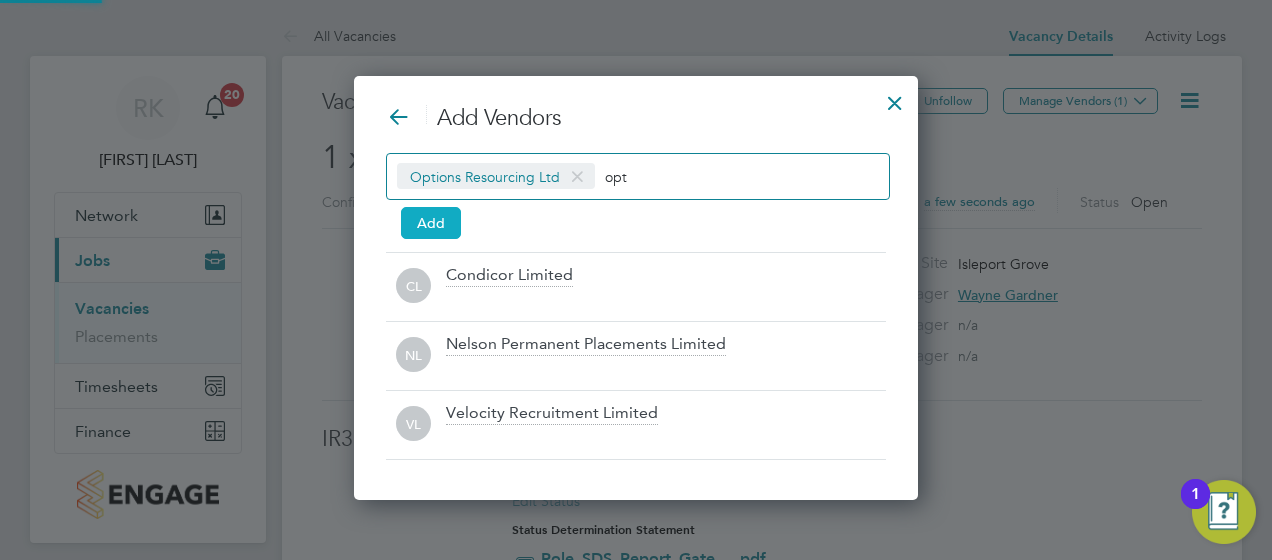 scroll, scrollTop: 10, scrollLeft: 10, axis: both 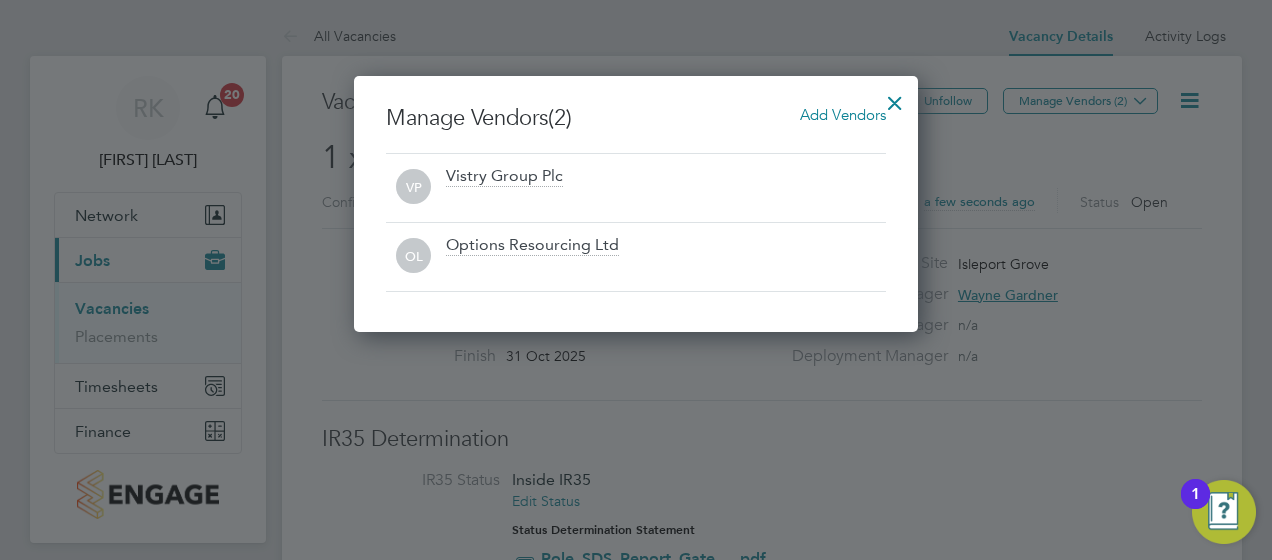 click at bounding box center (895, 98) 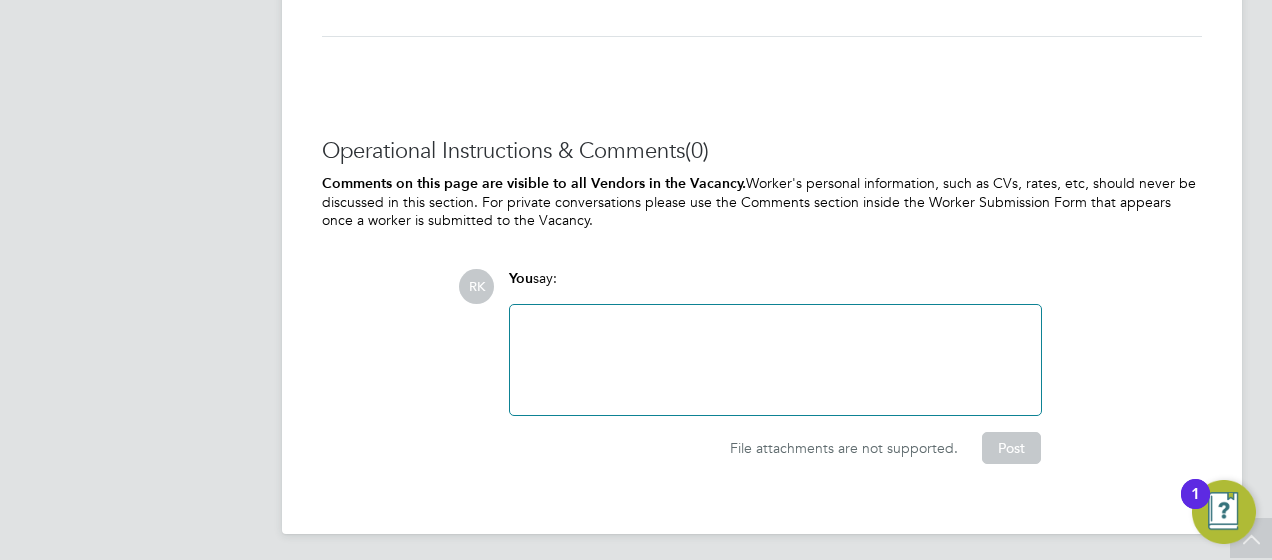 click 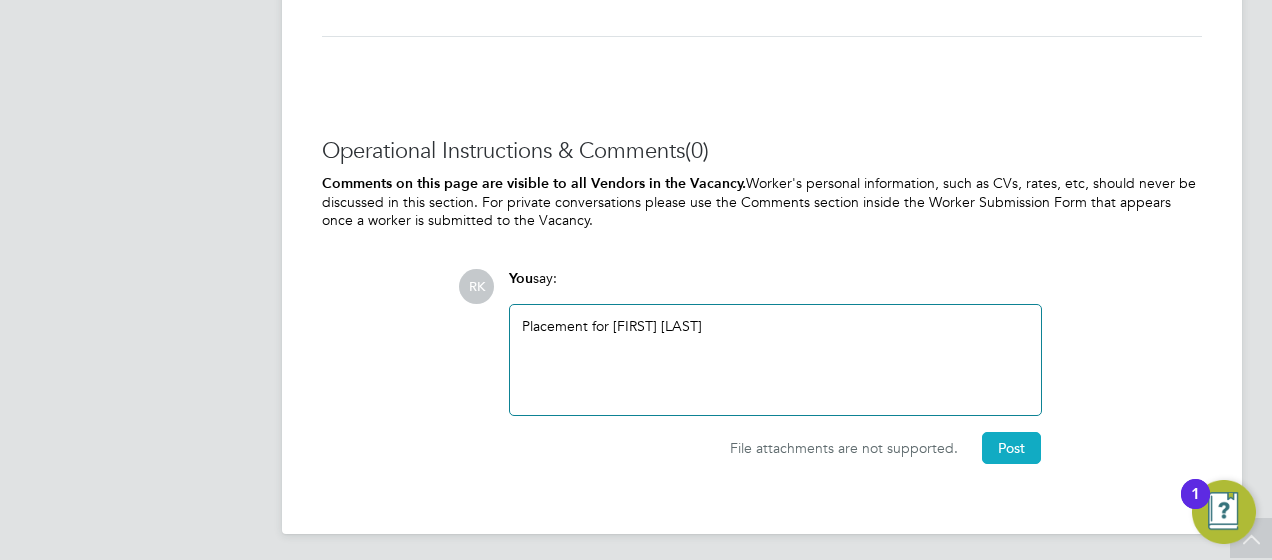 click on "Post" 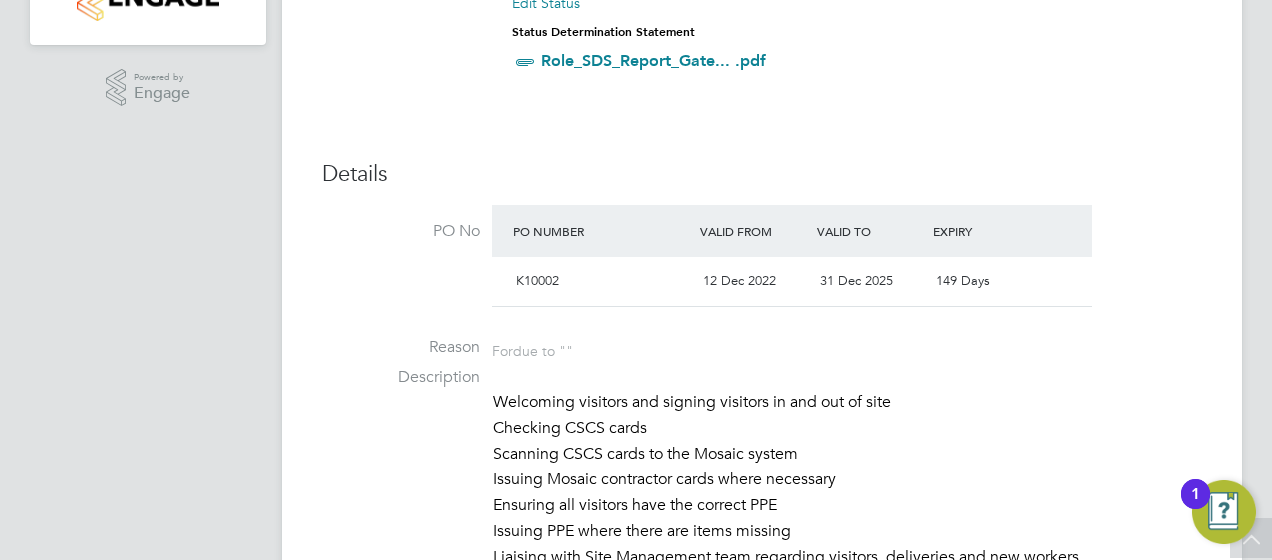 scroll, scrollTop: 0, scrollLeft: 0, axis: both 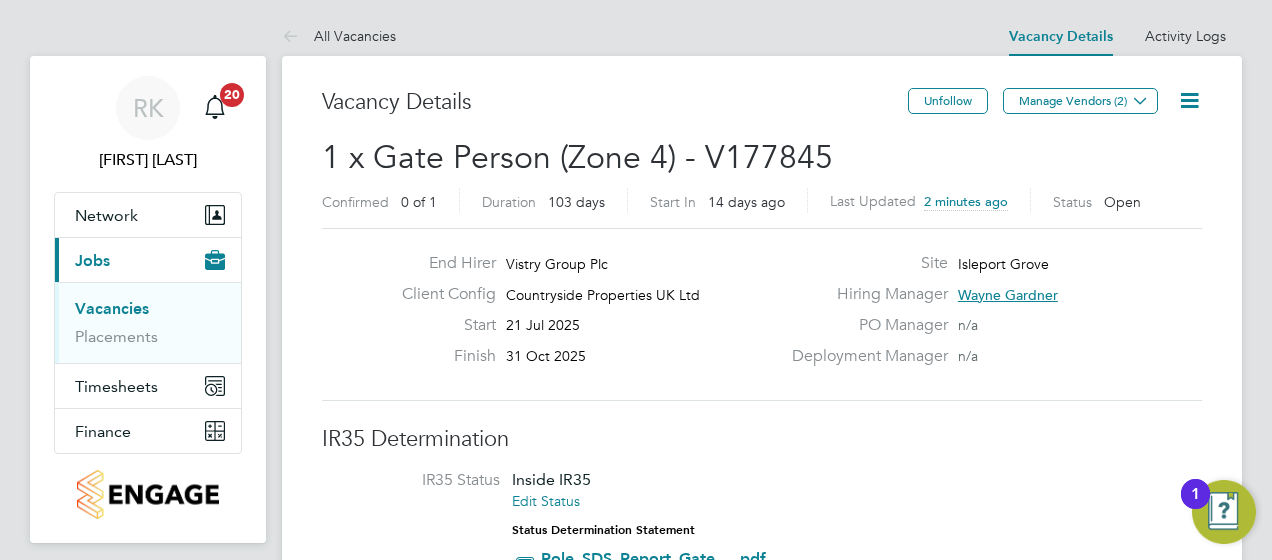 click on "Vacancies" at bounding box center [112, 308] 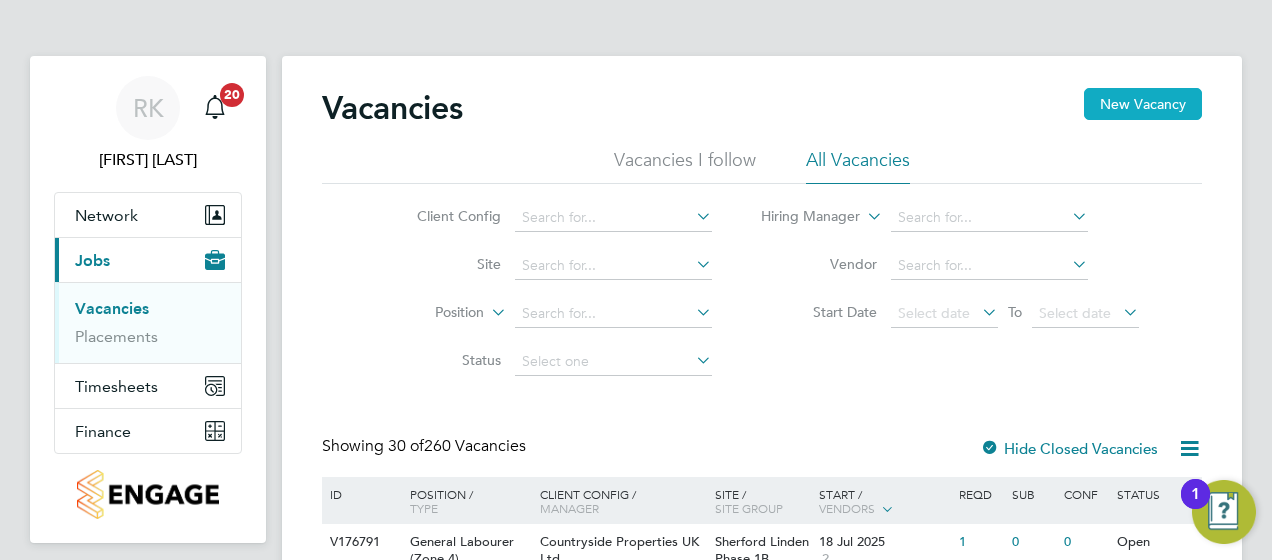 click on "New Vacancy" 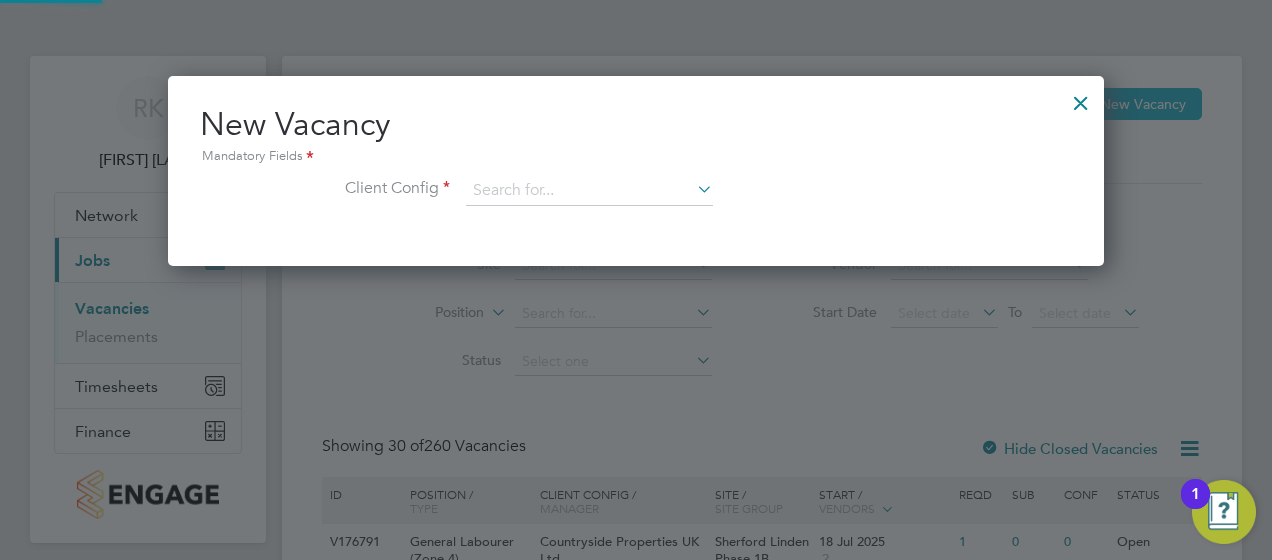 scroll, scrollTop: 10, scrollLeft: 10, axis: both 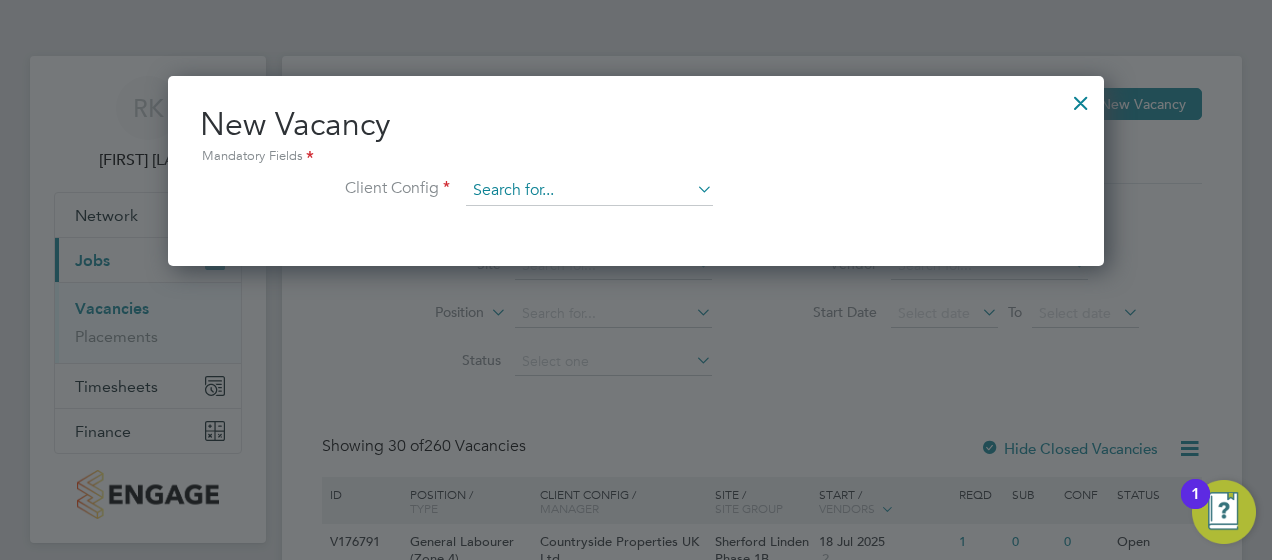 click at bounding box center (589, 191) 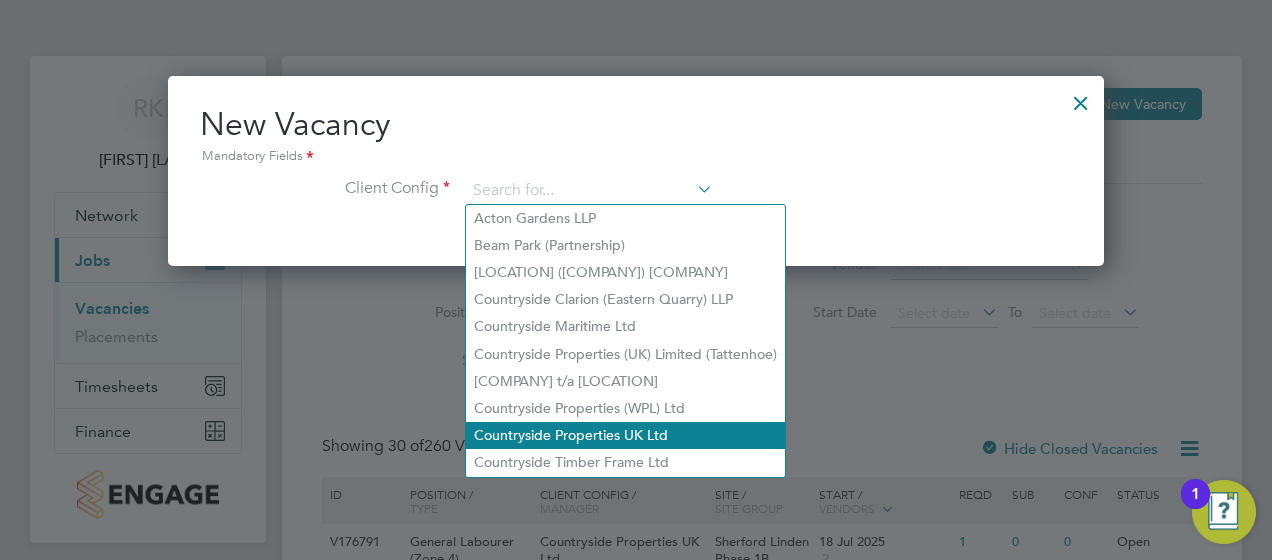 click on "Countryside Properties UK Ltd" 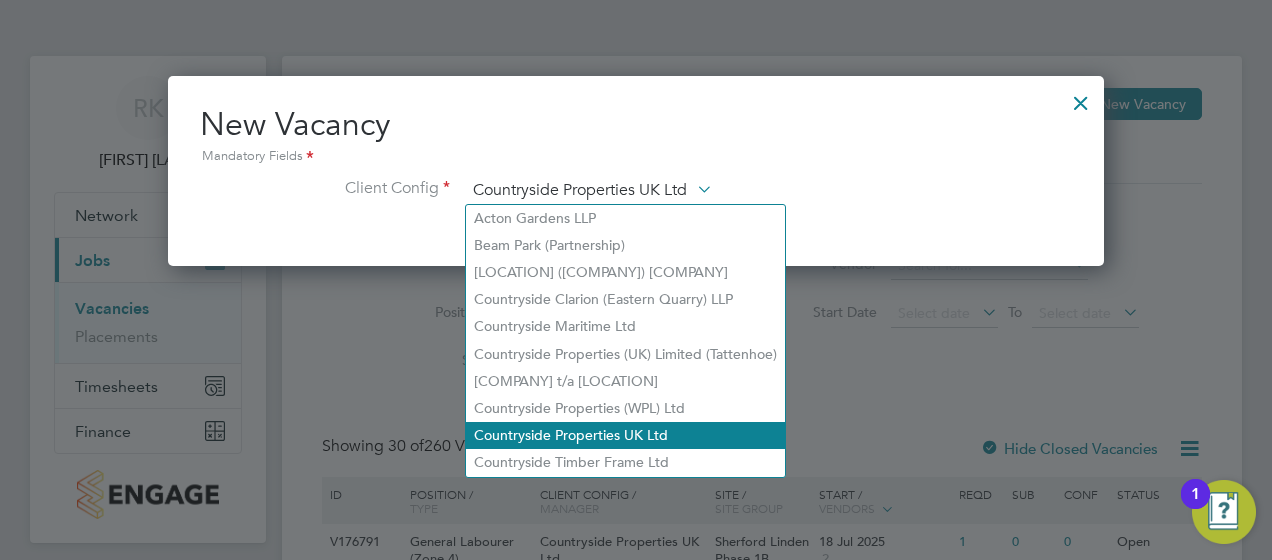 scroll, scrollTop: 10, scrollLeft: 10, axis: both 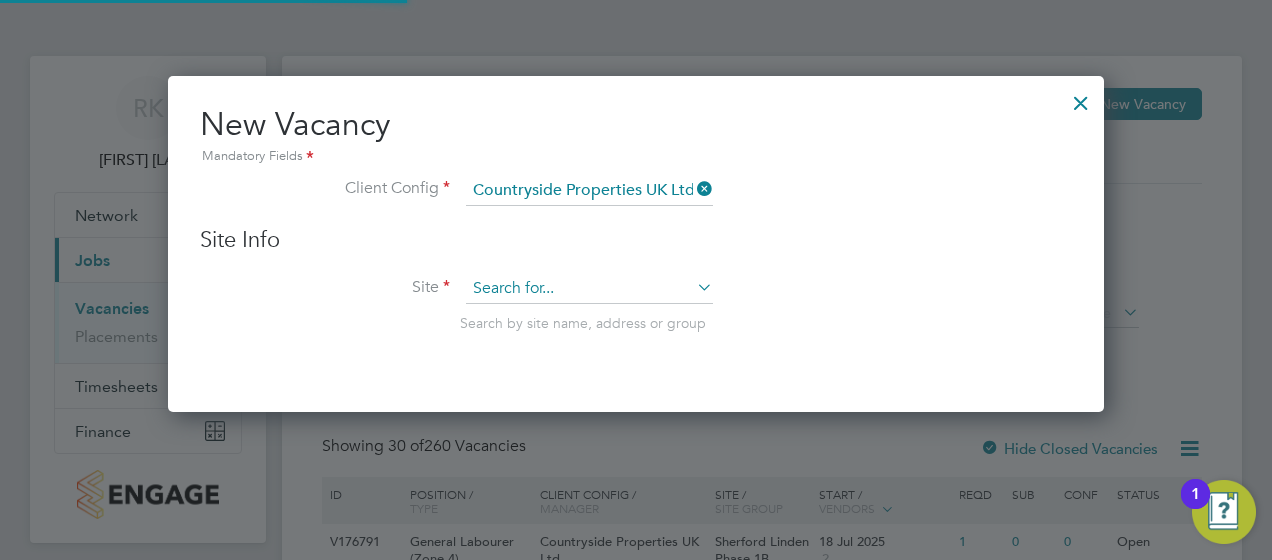 click at bounding box center (589, 289) 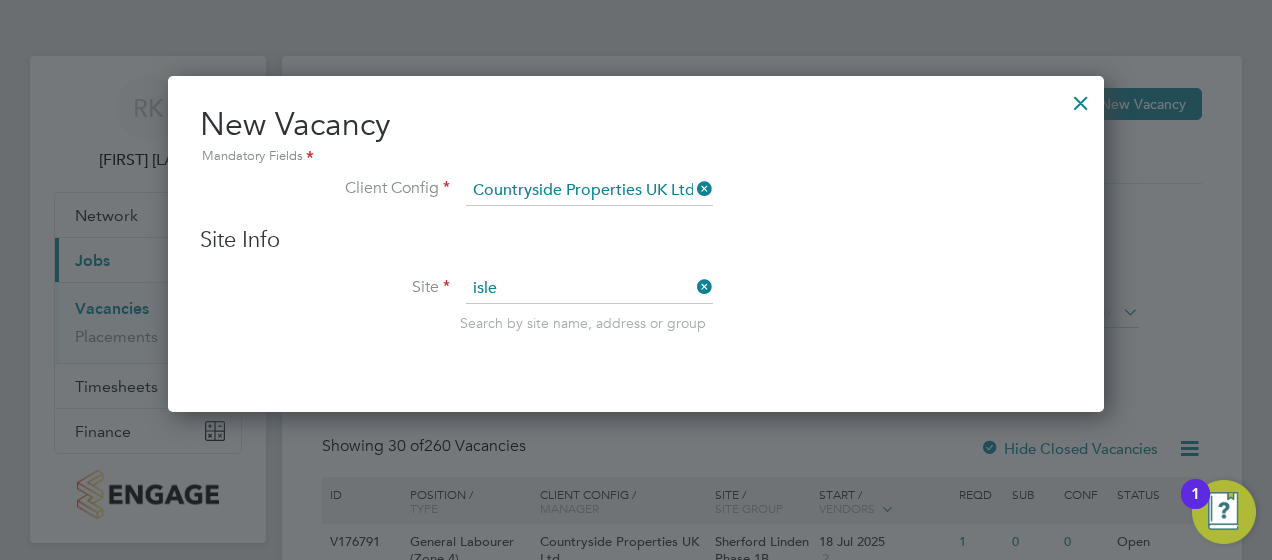 click on "Isle port Grove" 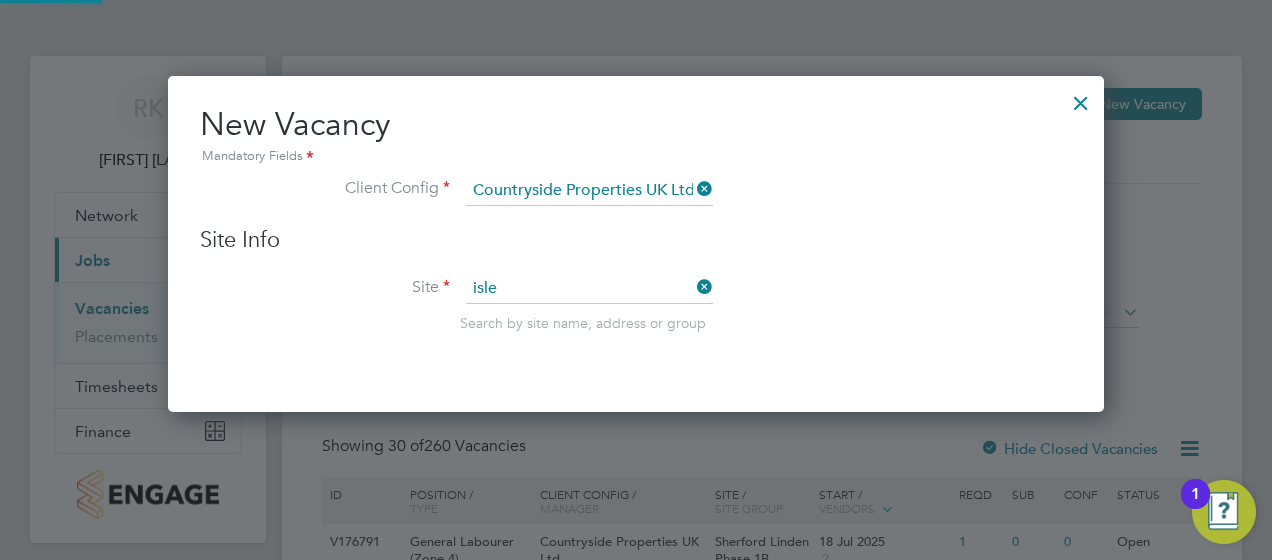 type on "Isleport Grove" 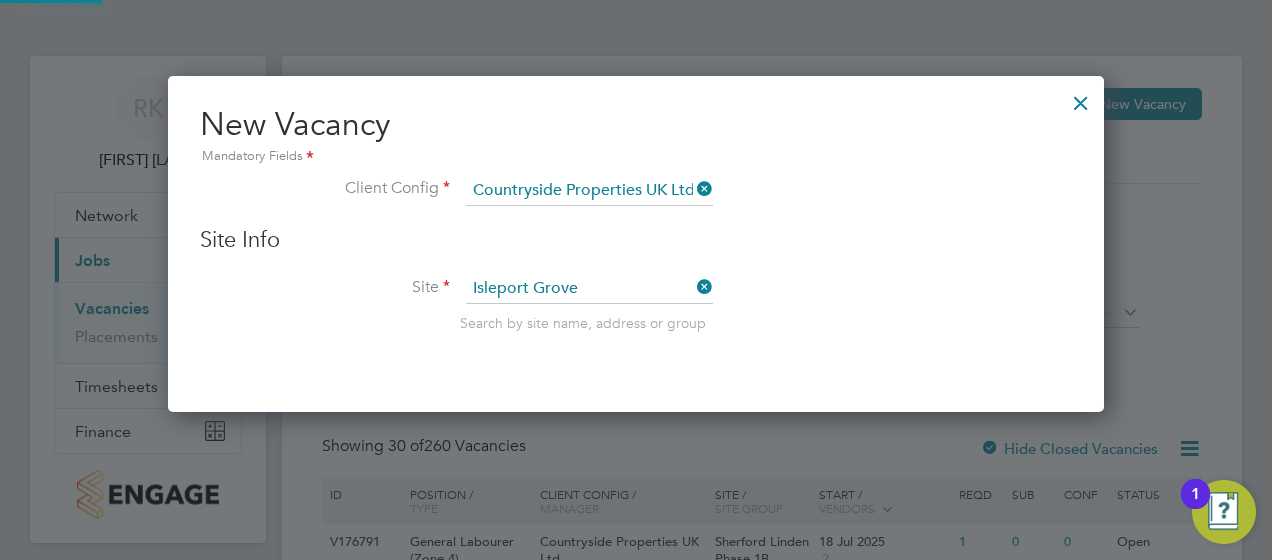 scroll, scrollTop: 10, scrollLeft: 10, axis: both 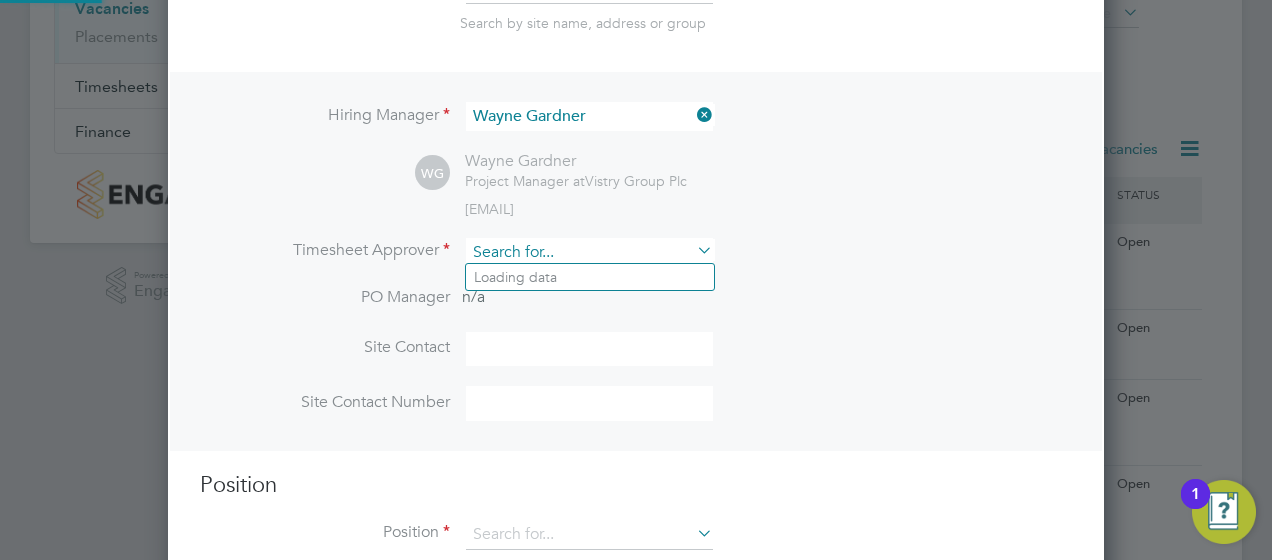 click at bounding box center (589, 252) 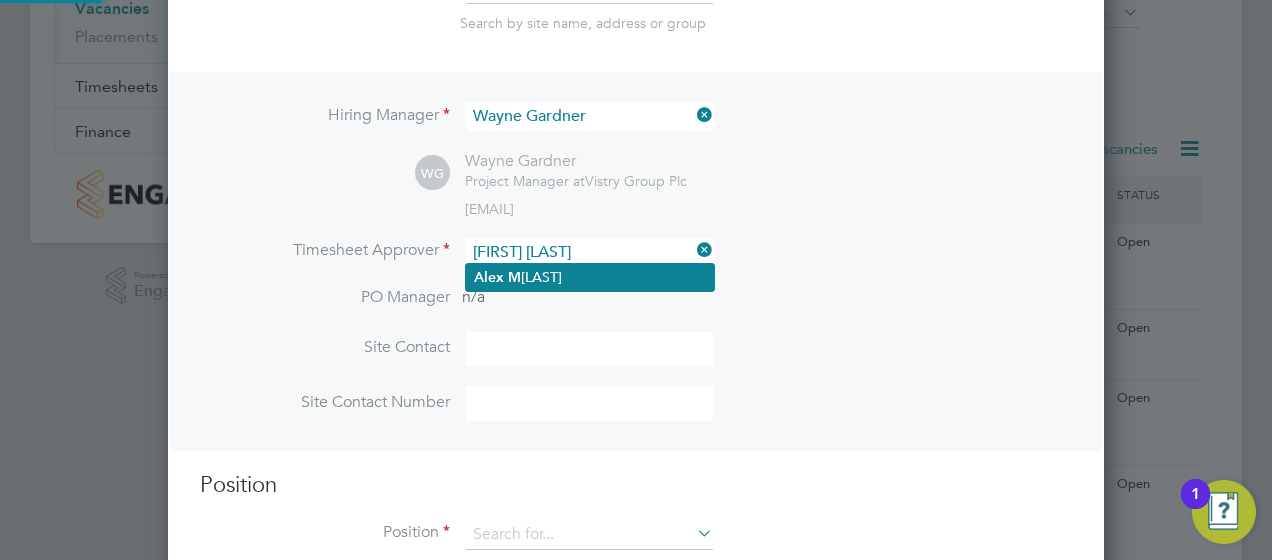 click on "Alex   M oss" 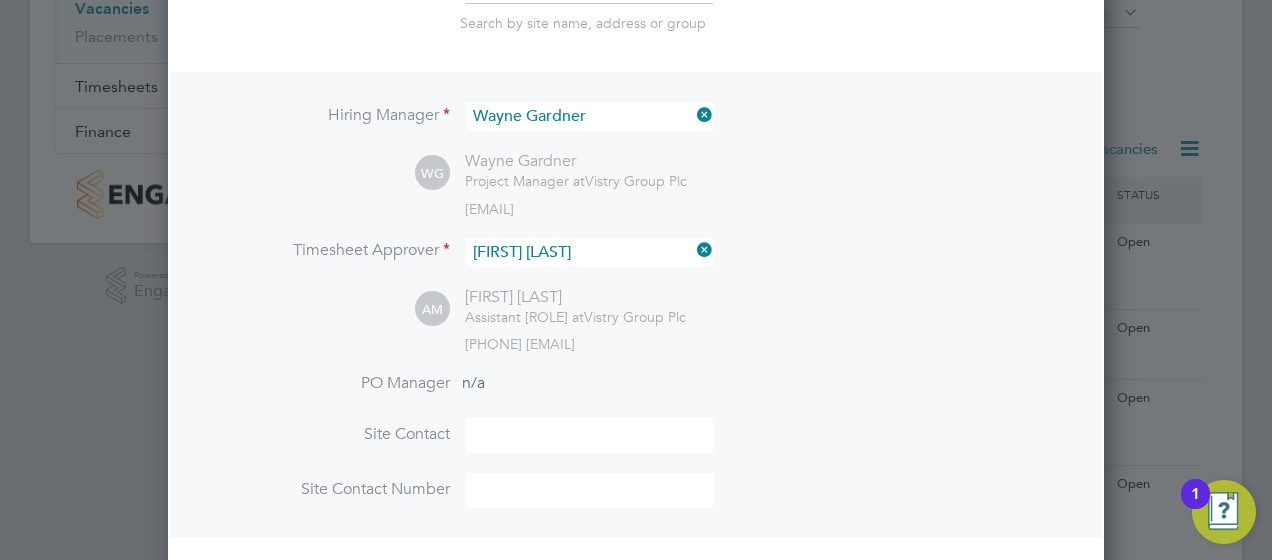 scroll, scrollTop: 10, scrollLeft: 10, axis: both 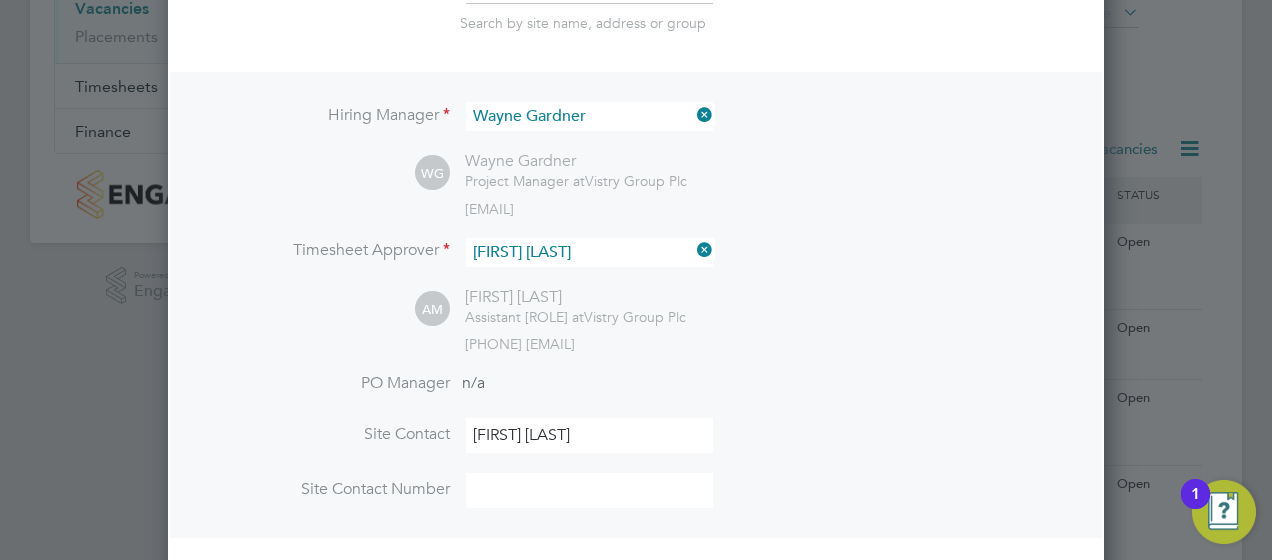 type on "[PHONE]" 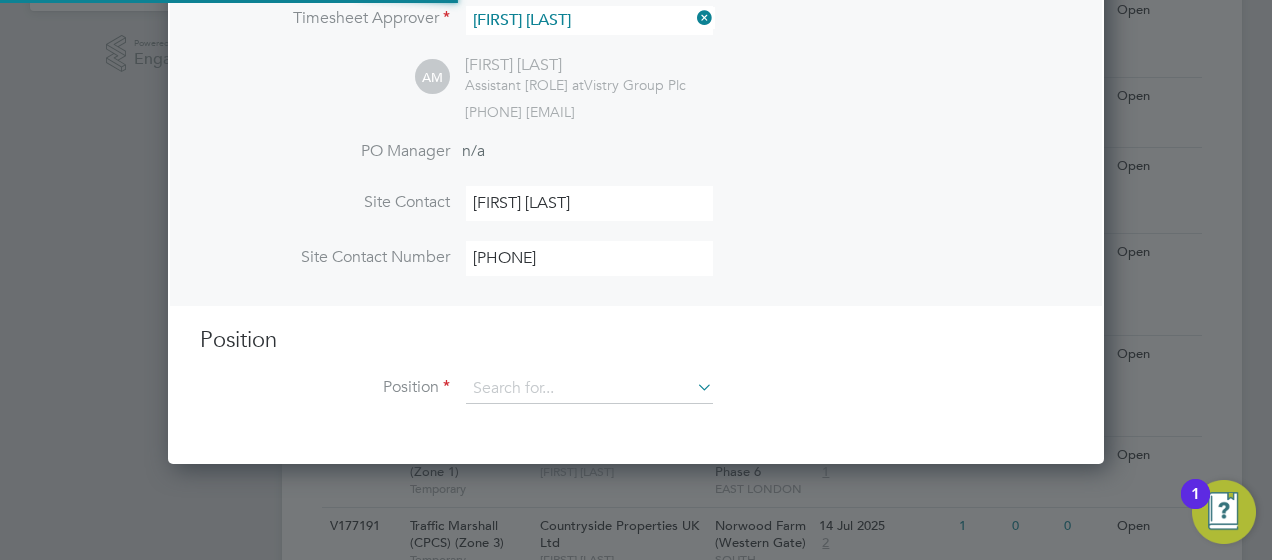 scroll, scrollTop: 600, scrollLeft: 0, axis: vertical 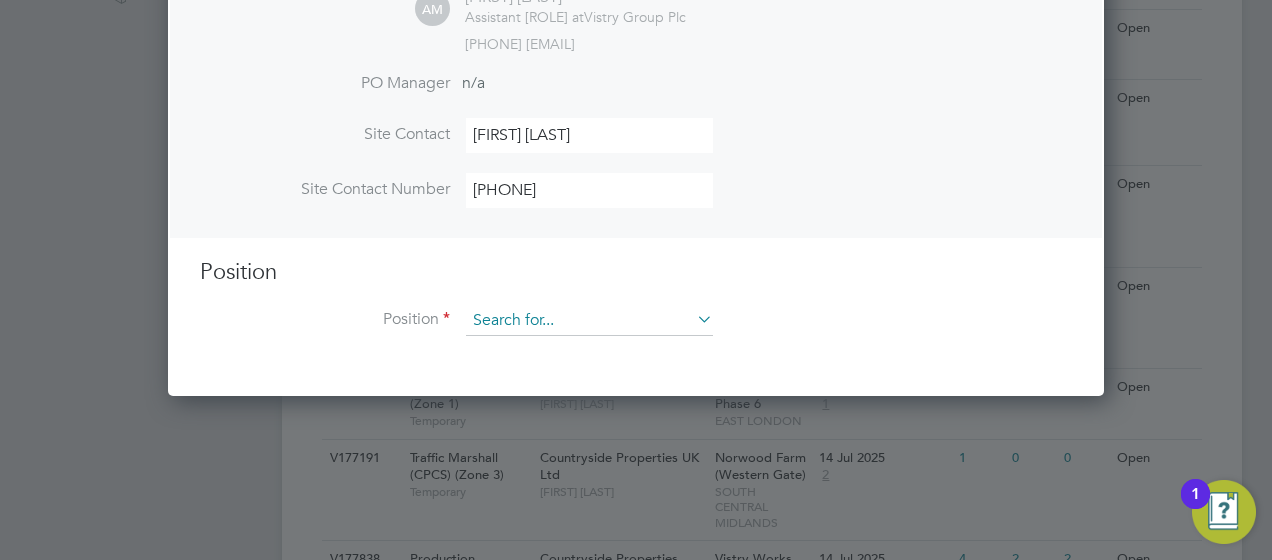 click at bounding box center [589, 321] 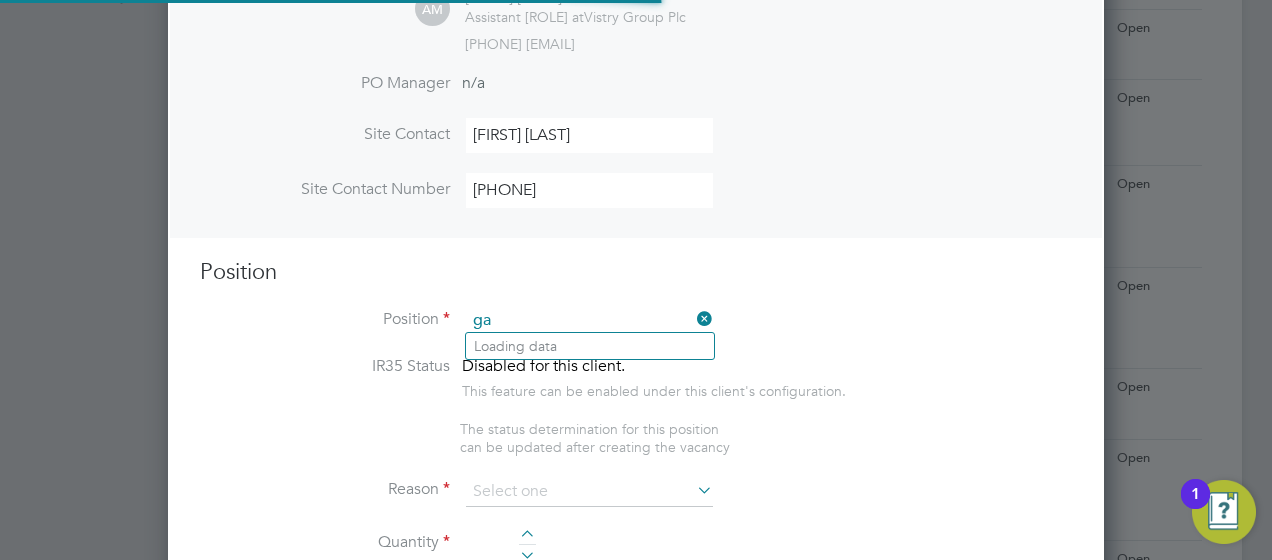 scroll, scrollTop: 10, scrollLeft: 10, axis: both 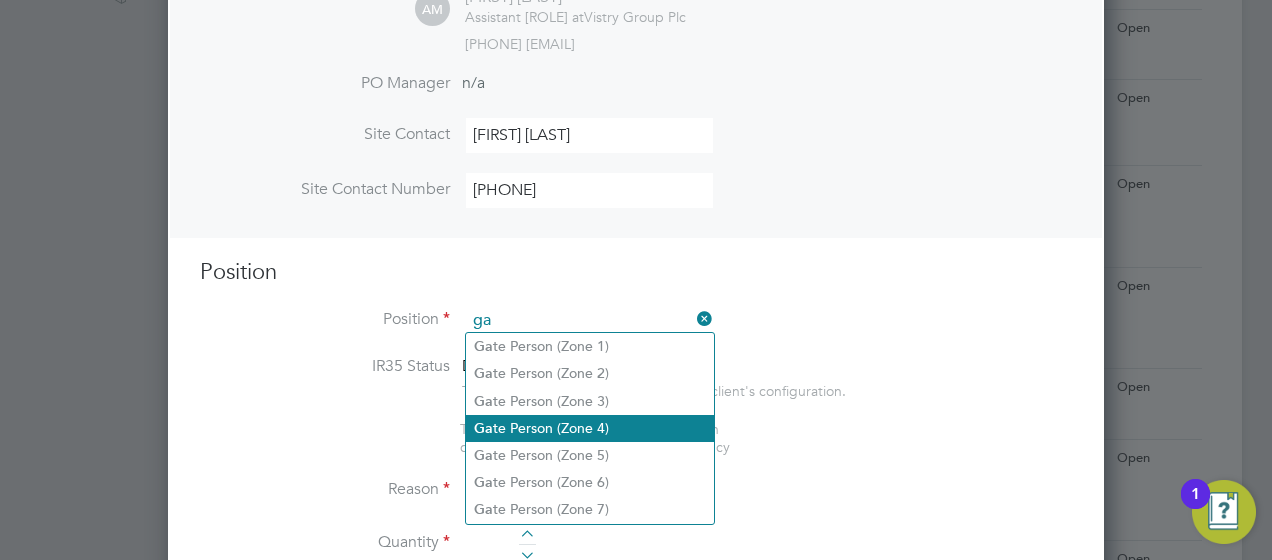 click on "Ga te Person (Zone 4)" 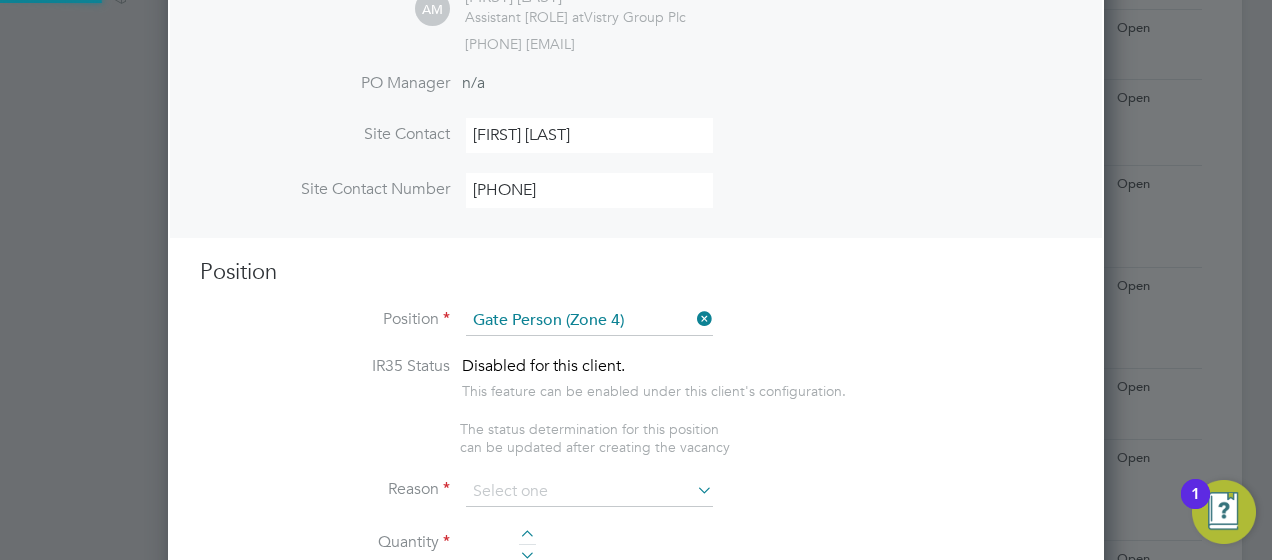 type on "- Welcoming visitors and signing visitors in and out of site
- Checking CSCS cards
- Scanning CSCS cards to the Mosaic system
- Issuing Mosaic contractor cards where necessary
- Ensuring all visitors have the correct PPE
- Issuing PPE where there are items missing
- Liaising with Site Management team regarding visitors, deliveries and new workers
- Liaising with the Materials Controller regarding materials deliveries
- Assisting the Traffic Marshall in the movement of vehicles in to and around the site
- Ensuring that vehicles visiting site are parked properly and safely
- Wheel washing vehicles that leave the site when necessary
- Assist with adhoc general labouring duties on site as and when required to do so
- Maintaining accurate and up to date records of signing in sheets in case of emergency" 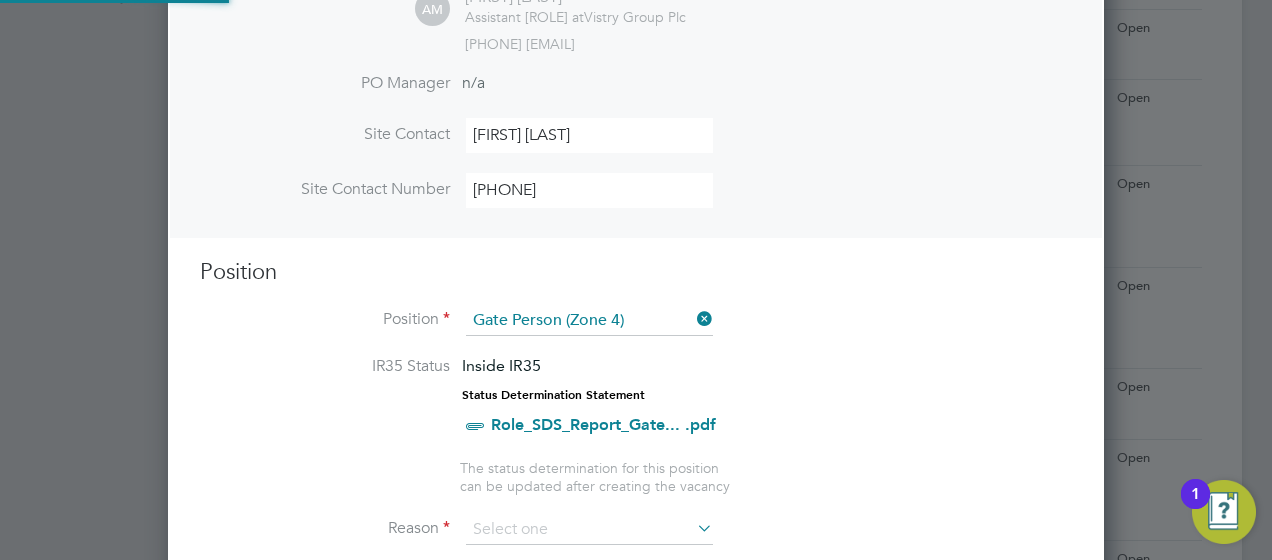 scroll, scrollTop: 10, scrollLeft: 10, axis: both 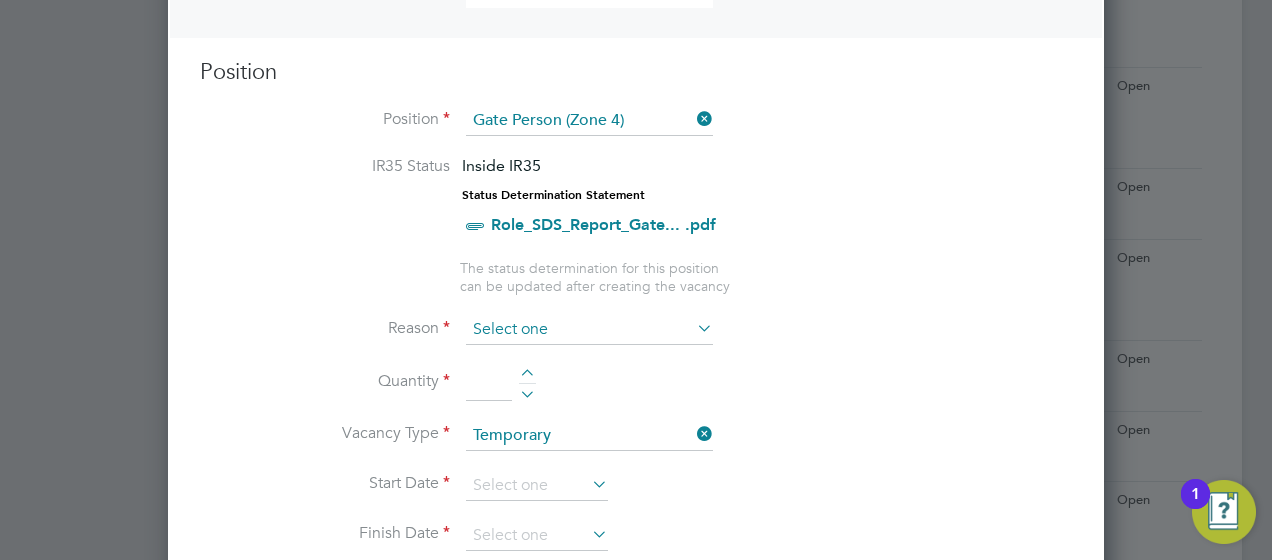 click at bounding box center (589, 330) 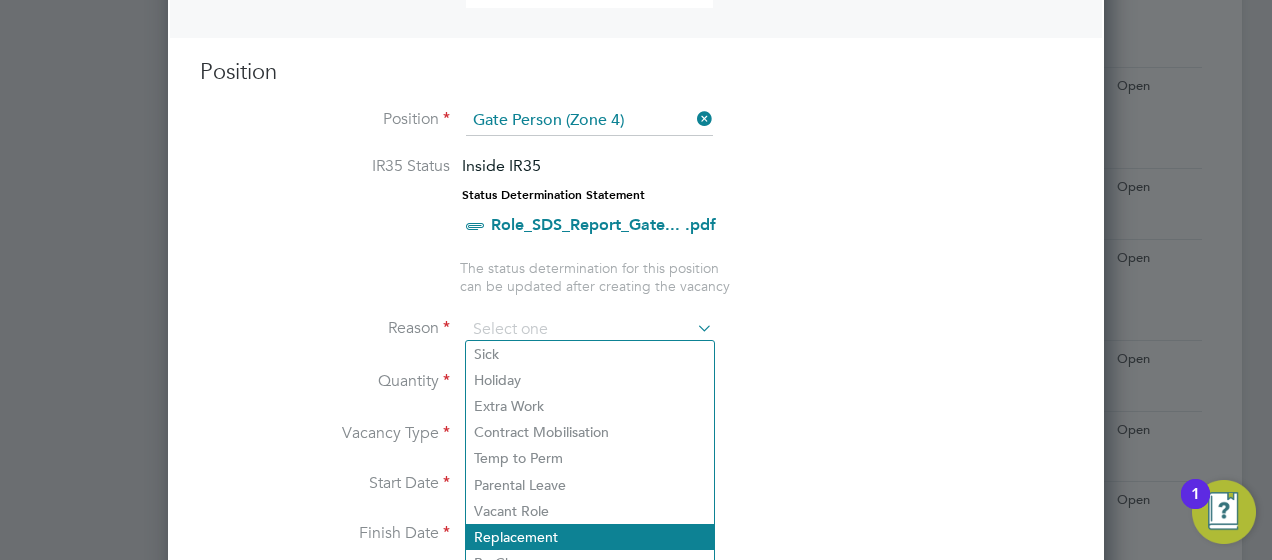 click on "Replacement" 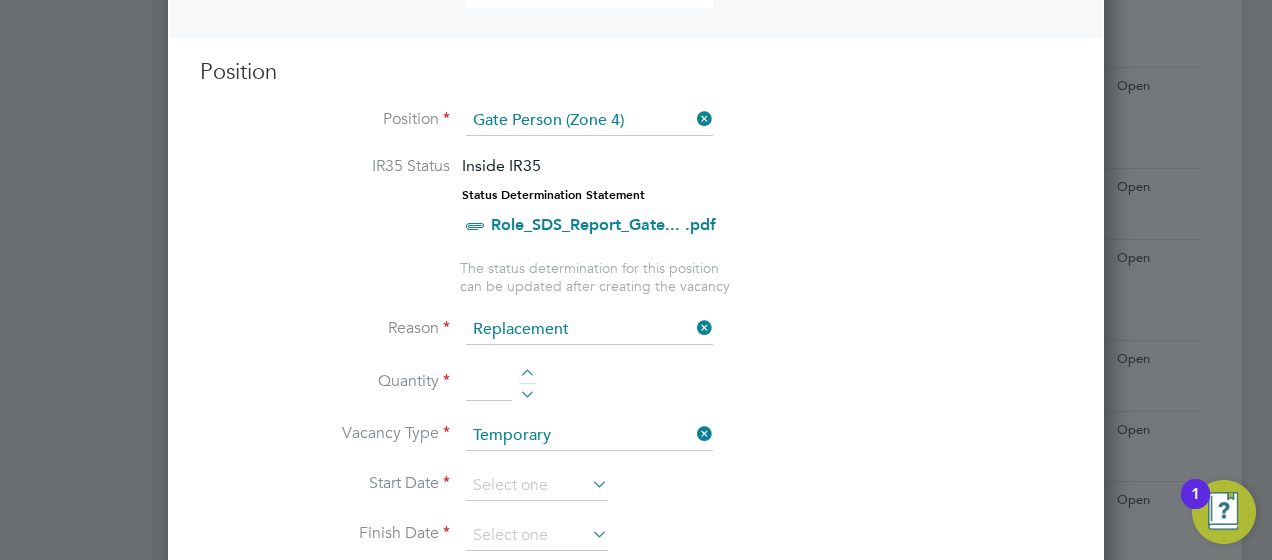click at bounding box center [489, 383] 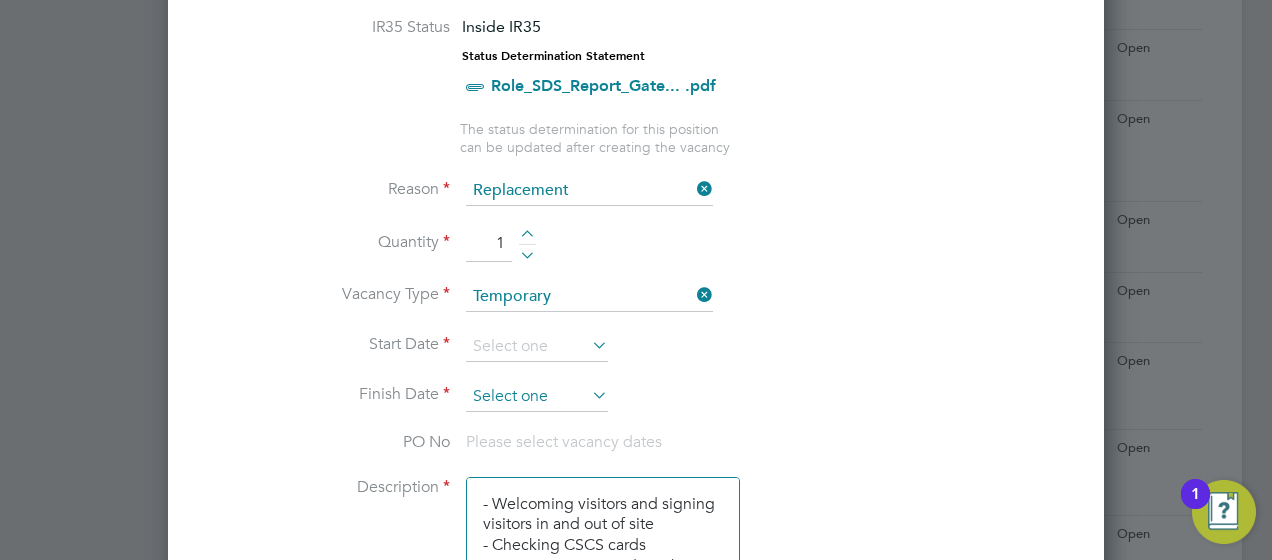 scroll, scrollTop: 1000, scrollLeft: 0, axis: vertical 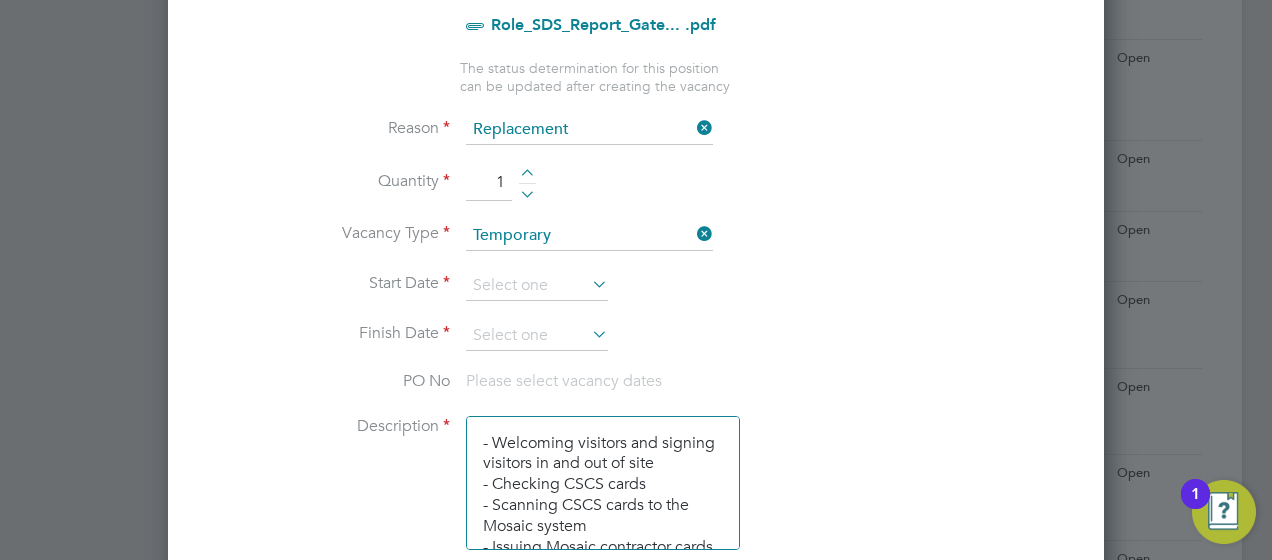 type on "1" 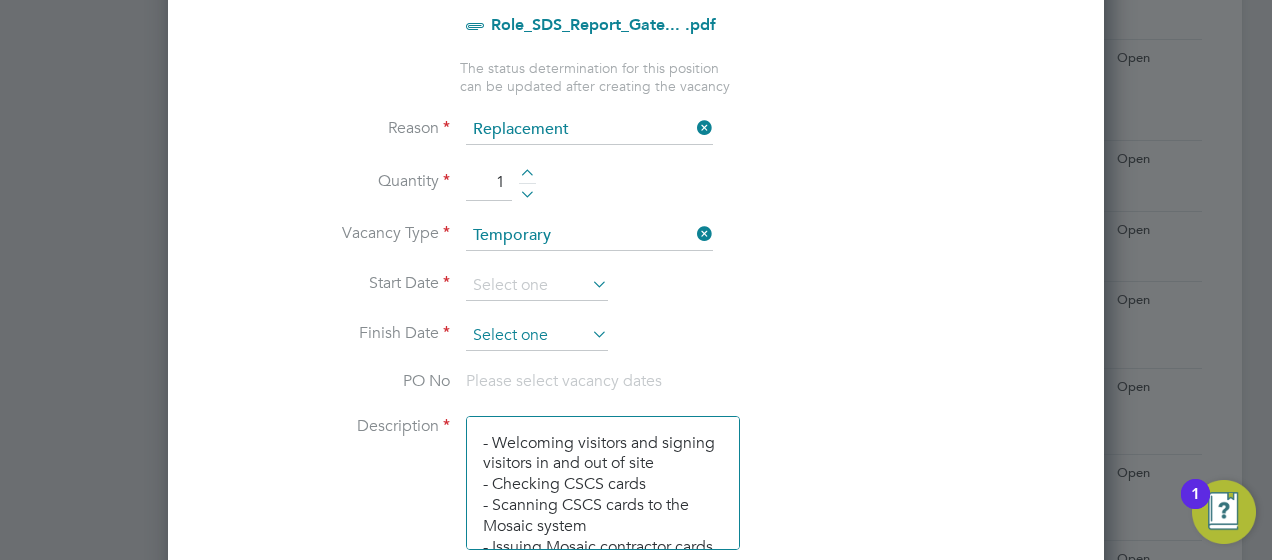 click at bounding box center (537, 336) 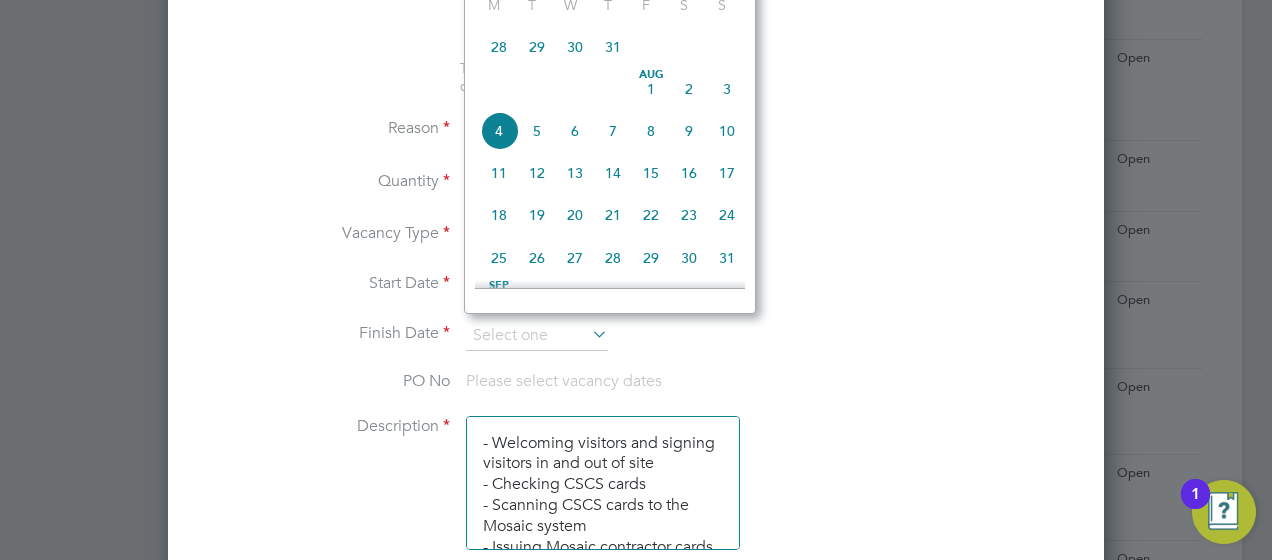 scroll, scrollTop: 644, scrollLeft: 0, axis: vertical 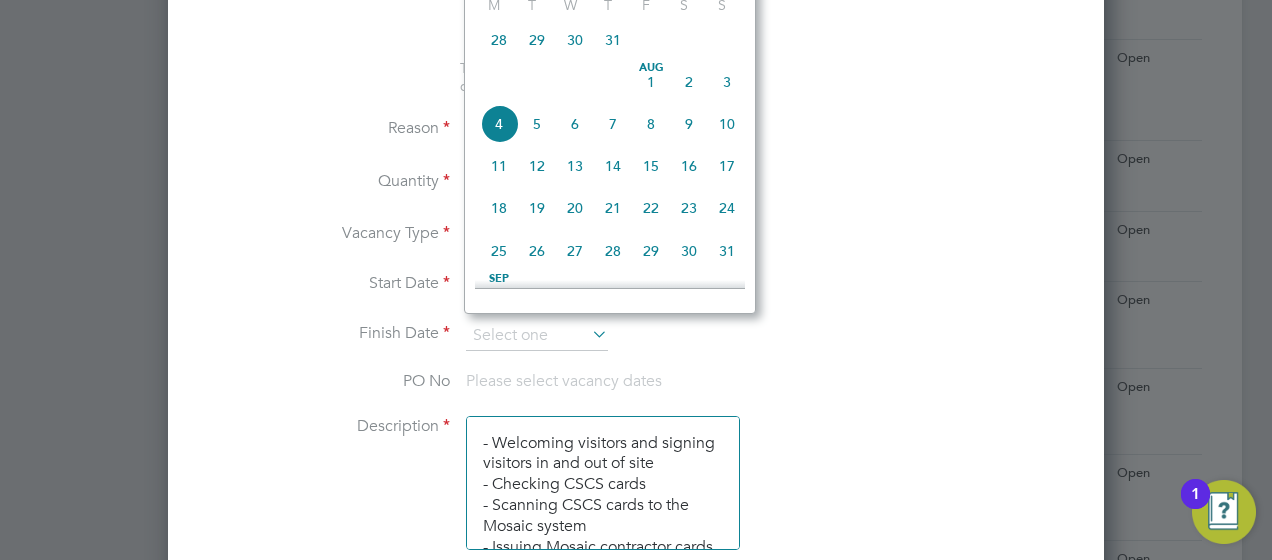 click on "8" 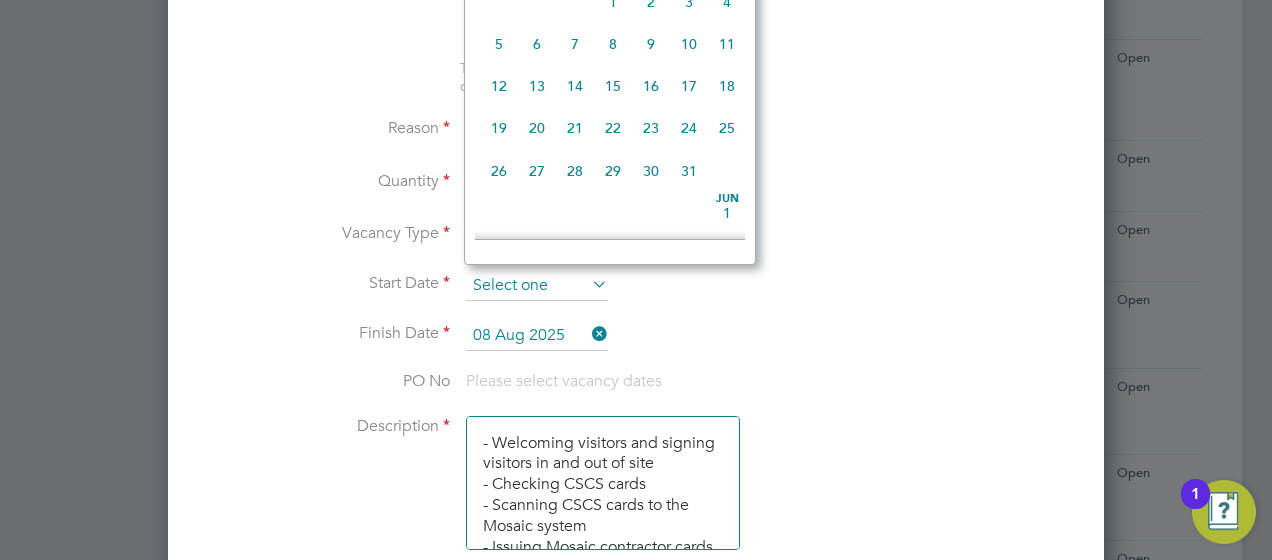 click at bounding box center [537, 286] 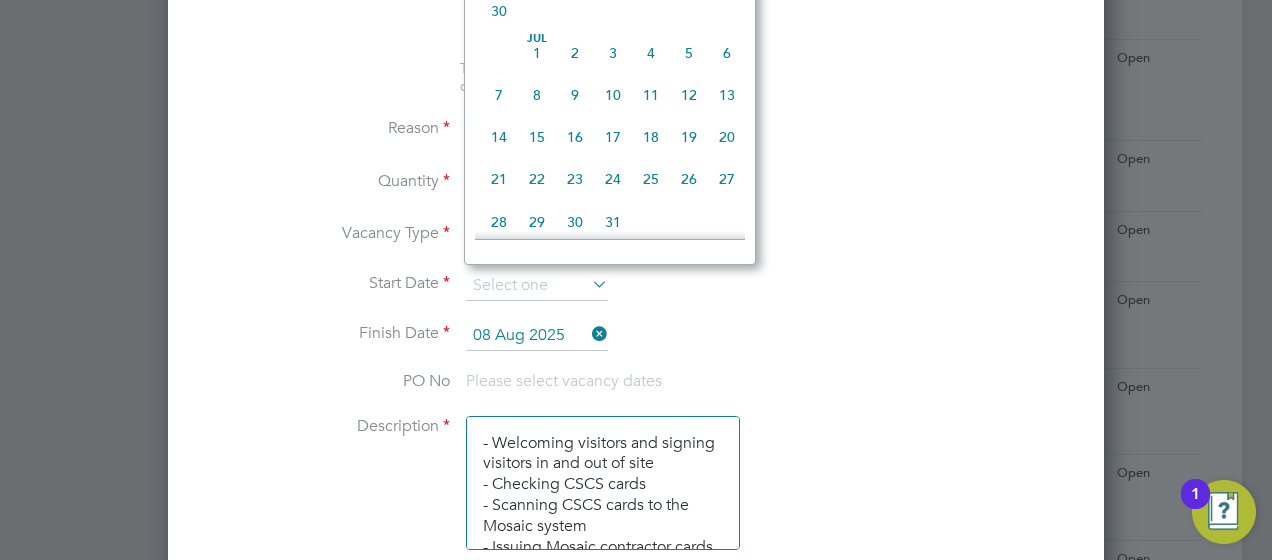 scroll, scrollTop: 444, scrollLeft: 0, axis: vertical 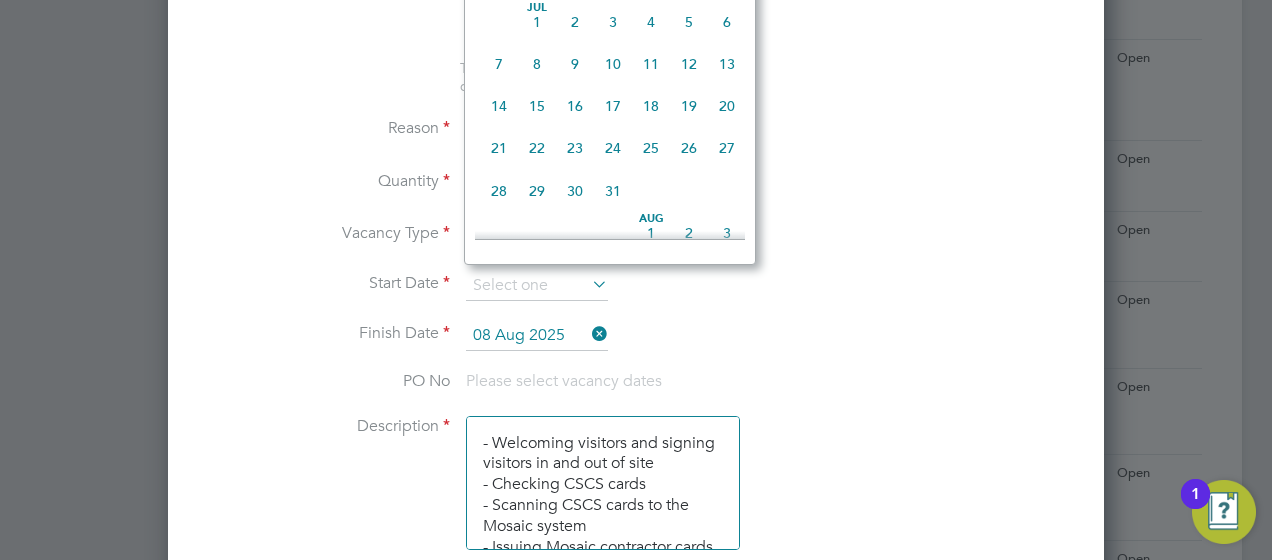 click on "24" 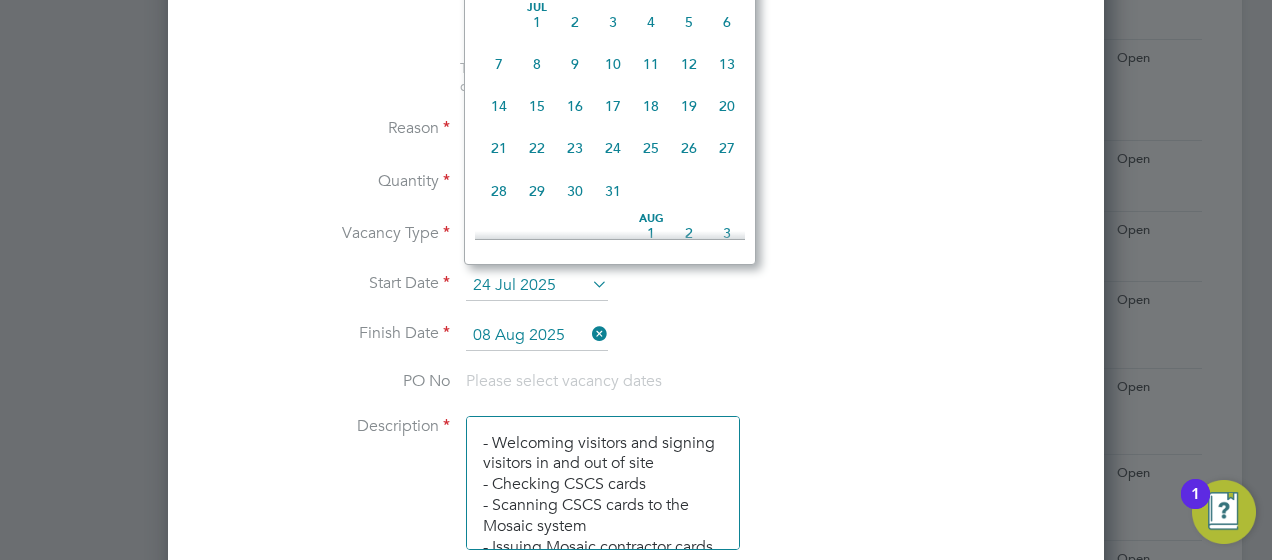 scroll, scrollTop: 10, scrollLeft: 10, axis: both 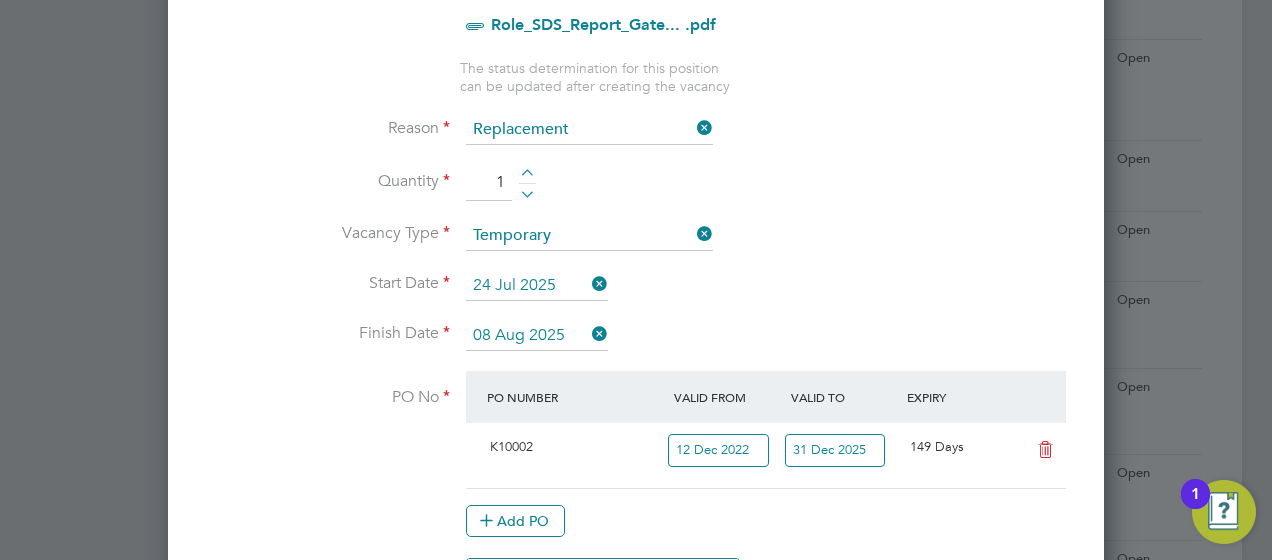 click on "Start Date   24 Jul 2025" at bounding box center (636, 296) 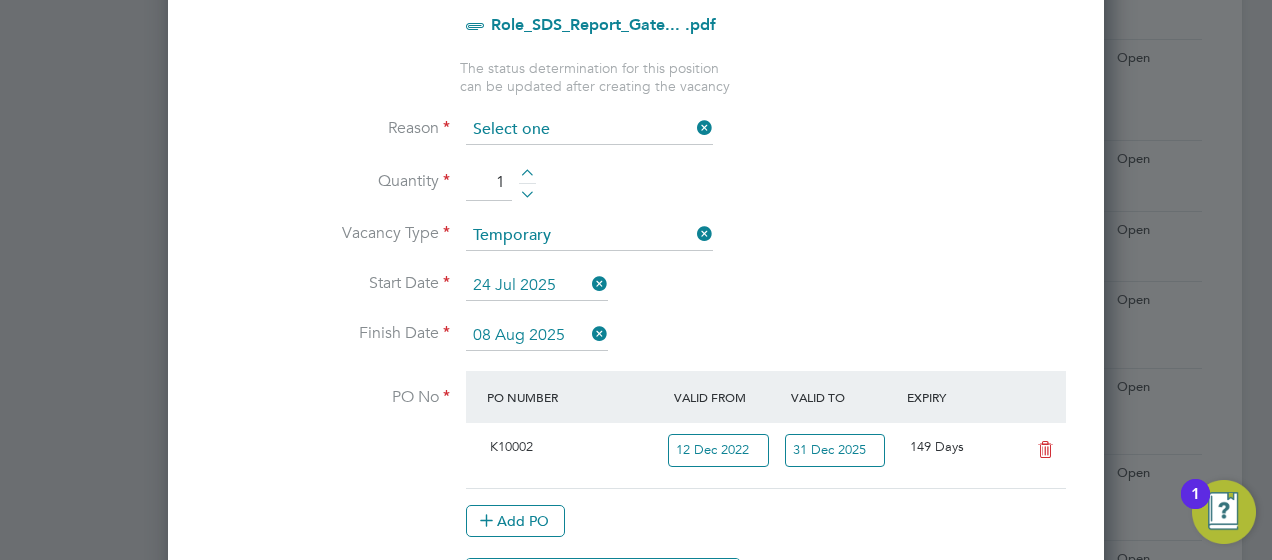 click at bounding box center (589, 130) 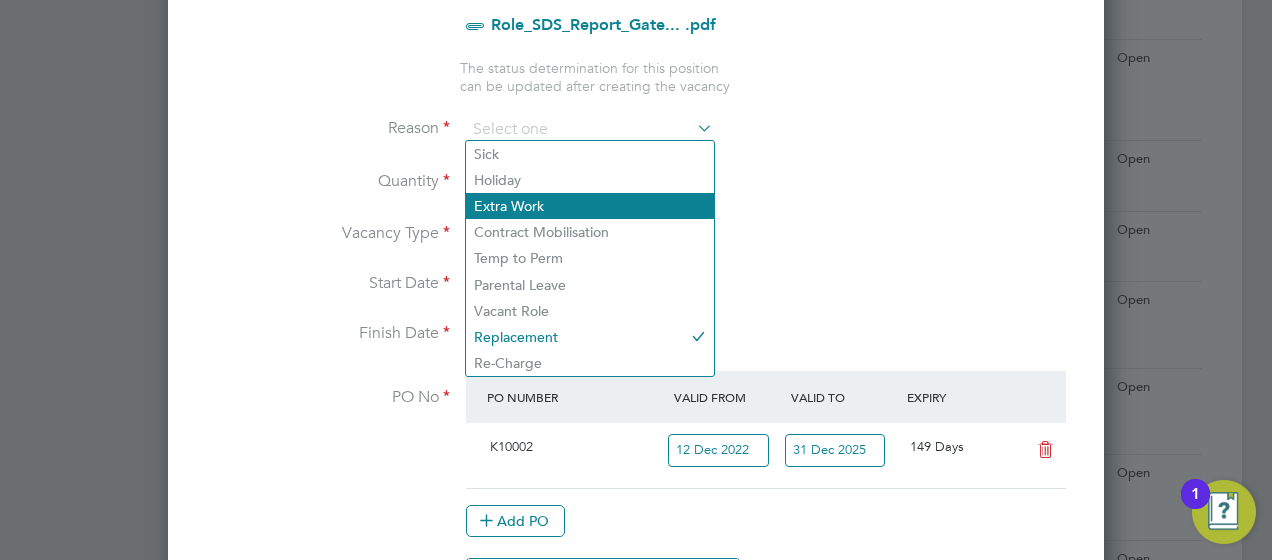 click on "Extra Work" 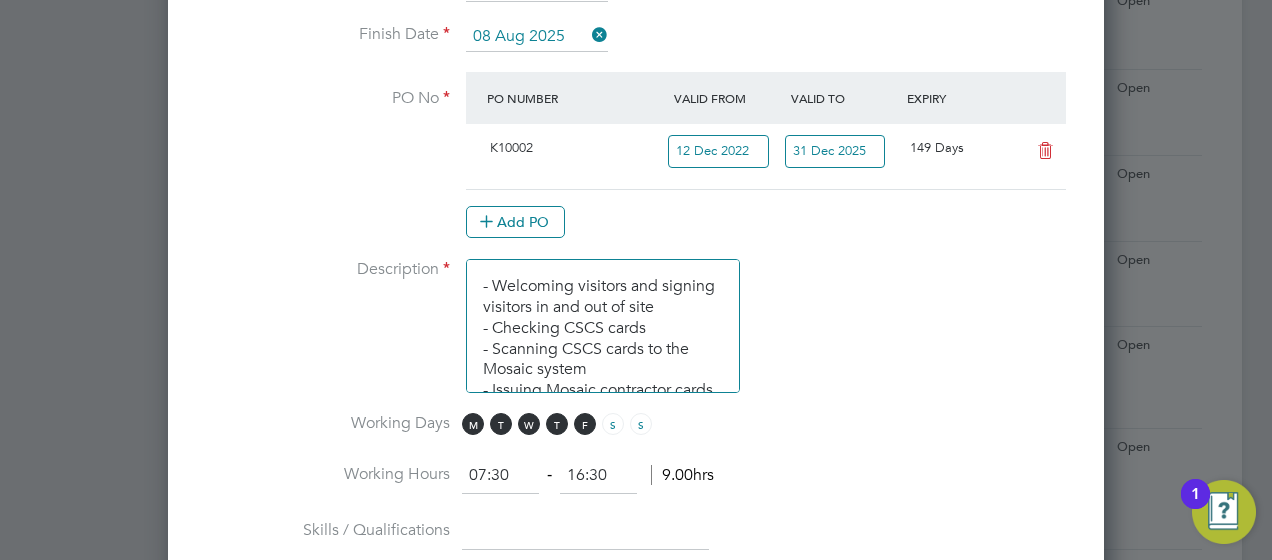 scroll, scrollTop: 1300, scrollLeft: 0, axis: vertical 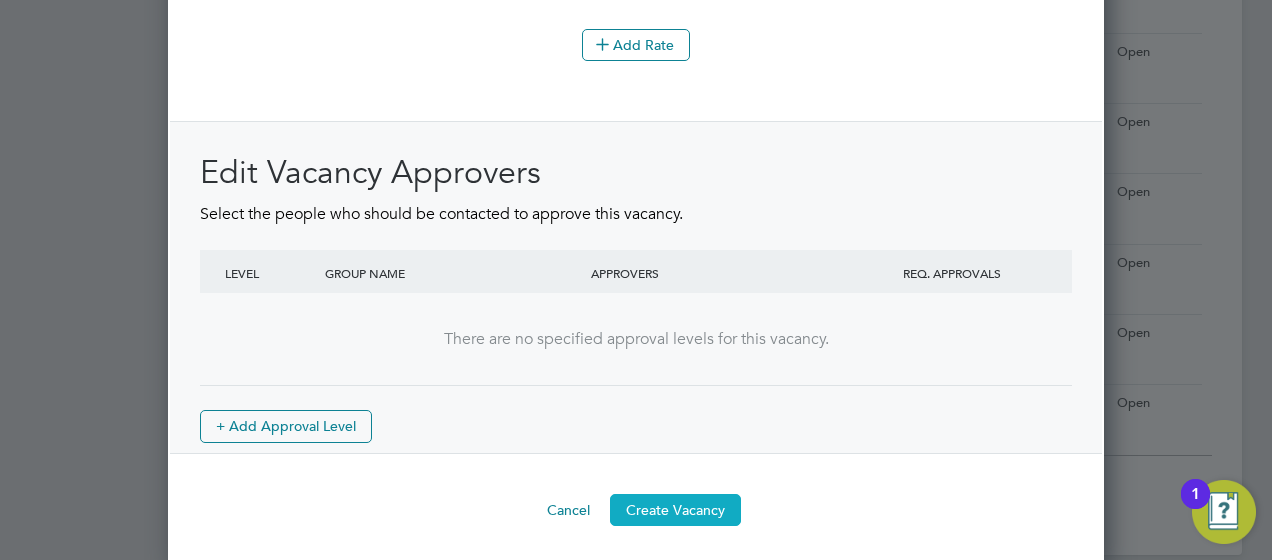 click on "Create Vacancy" at bounding box center [675, 510] 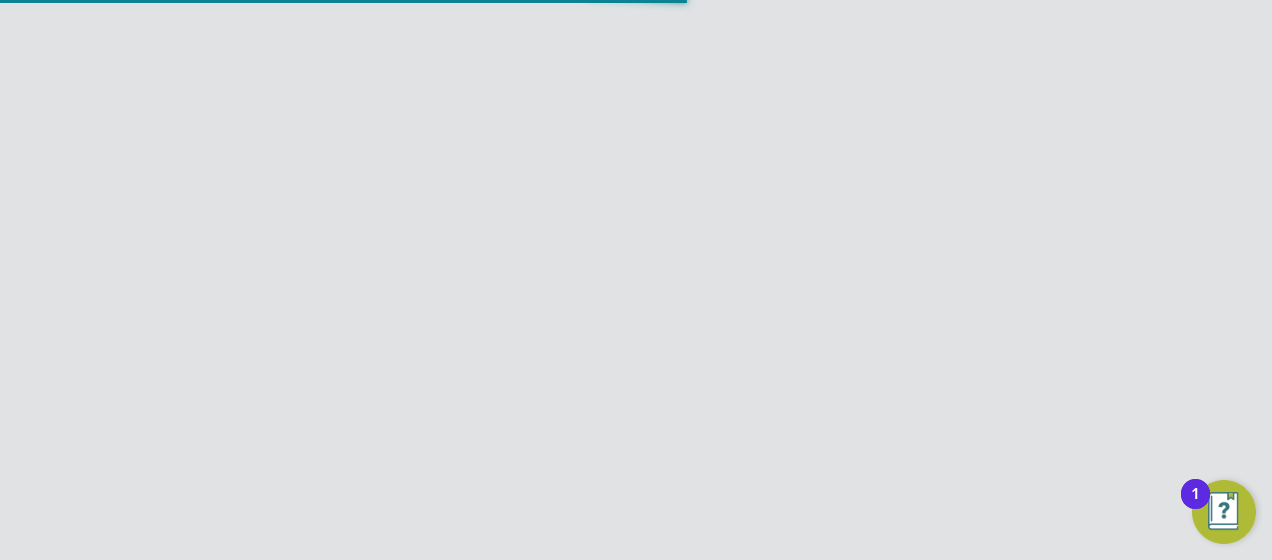 scroll, scrollTop: 1313, scrollLeft: 0, axis: vertical 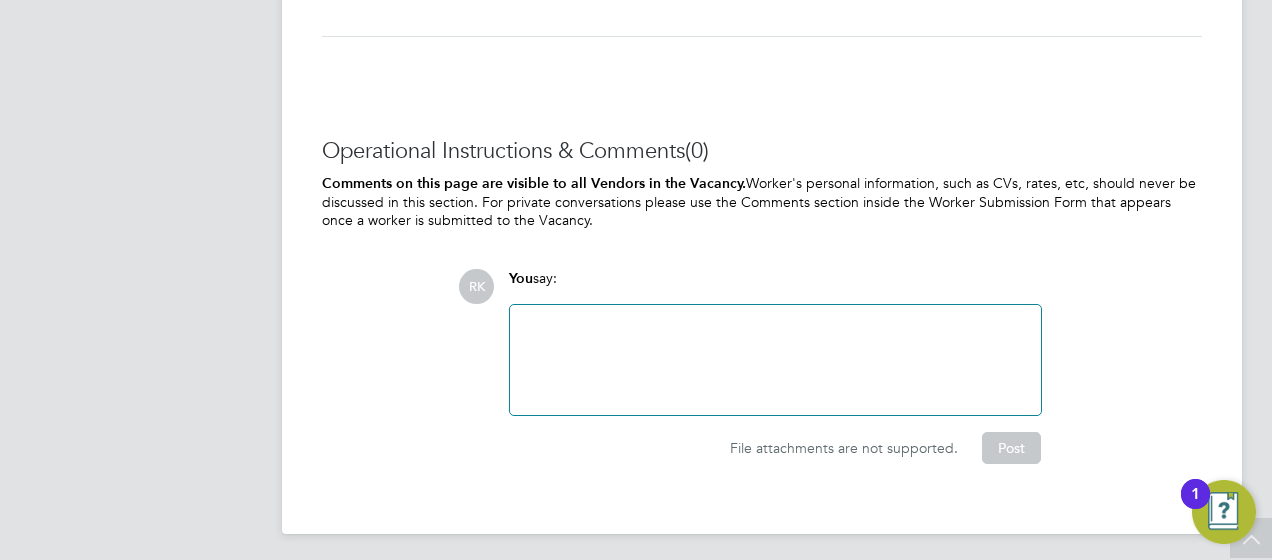 click 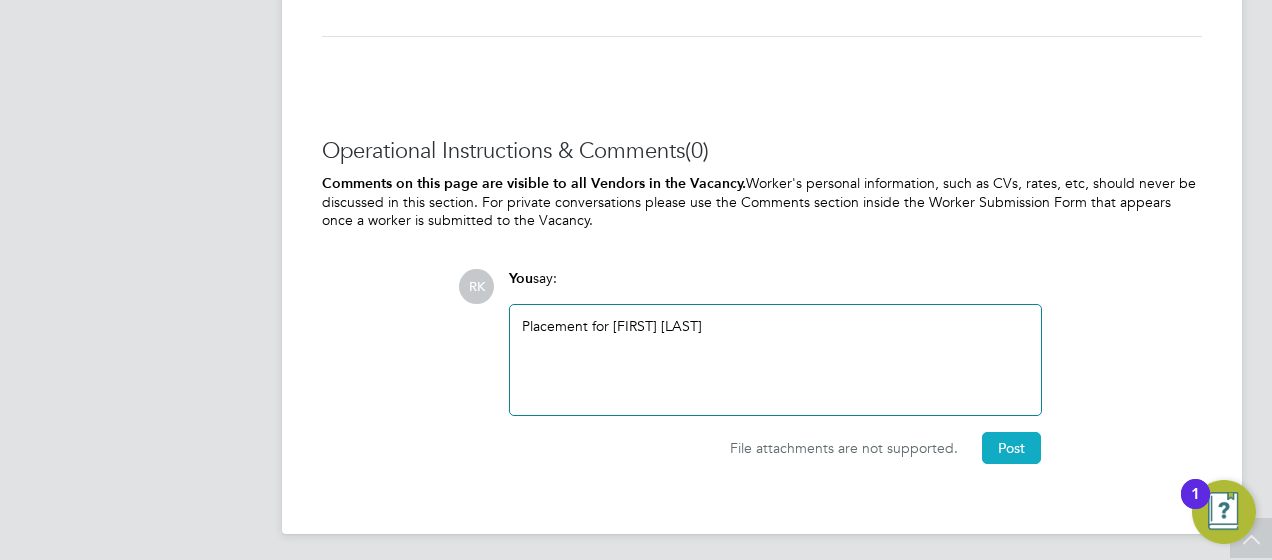 click on "Post" 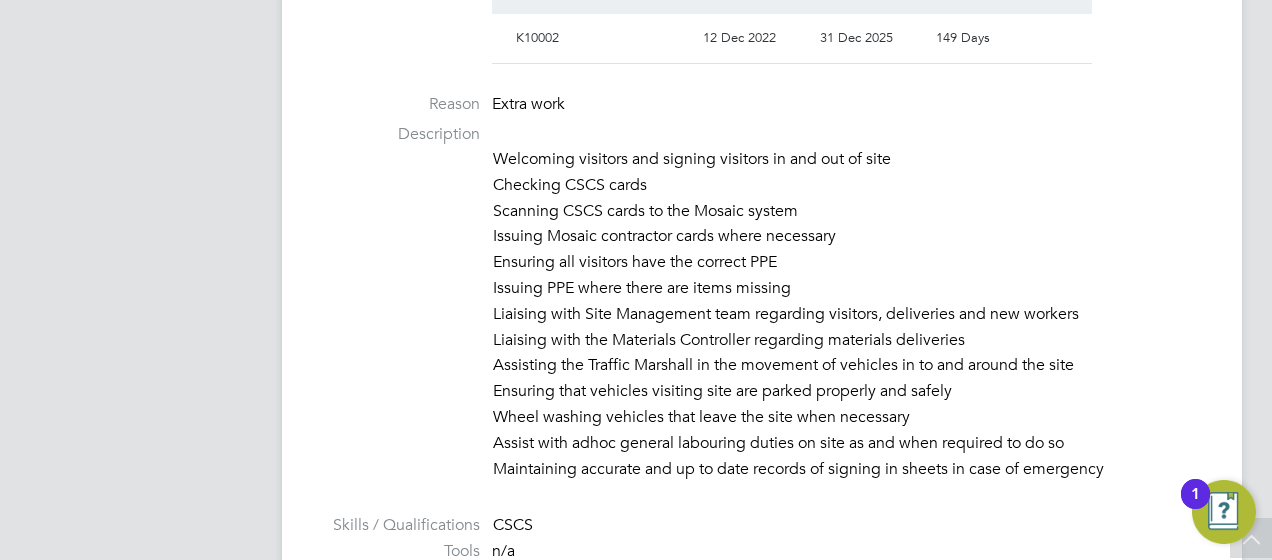 scroll, scrollTop: 0, scrollLeft: 0, axis: both 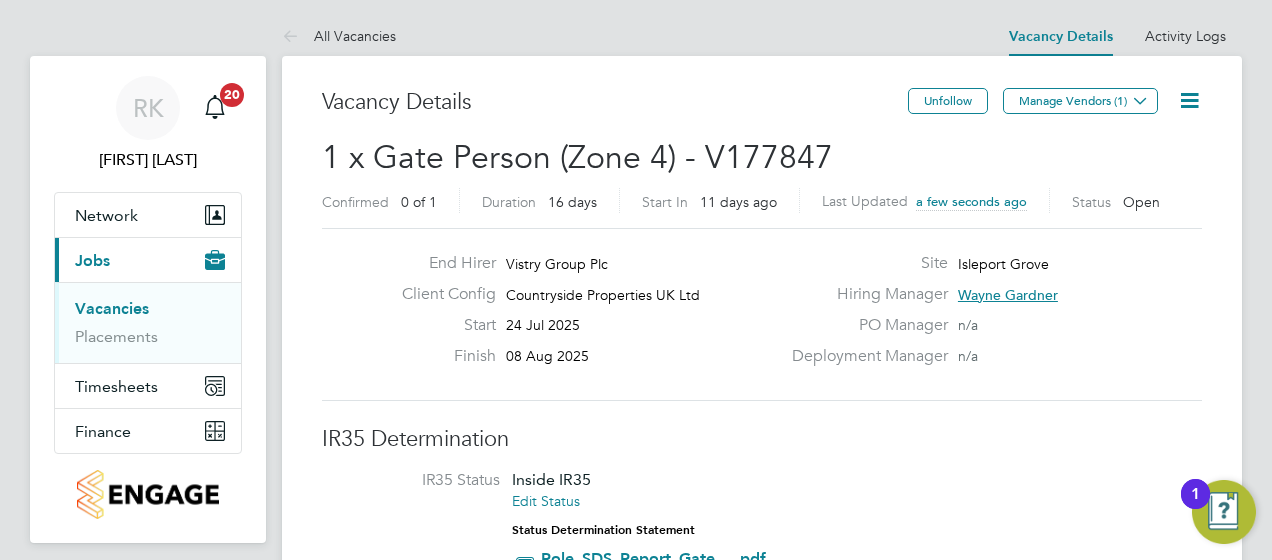 click on "Vacancies" at bounding box center (112, 308) 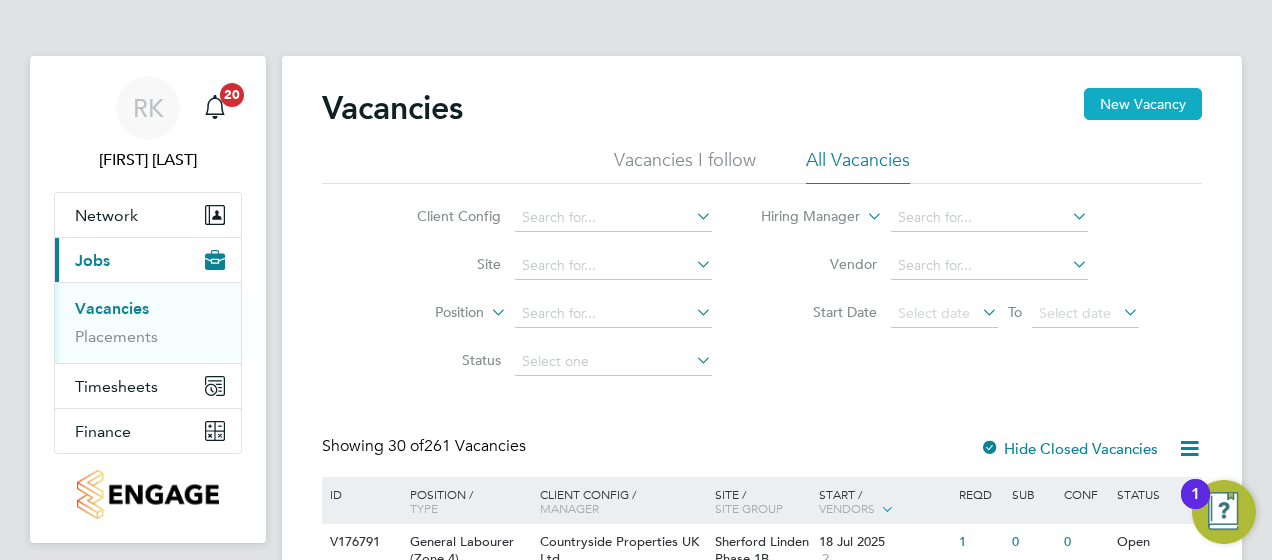 click on "New Vacancy" 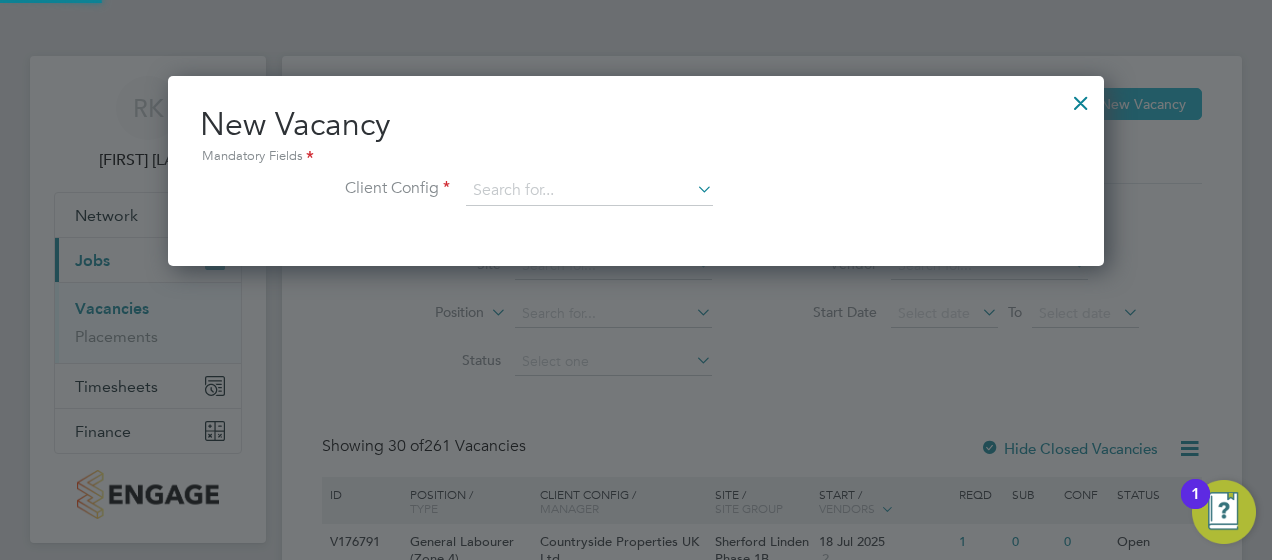 scroll, scrollTop: 10, scrollLeft: 10, axis: both 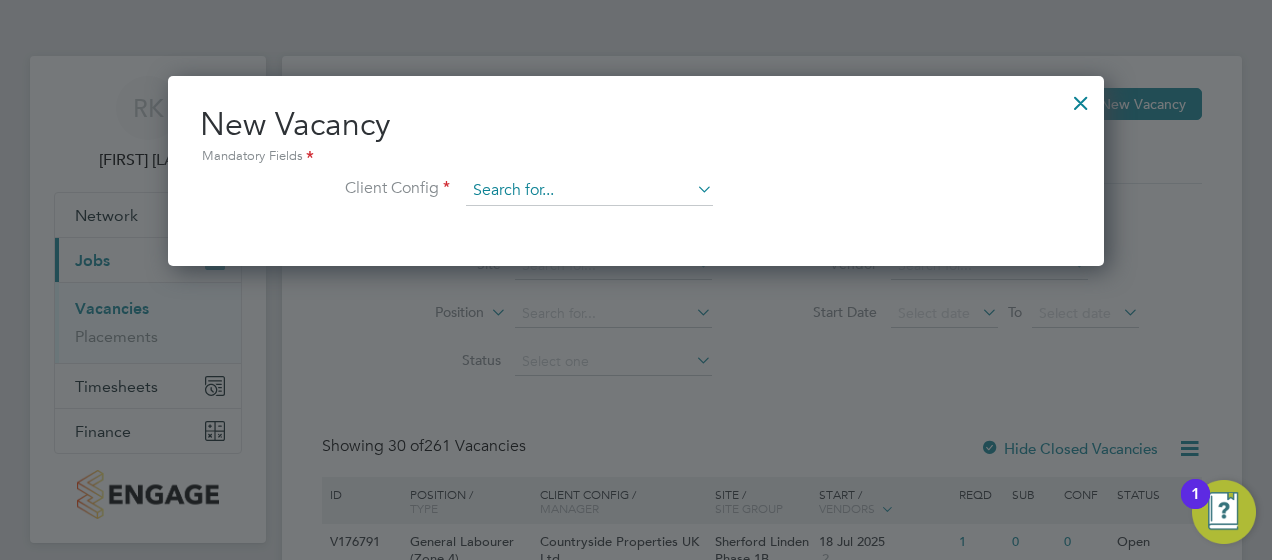 click at bounding box center [589, 191] 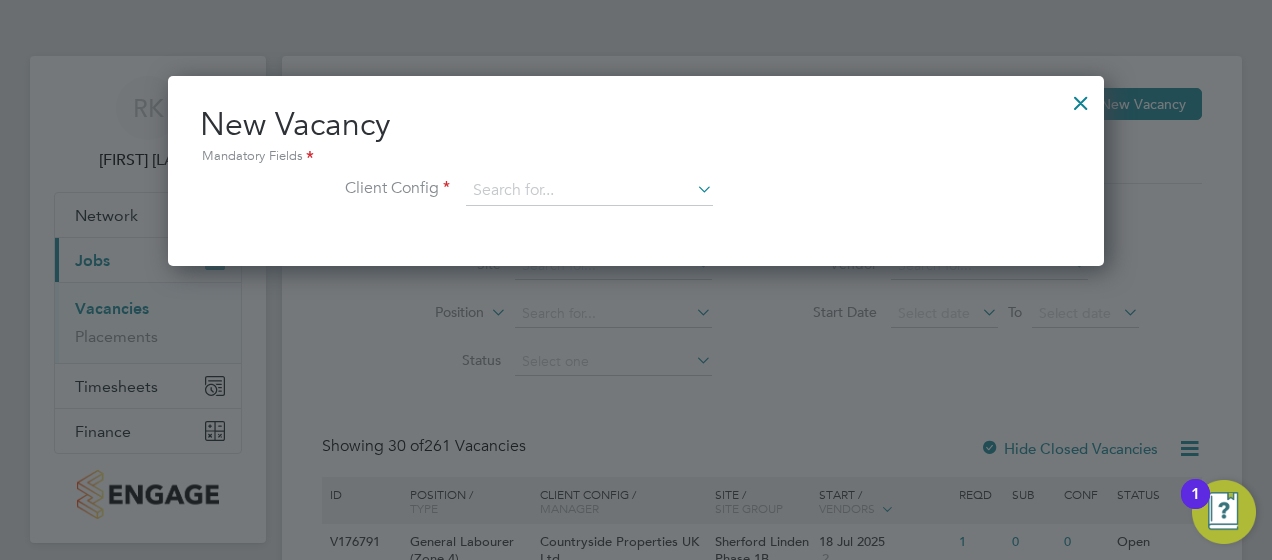 click on "Countryside Properties UK Ltd" 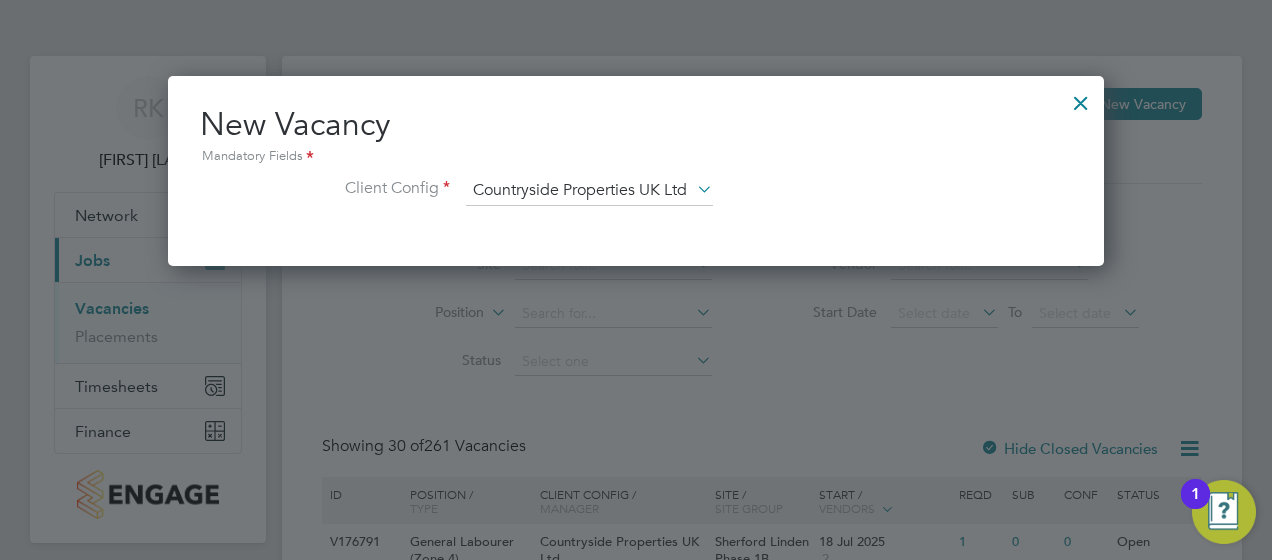 scroll, scrollTop: 10, scrollLeft: 10, axis: both 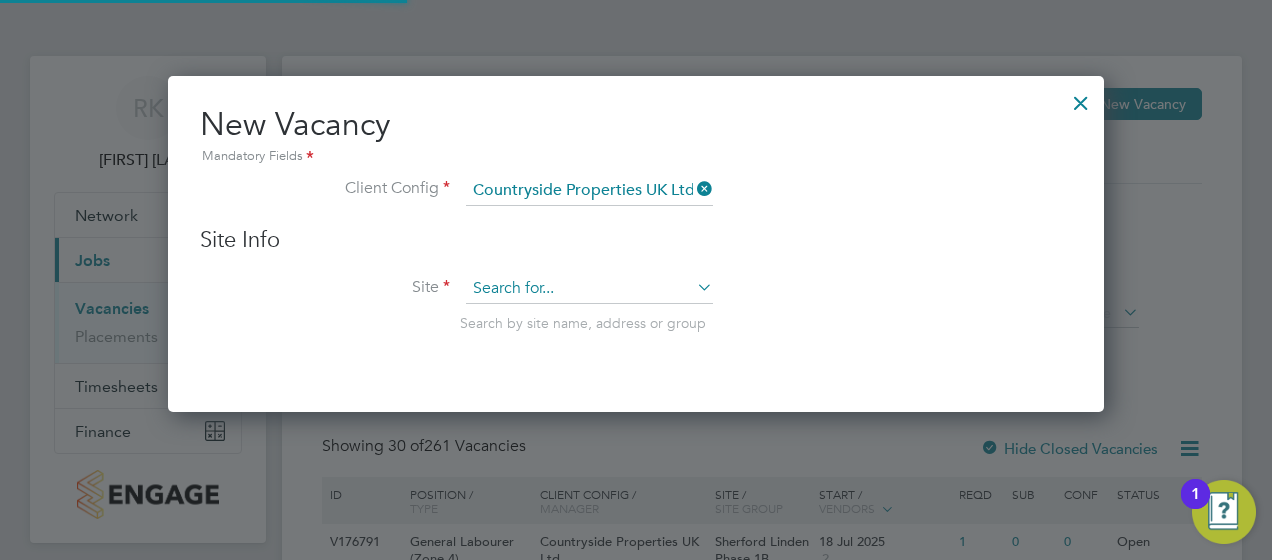 click at bounding box center [589, 289] 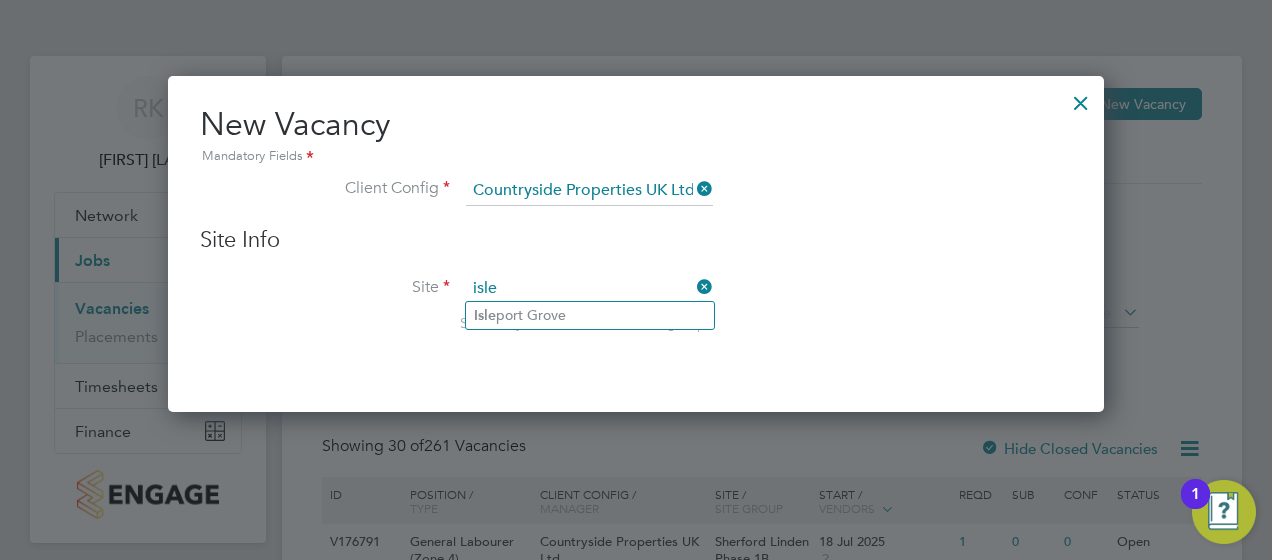 type on "isle" 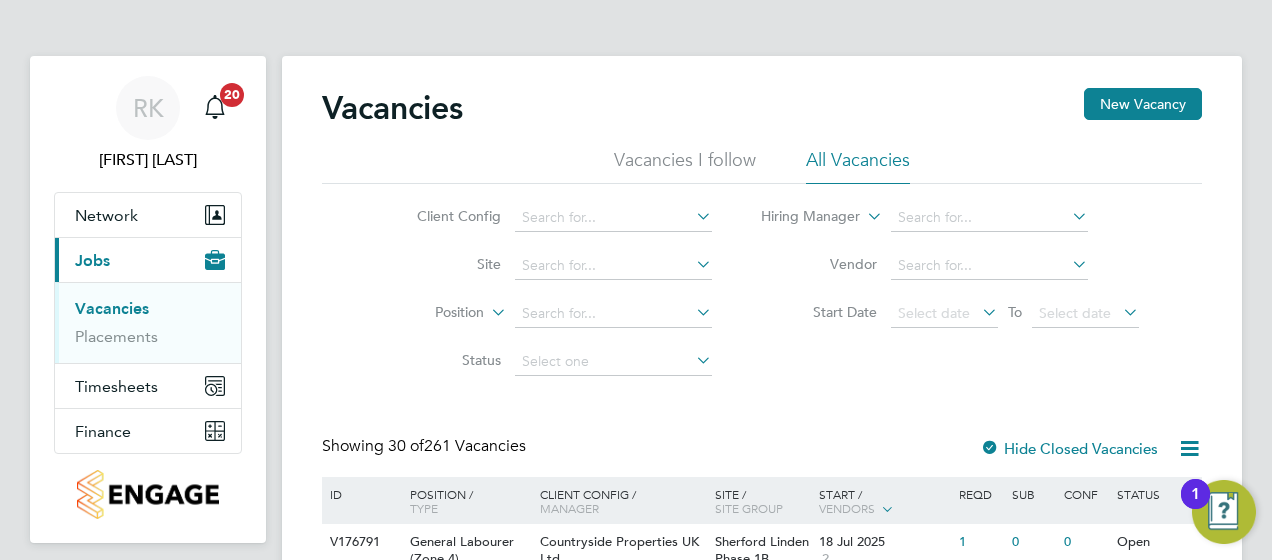 click on "Vacancies" at bounding box center (112, 308) 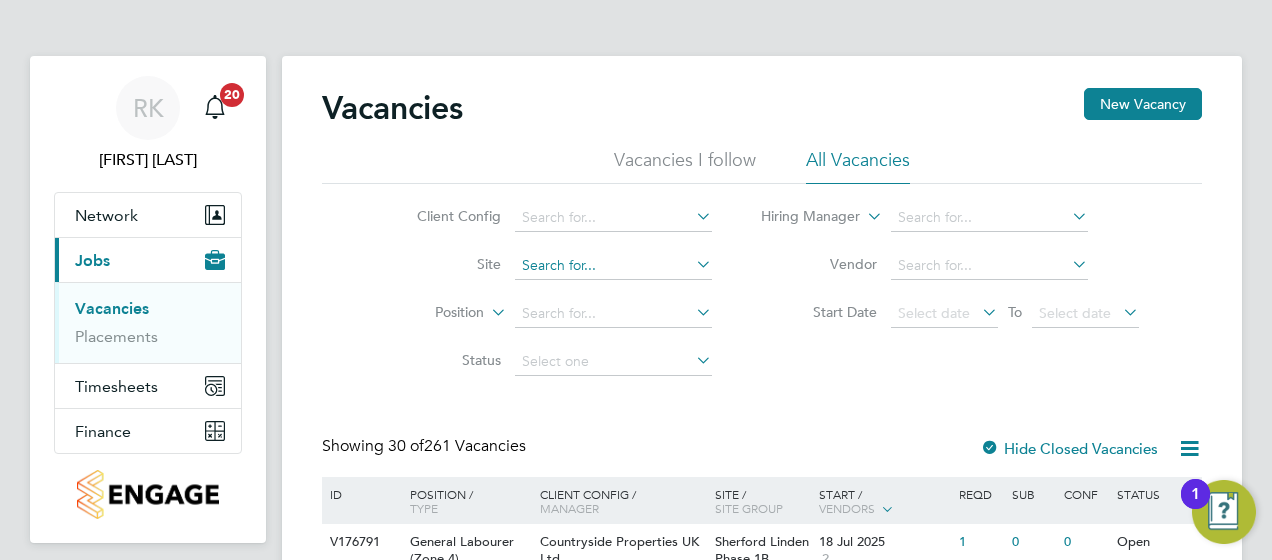click 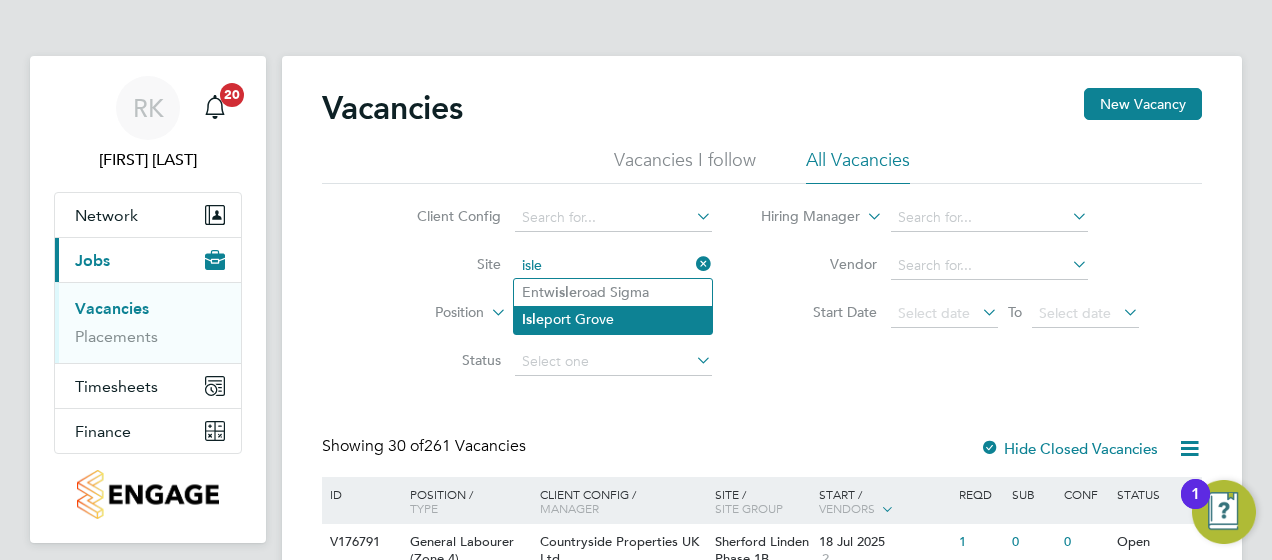 click on "Isle port Grove" 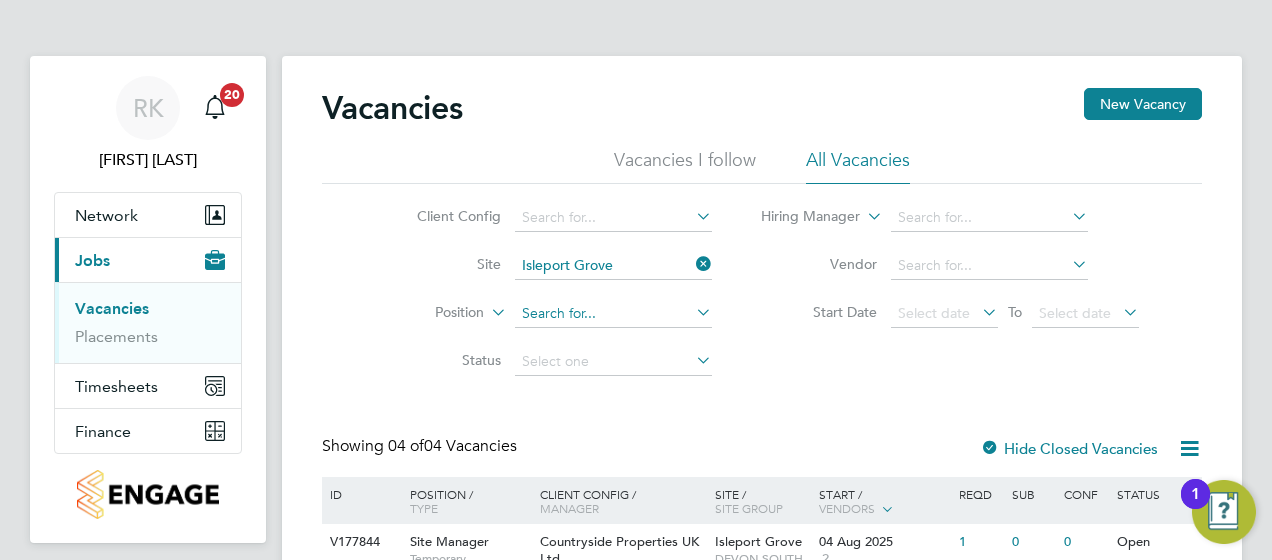 click 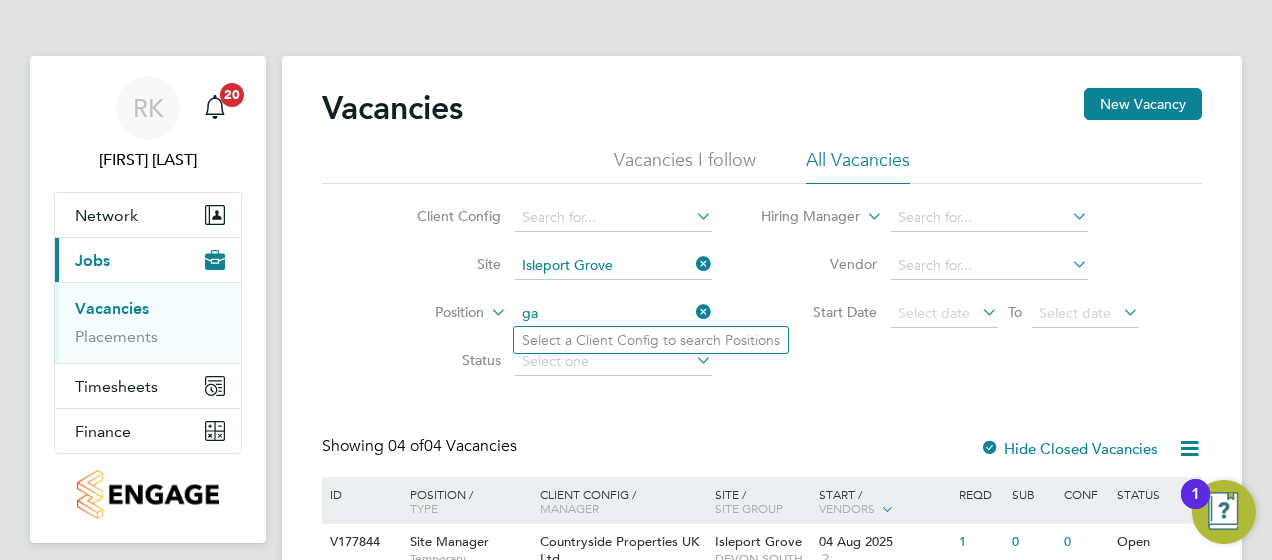 type on "g" 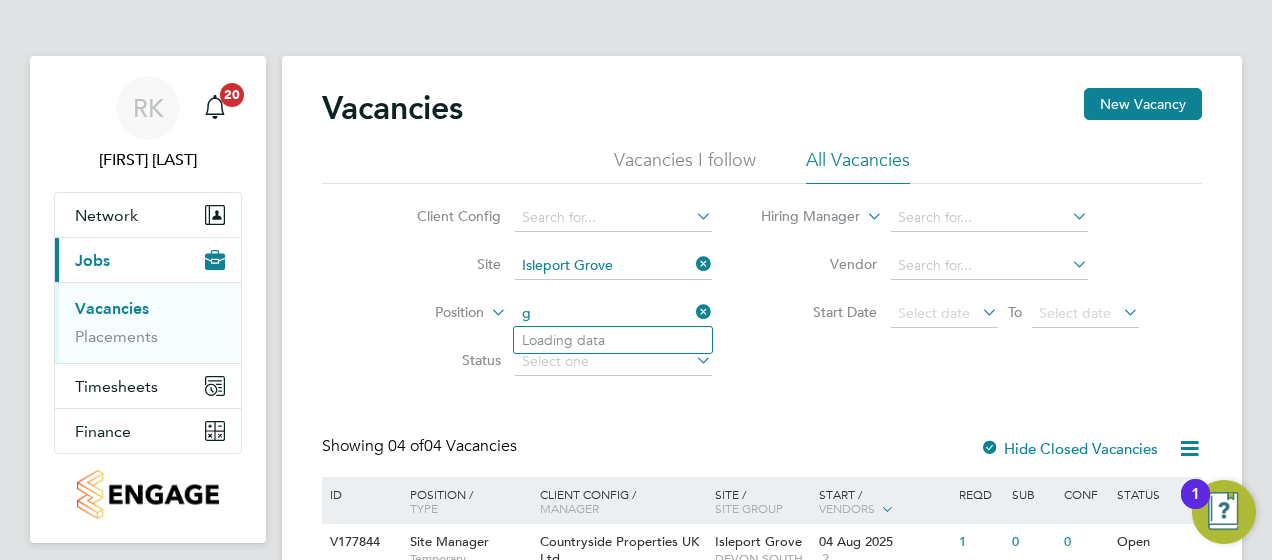 type 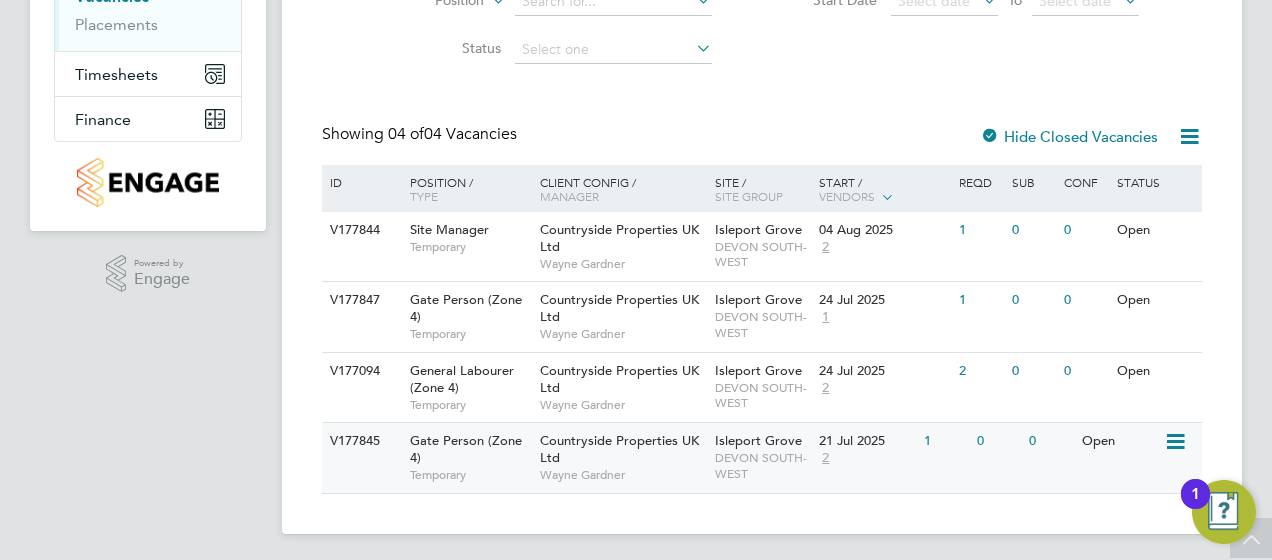 scroll, scrollTop: 316, scrollLeft: 0, axis: vertical 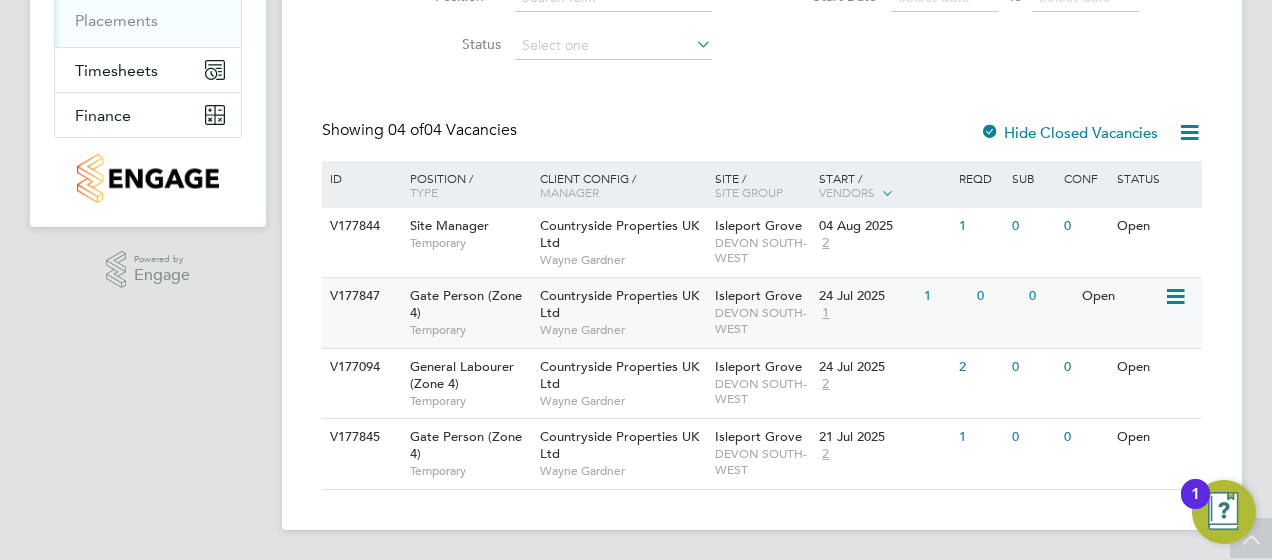 click on "Countryside Properties UK Ltd" 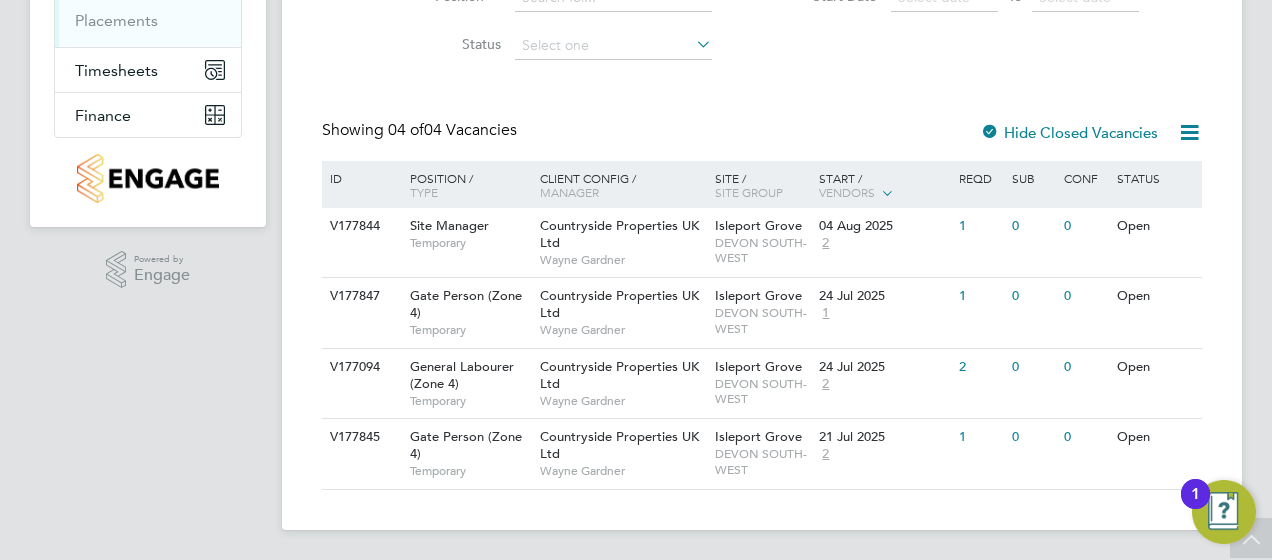 scroll, scrollTop: 0, scrollLeft: 0, axis: both 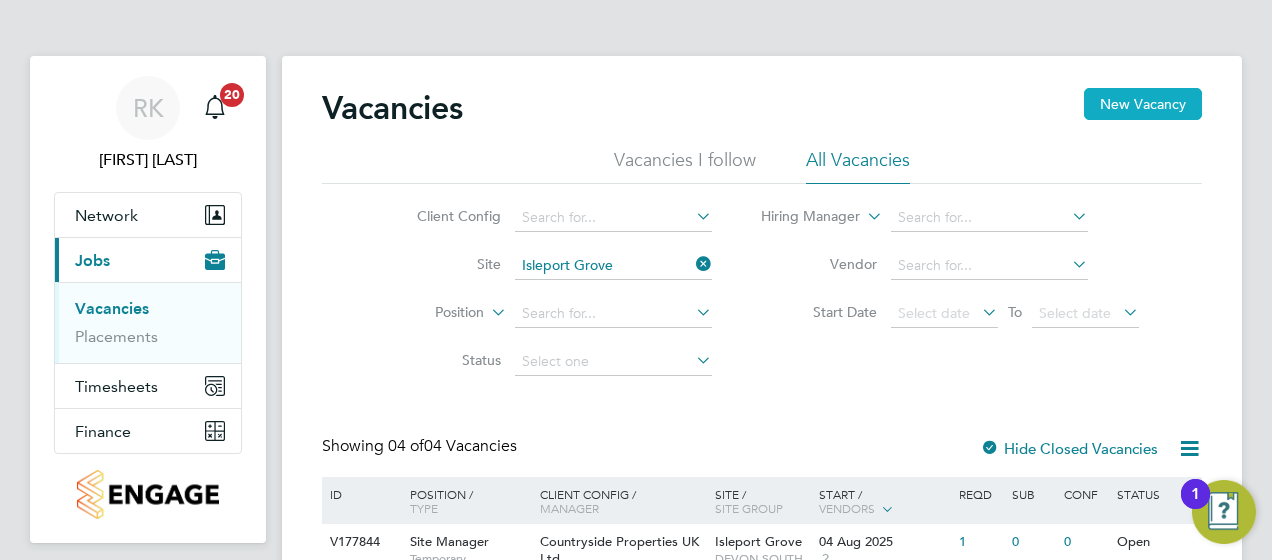 click on "New Vacancy" 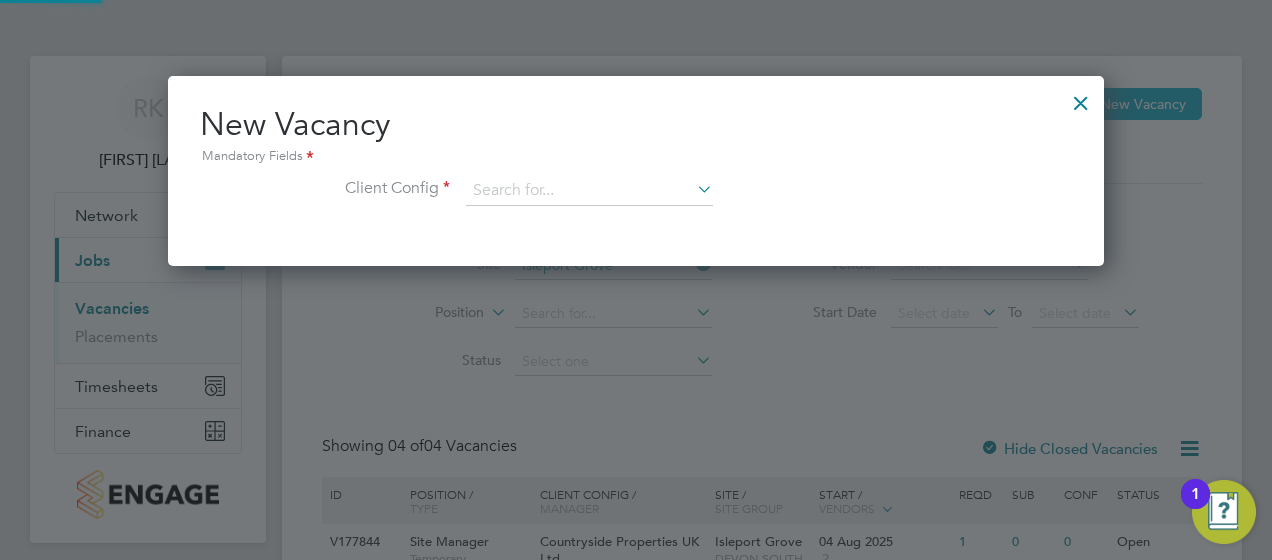 scroll, scrollTop: 10, scrollLeft: 10, axis: both 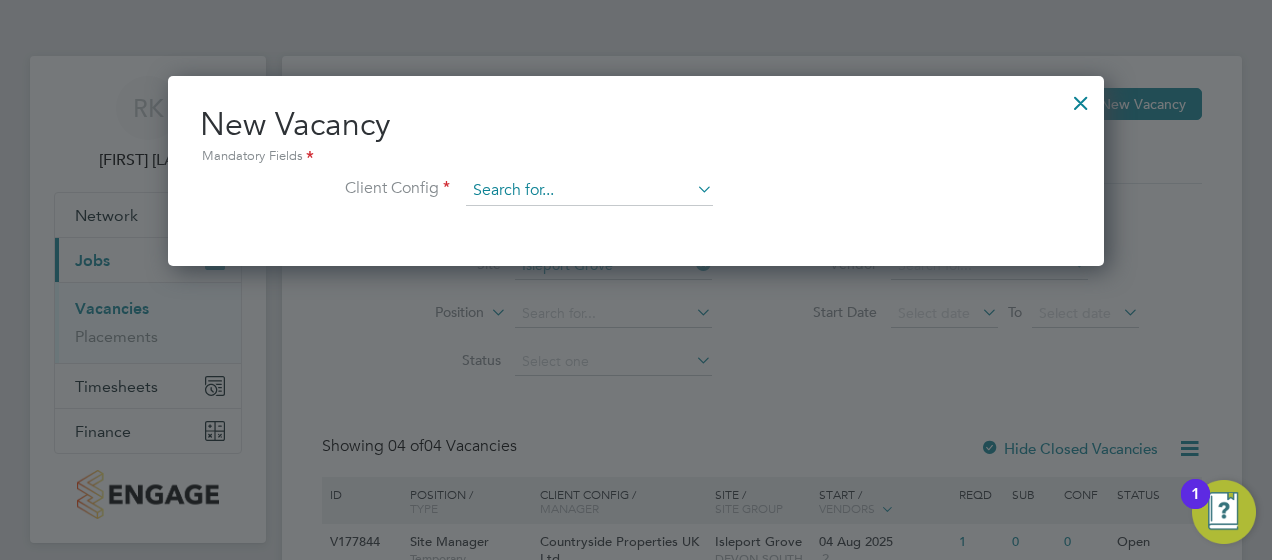 click at bounding box center (589, 191) 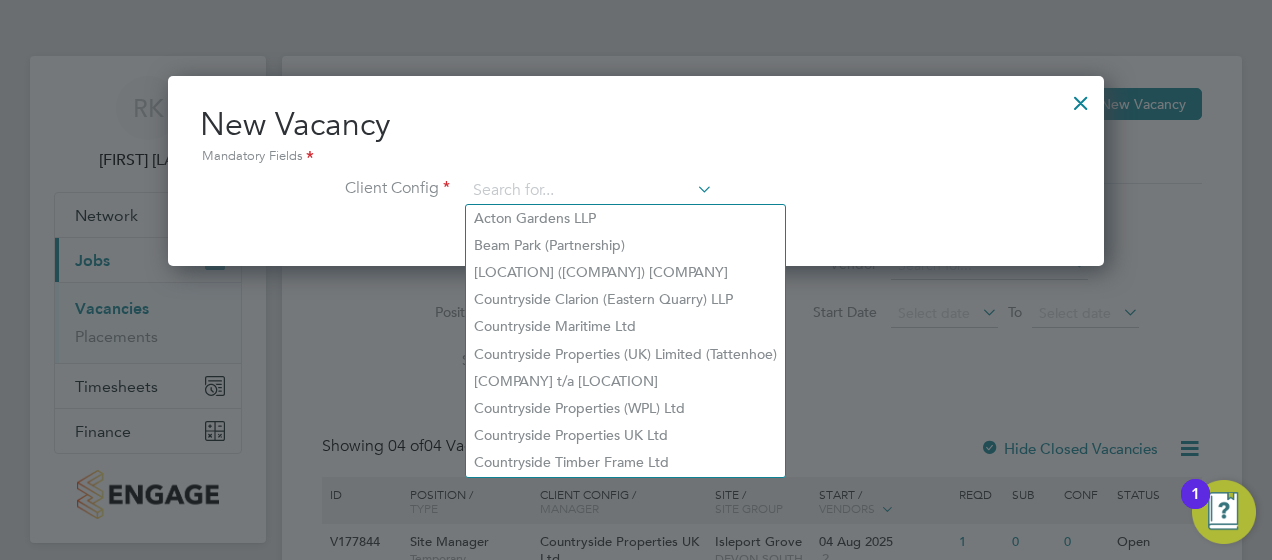 click at bounding box center [1081, 98] 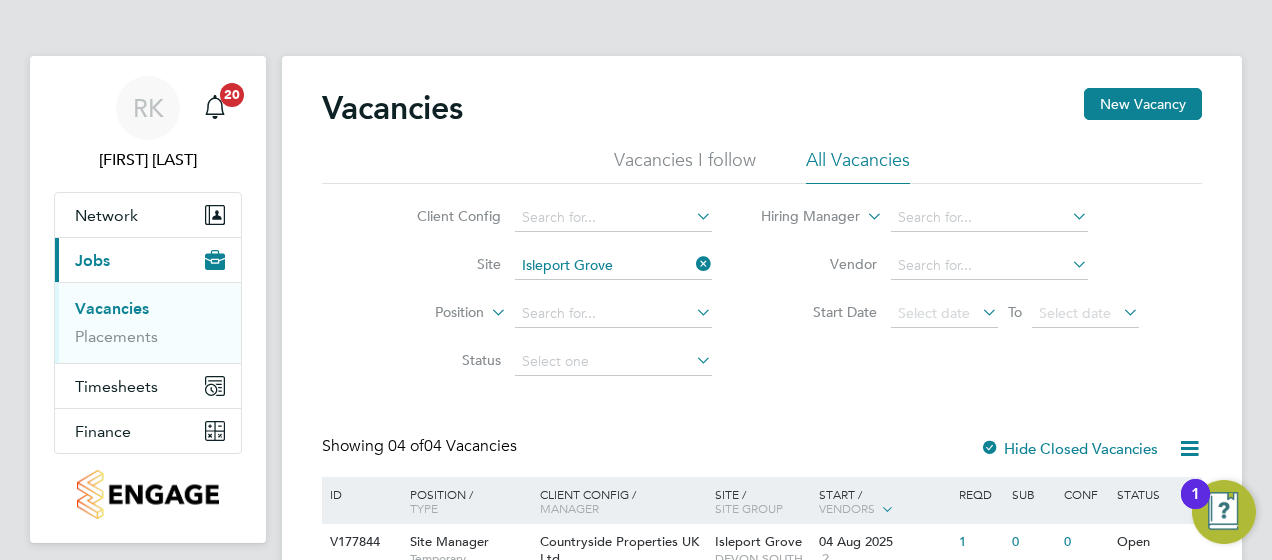 click on "Vacancies" at bounding box center [112, 308] 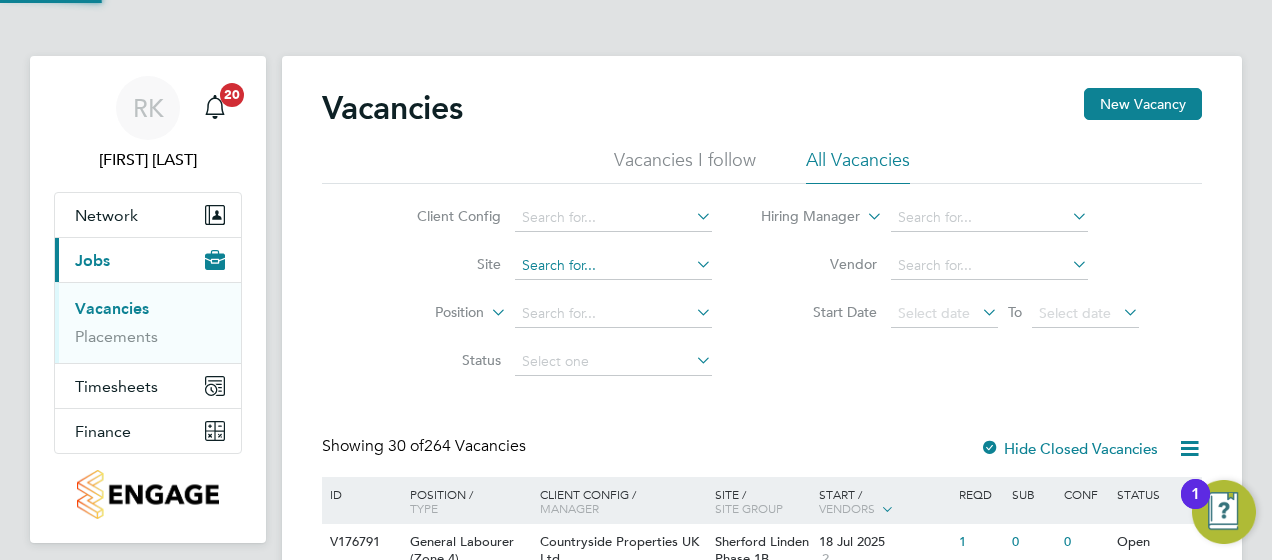 click 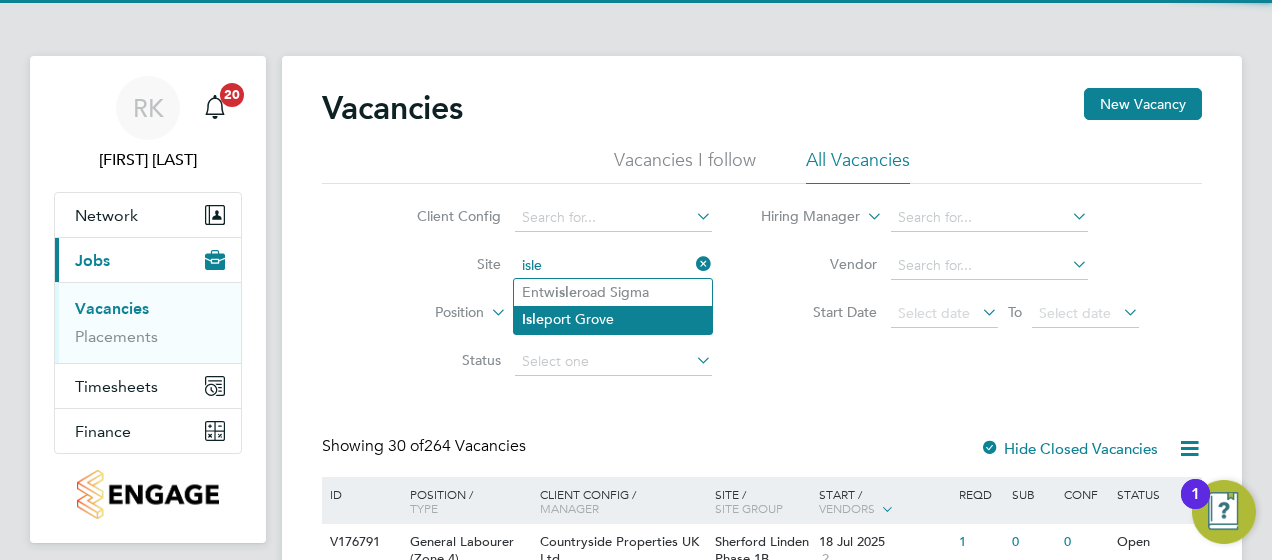 click on "Isle port Grove" 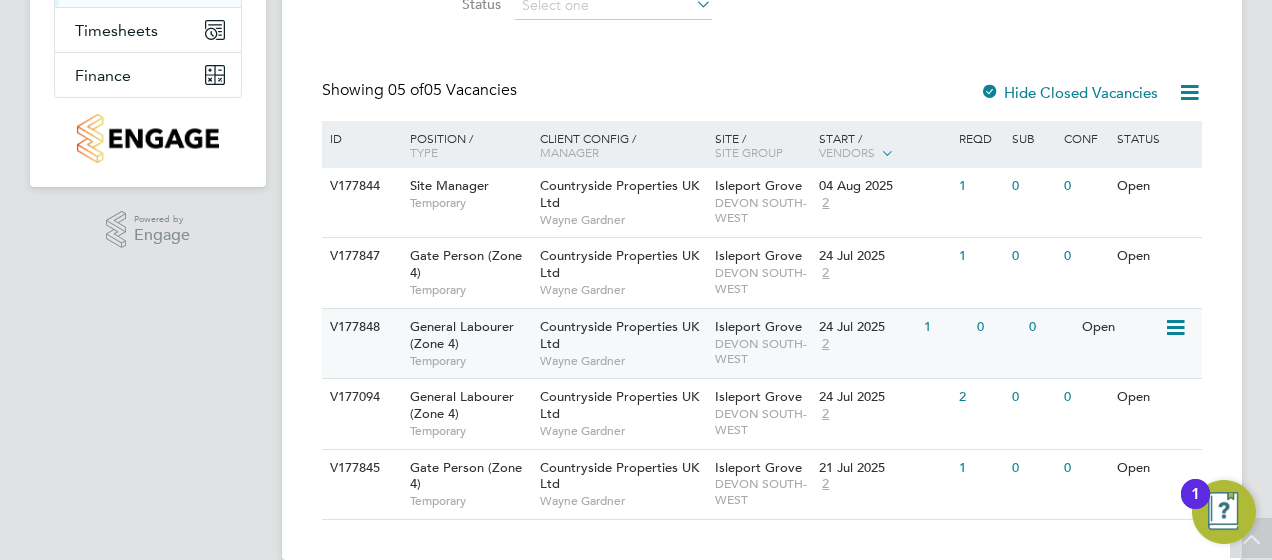 scroll, scrollTop: 386, scrollLeft: 0, axis: vertical 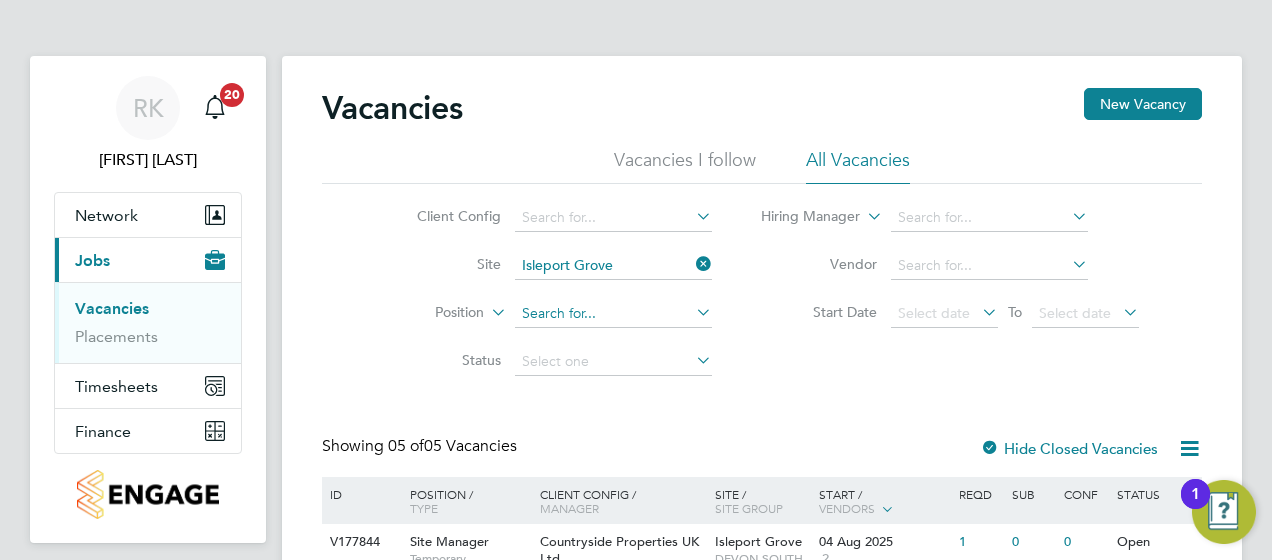 click 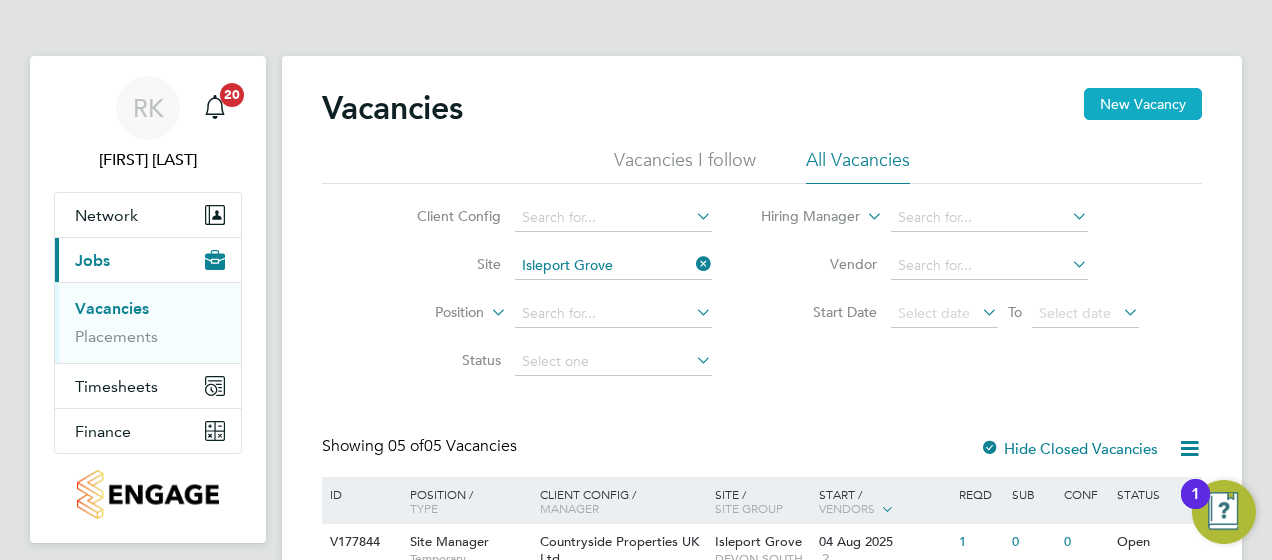 click on "New Vacancy" 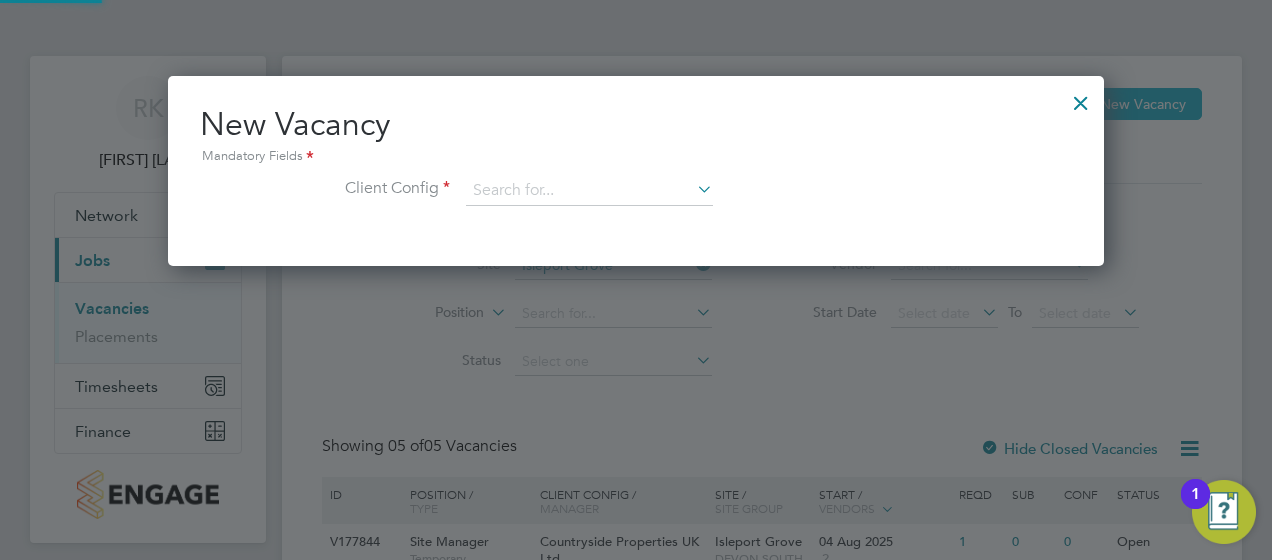 scroll, scrollTop: 10, scrollLeft: 10, axis: both 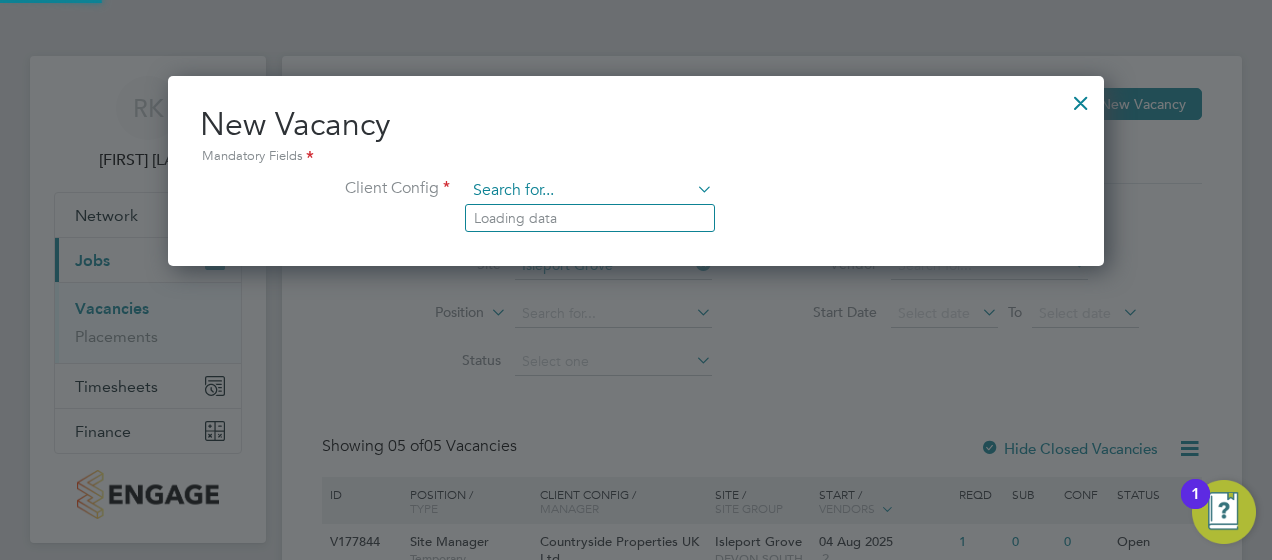 click at bounding box center (589, 191) 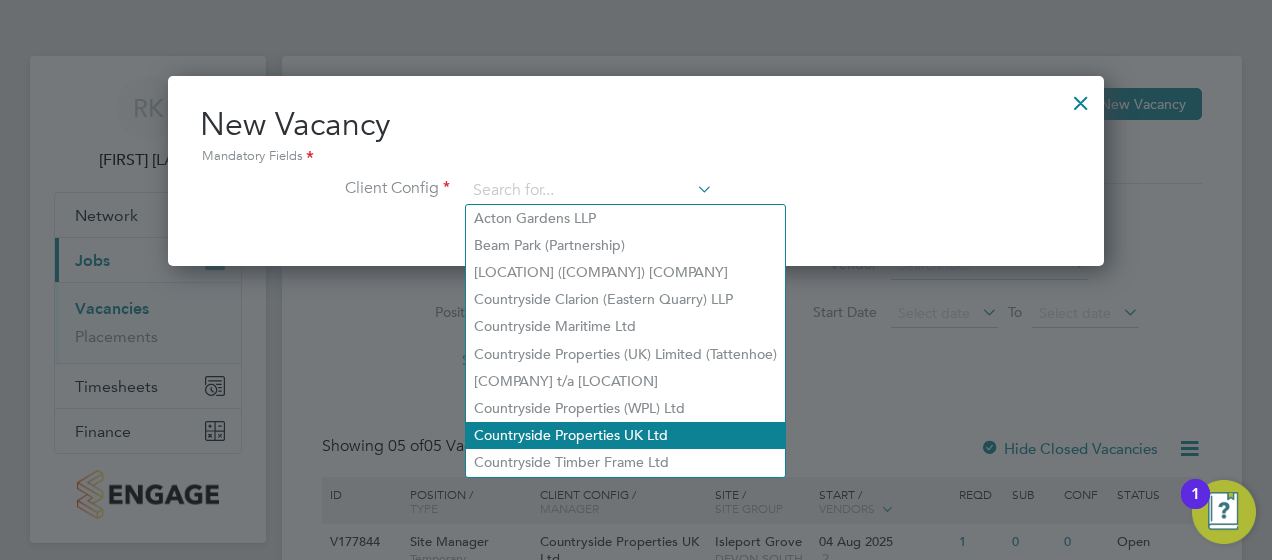 click on "Countryside Properties UK Ltd" 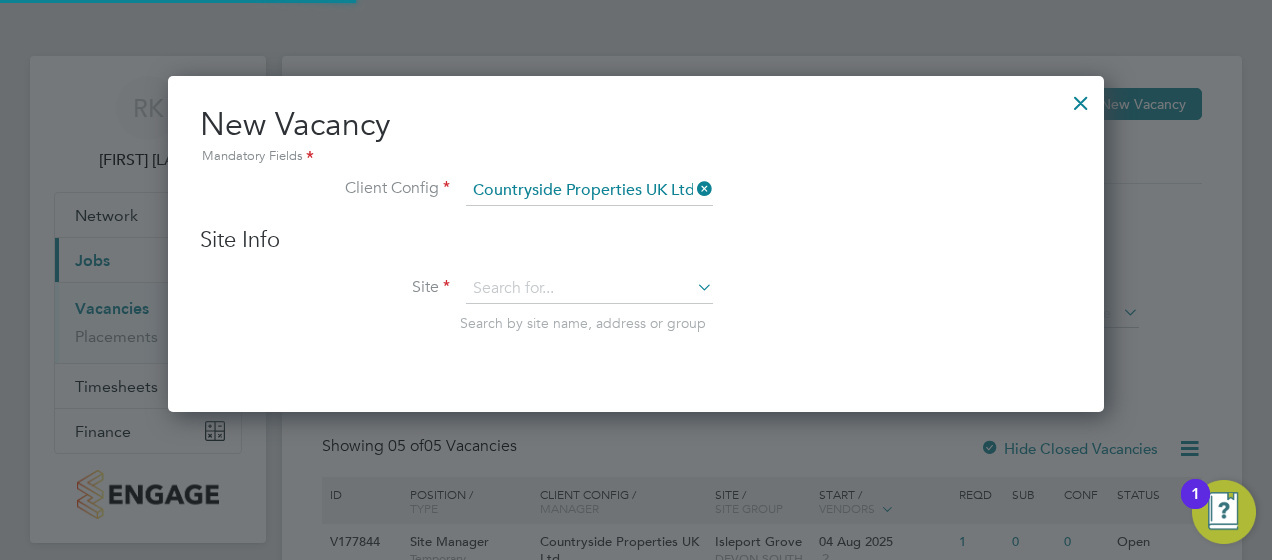 scroll, scrollTop: 10, scrollLeft: 10, axis: both 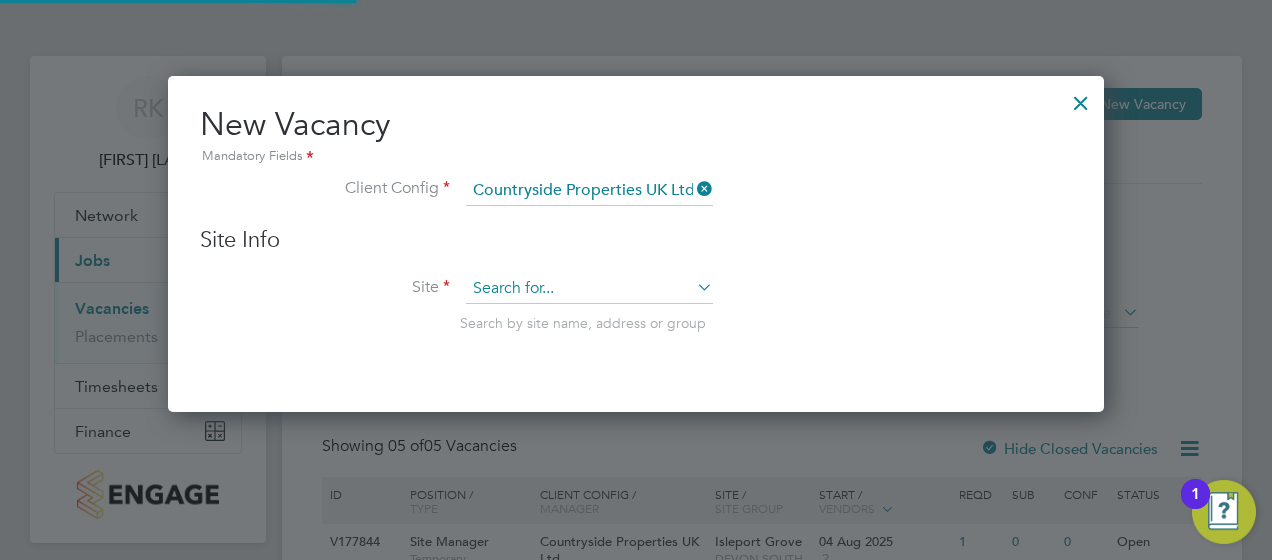 click at bounding box center [589, 289] 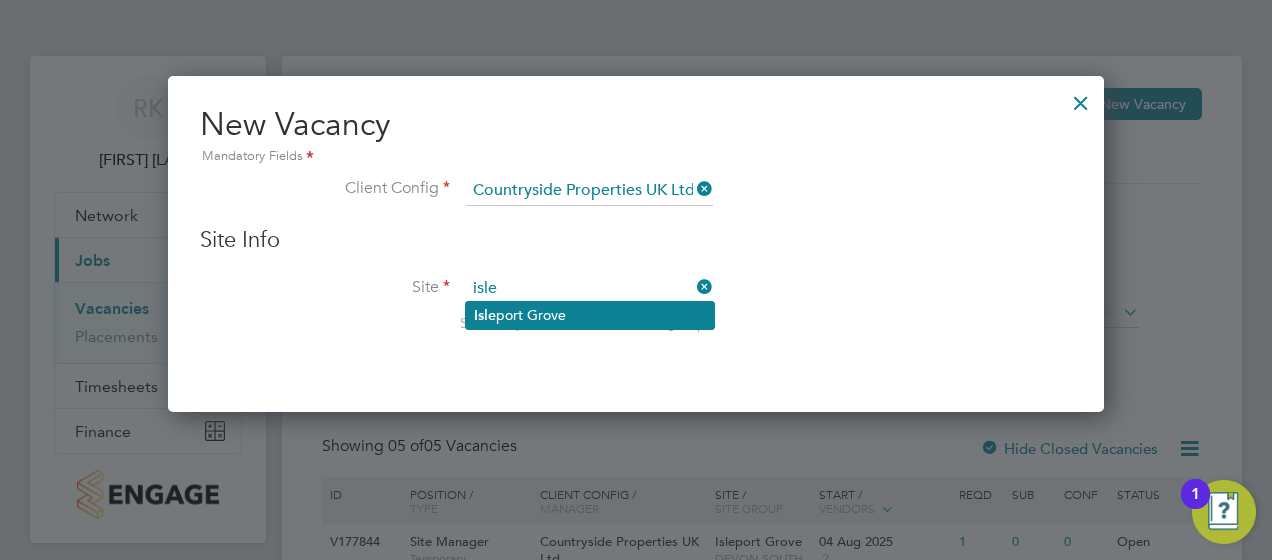 click on "Isle port Grove" 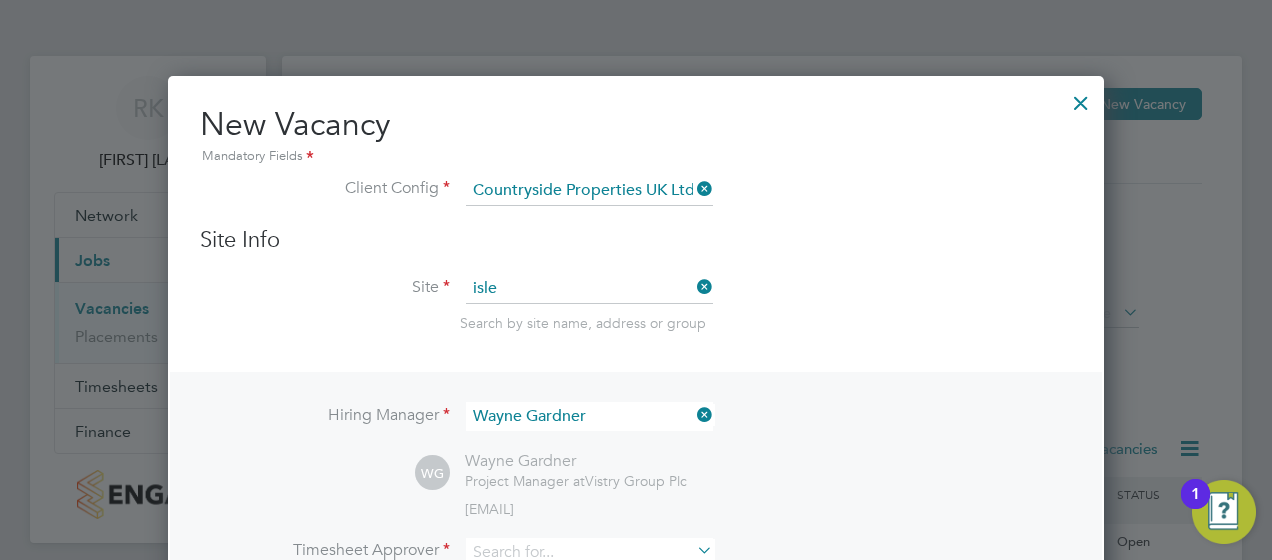 type on "Isleport Grove" 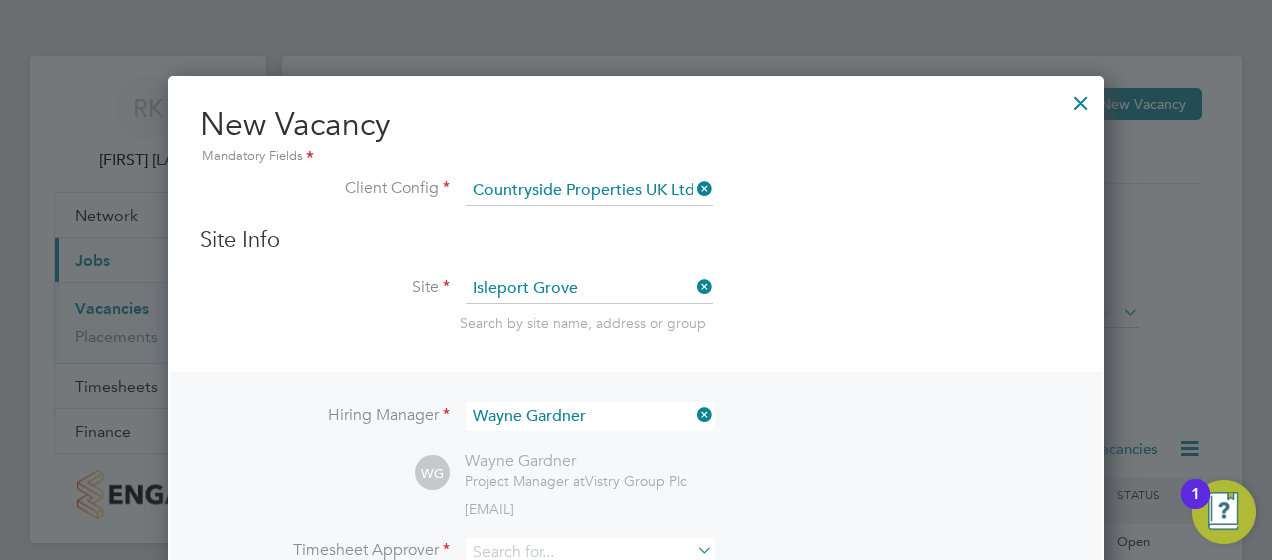 scroll, scrollTop: 10, scrollLeft: 10, axis: both 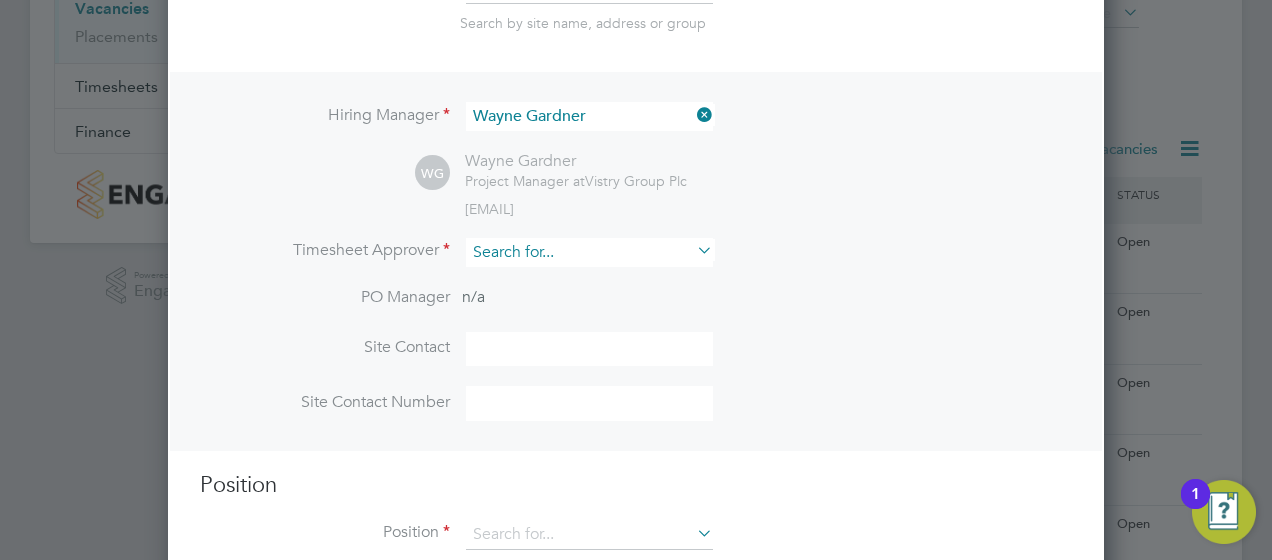 click at bounding box center [589, 252] 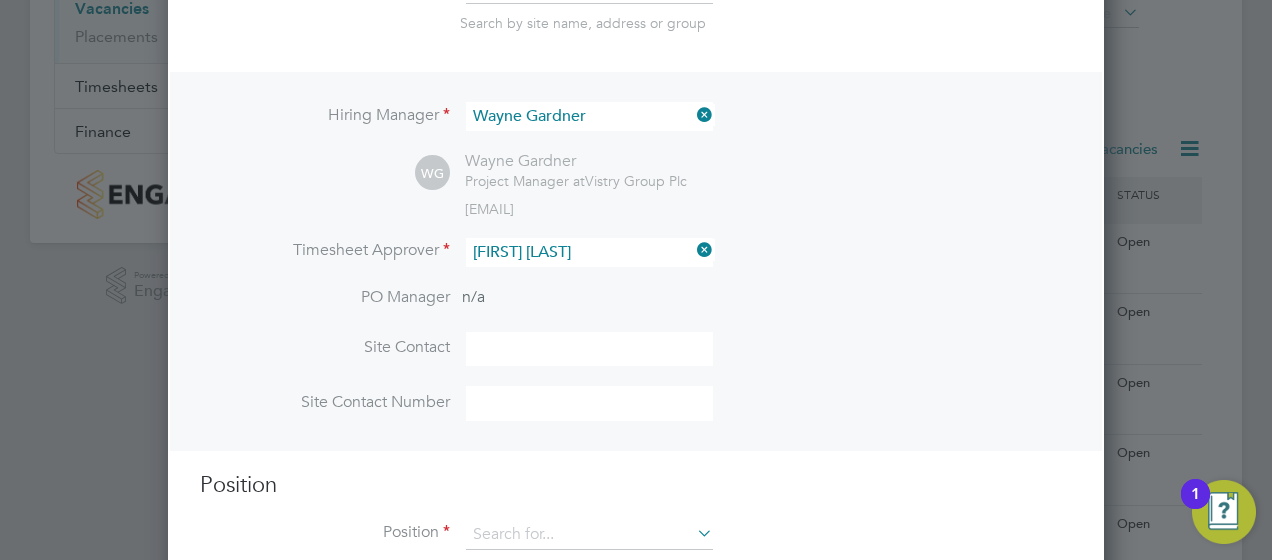 click on "Alex   M oss" 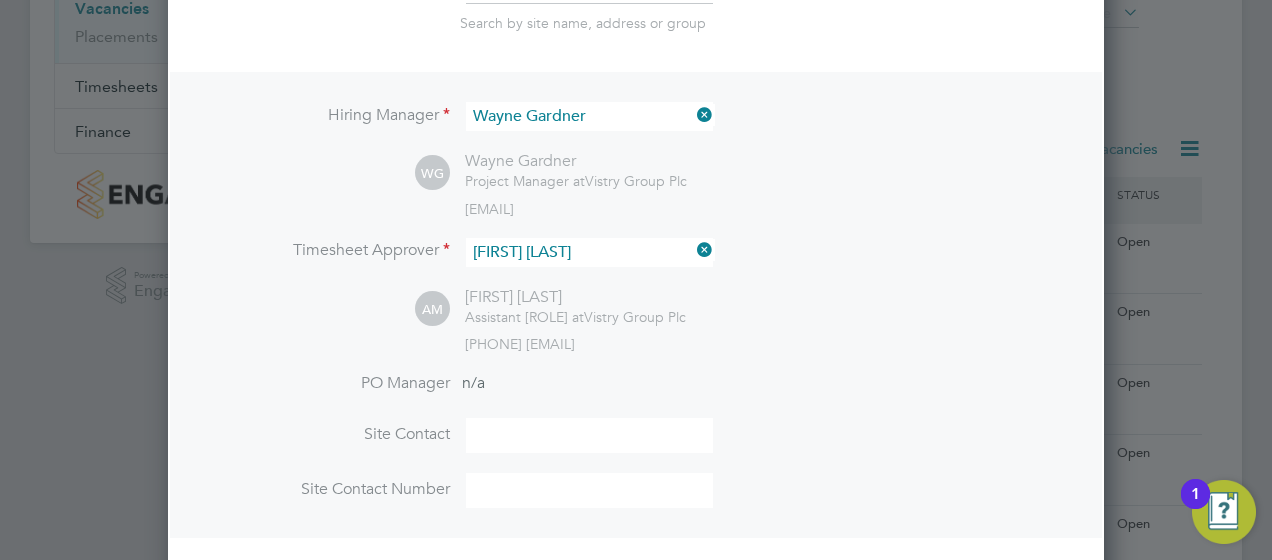 click at bounding box center [589, 435] 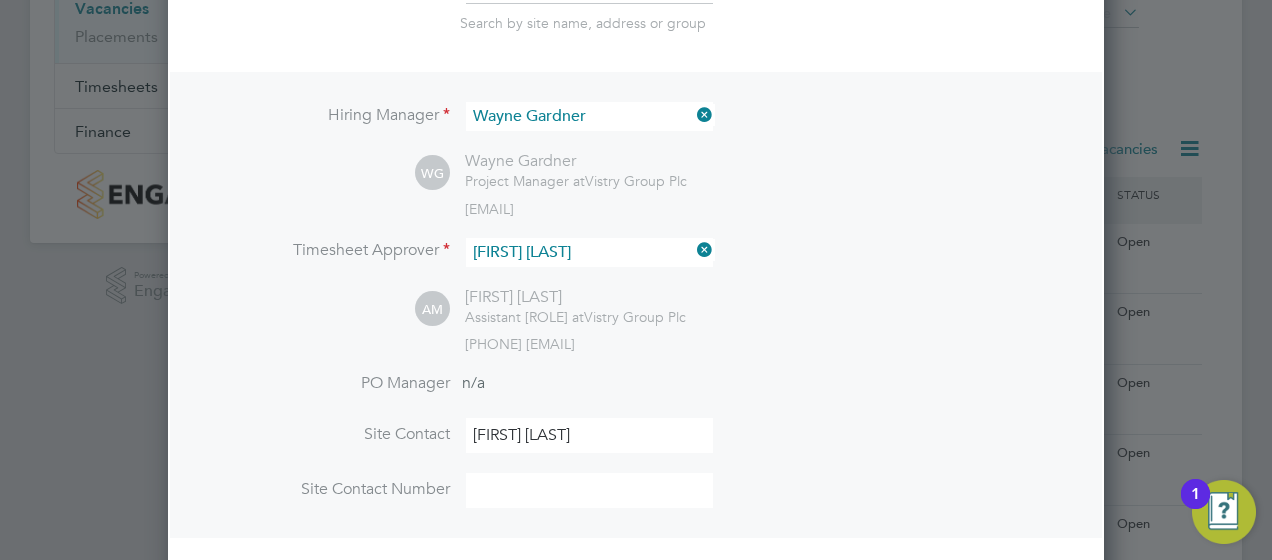 type on "[PHONE]" 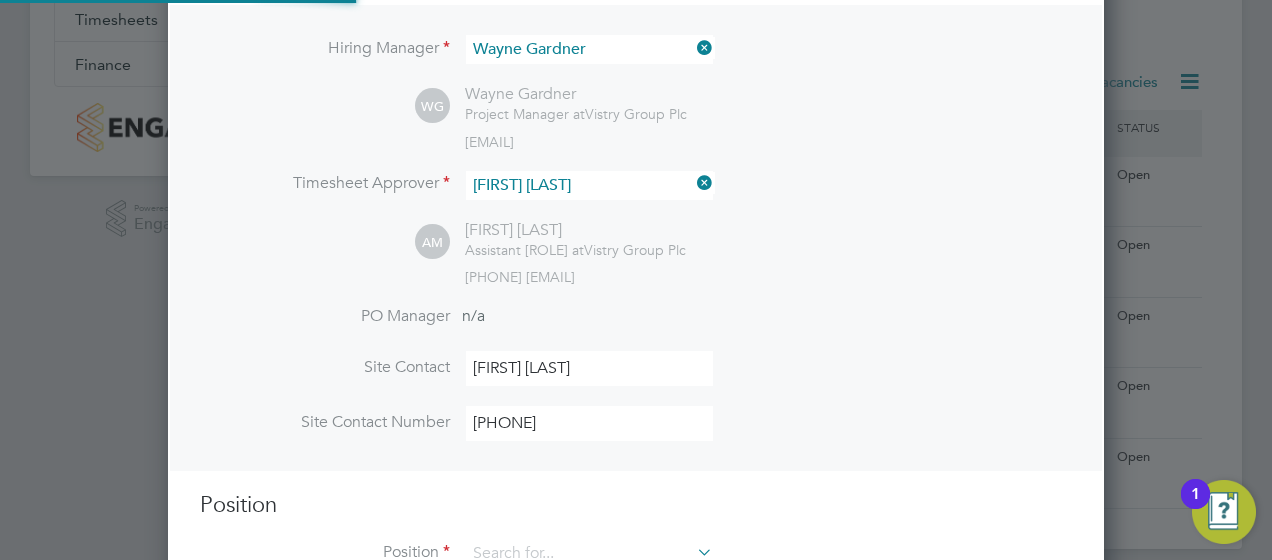 scroll, scrollTop: 433, scrollLeft: 0, axis: vertical 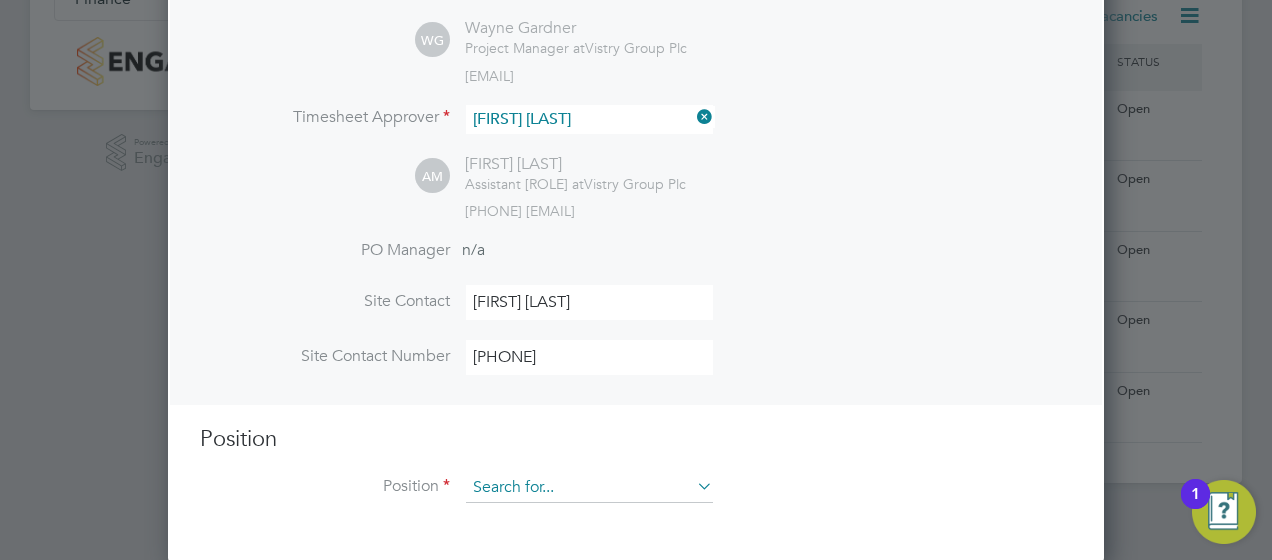 click at bounding box center [589, 488] 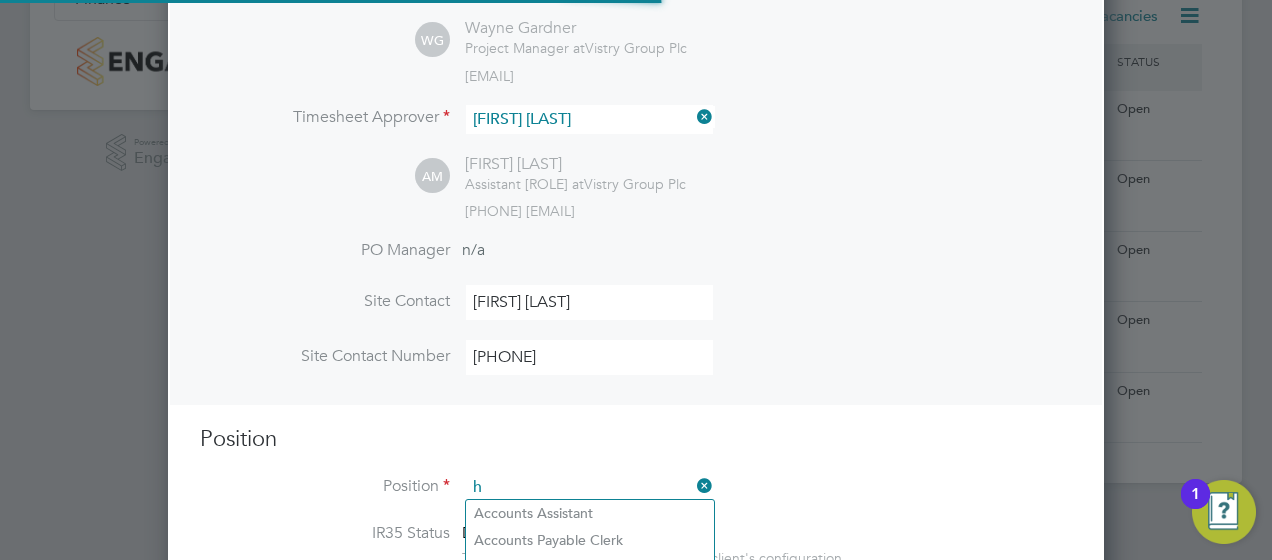 scroll, scrollTop: 10, scrollLeft: 10, axis: both 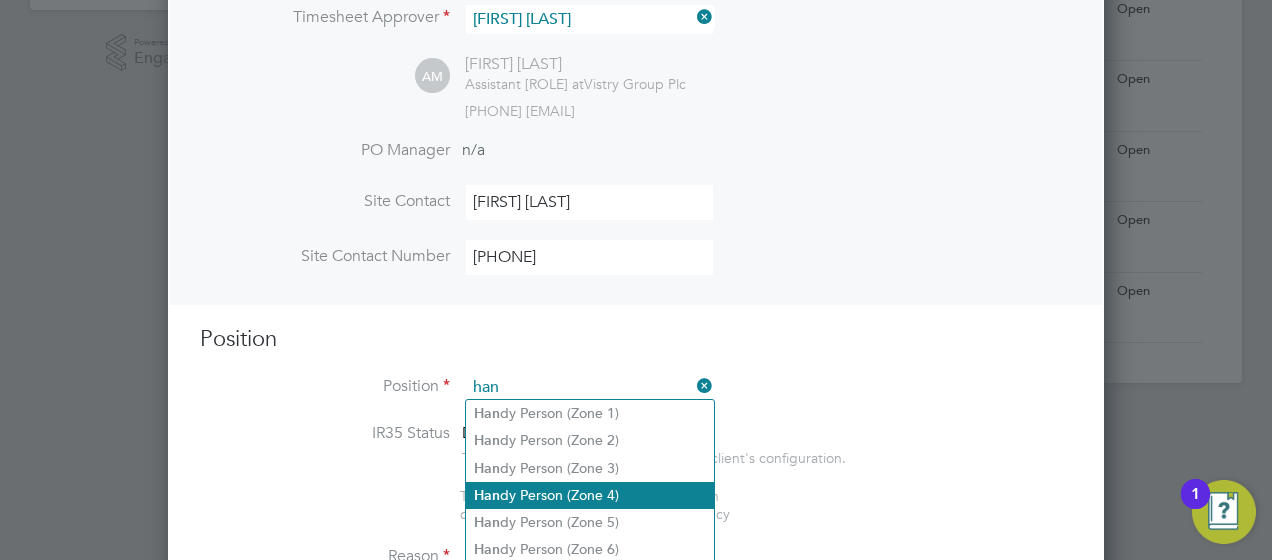 click on "Han dy Person (Zone 4)" 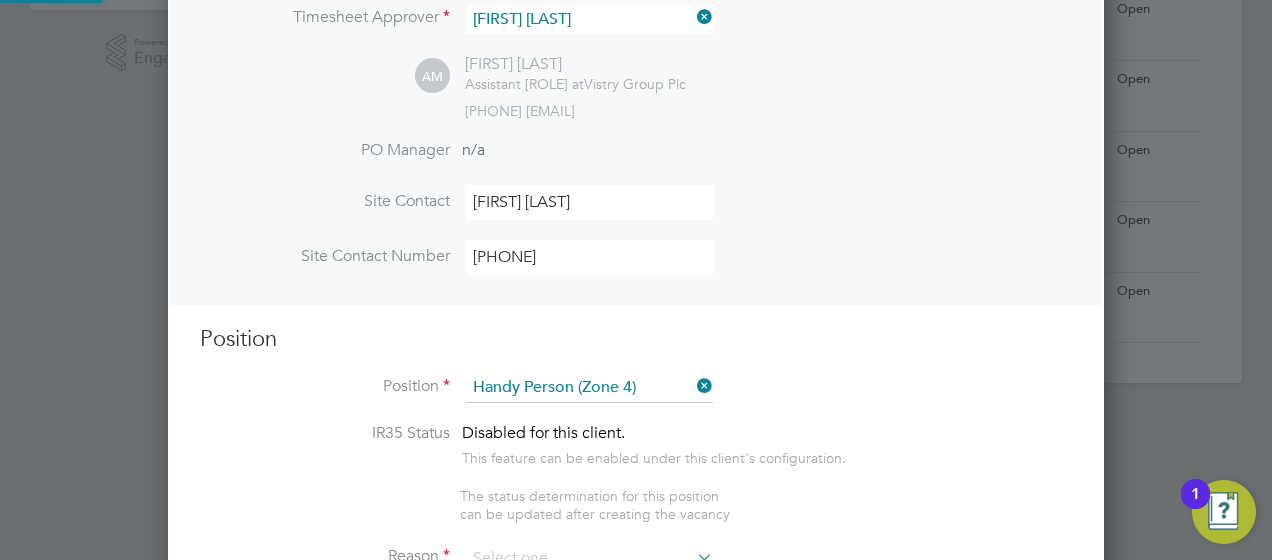type on "• Prepares schedules of defects and ensures completion in accordance with programme.
• Liaises with Site Manager in the preparation of final inspections.
• Liaises with the Site Manager and Materials Controller regarding the calling off of materials and for adjustment of schedules pertaining to under scheduling and surplus requirements.
• Liaises with the Site Manager and Materials Controller with regard to positioning/storing and protection of materials.
• Maintains all aspects of the requirements laid down by the Health and Safety Executive and the Factory Inspectorate and ensure at all times that the security of buildings is maintained.
• Liaises with Site Manager regarding the handover process of plots at completion.
• Liaises with Site Manager prior to meetings and inspections by client, to enable discrepancies/peculiarities to be raised and clarified.
• Liaises with the Site Sales Team/Site Manager regarding handover dates and purchaser occupation and/or any purchaser queries raised prior to and afte..." 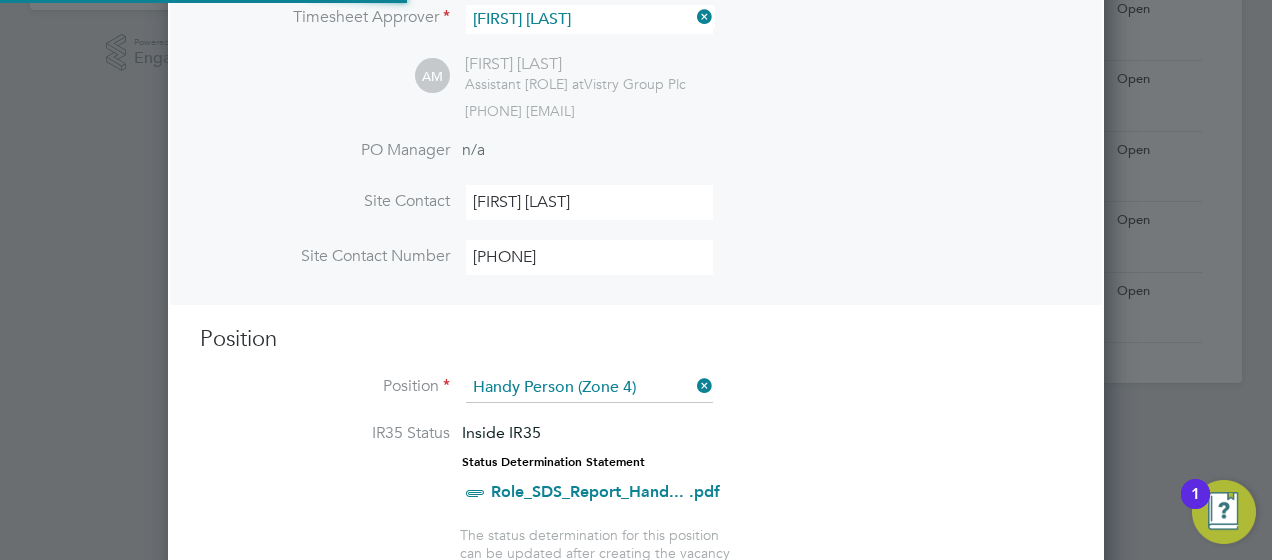 scroll, scrollTop: 10, scrollLeft: 10, axis: both 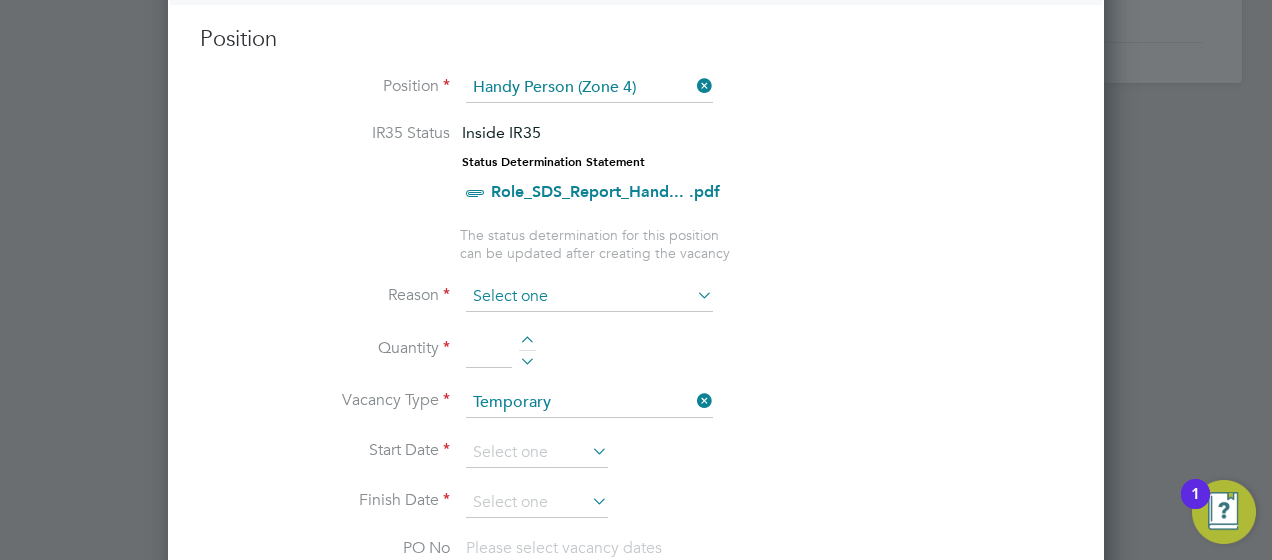 click at bounding box center [589, 297] 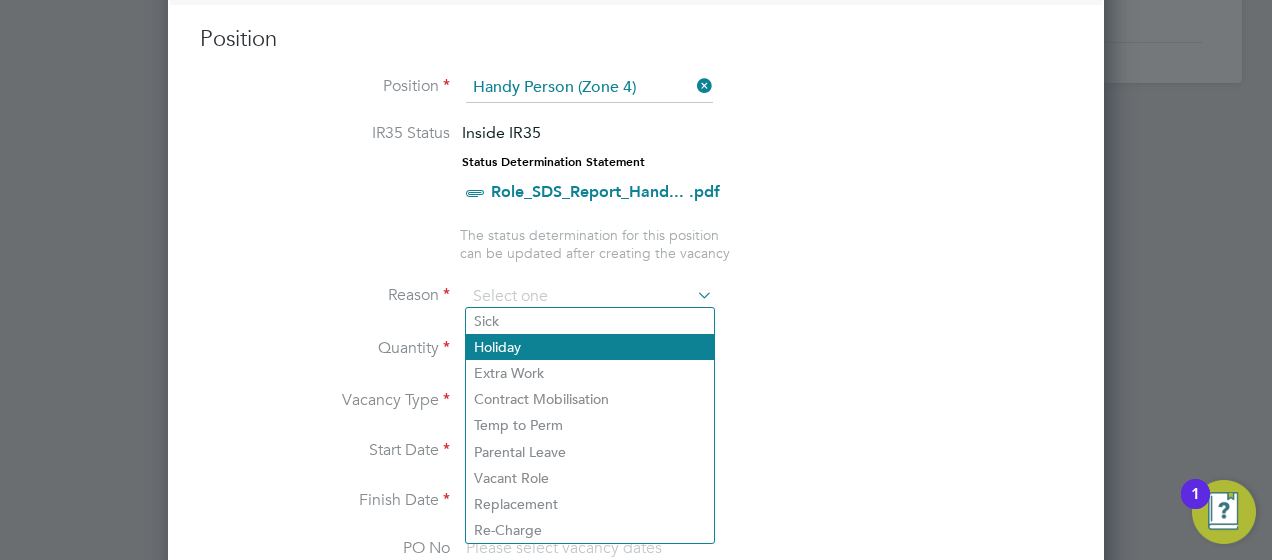 click on "Holiday" 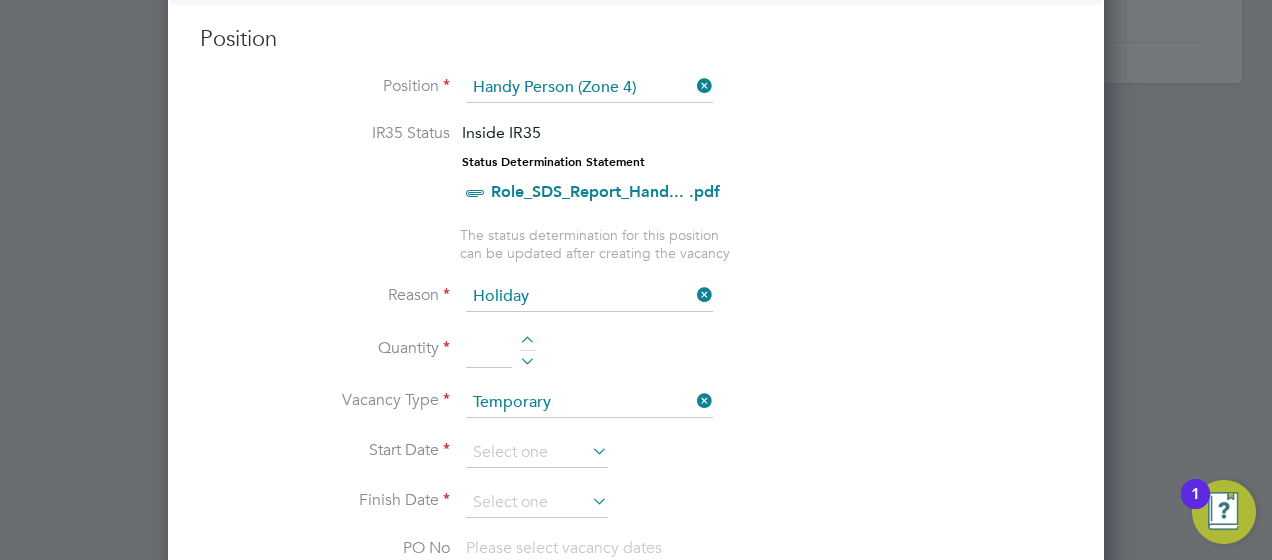 click at bounding box center (489, 350) 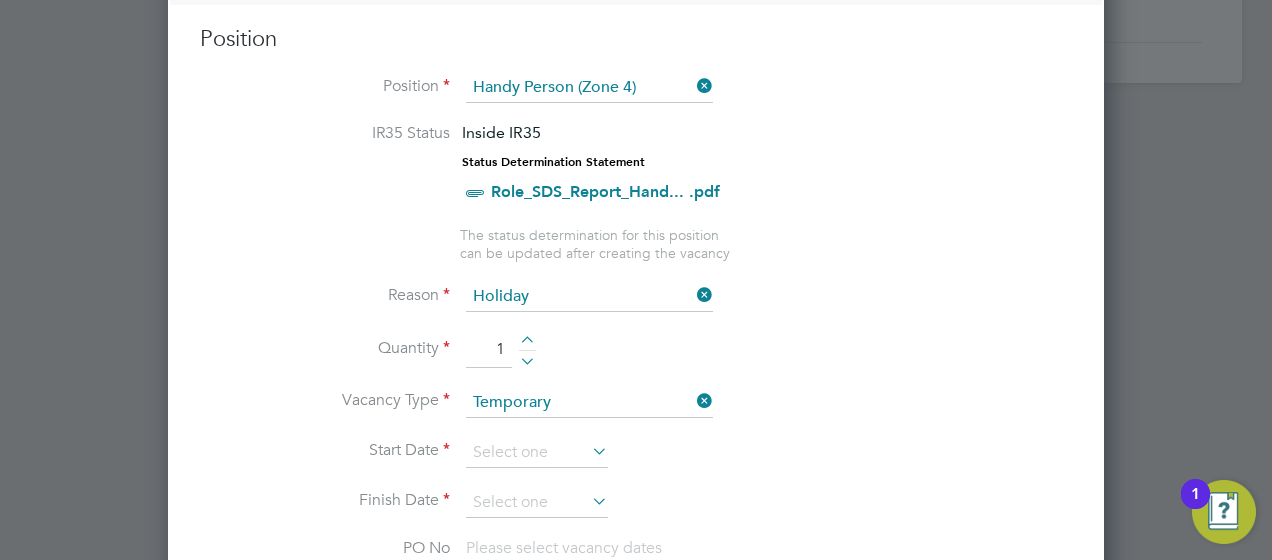 scroll, scrollTop: 933, scrollLeft: 0, axis: vertical 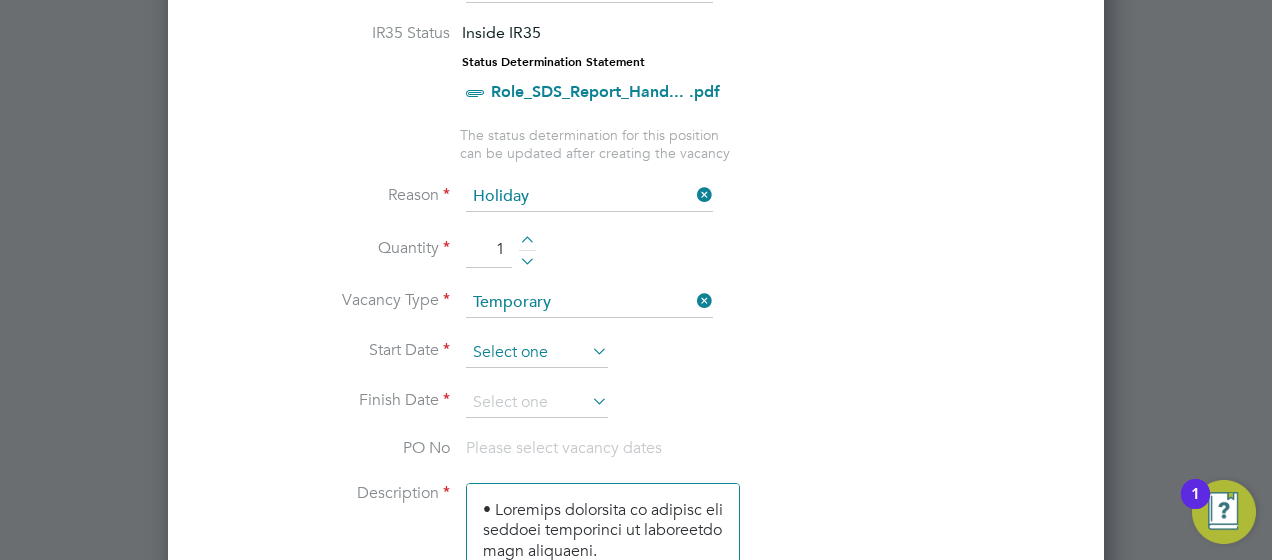 type on "1" 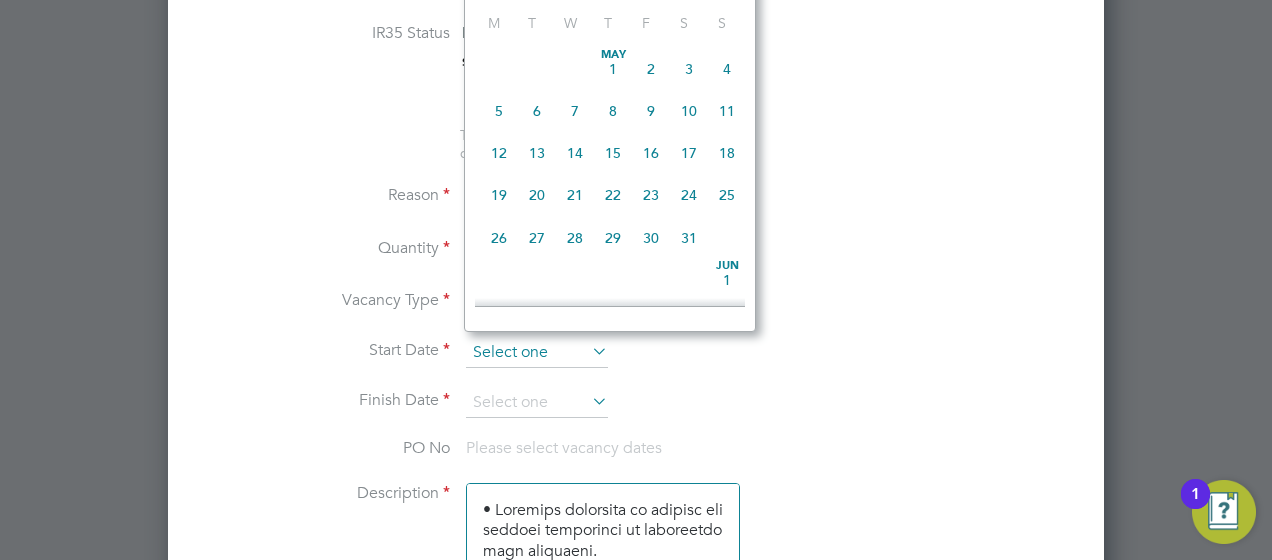 click at bounding box center [537, 353] 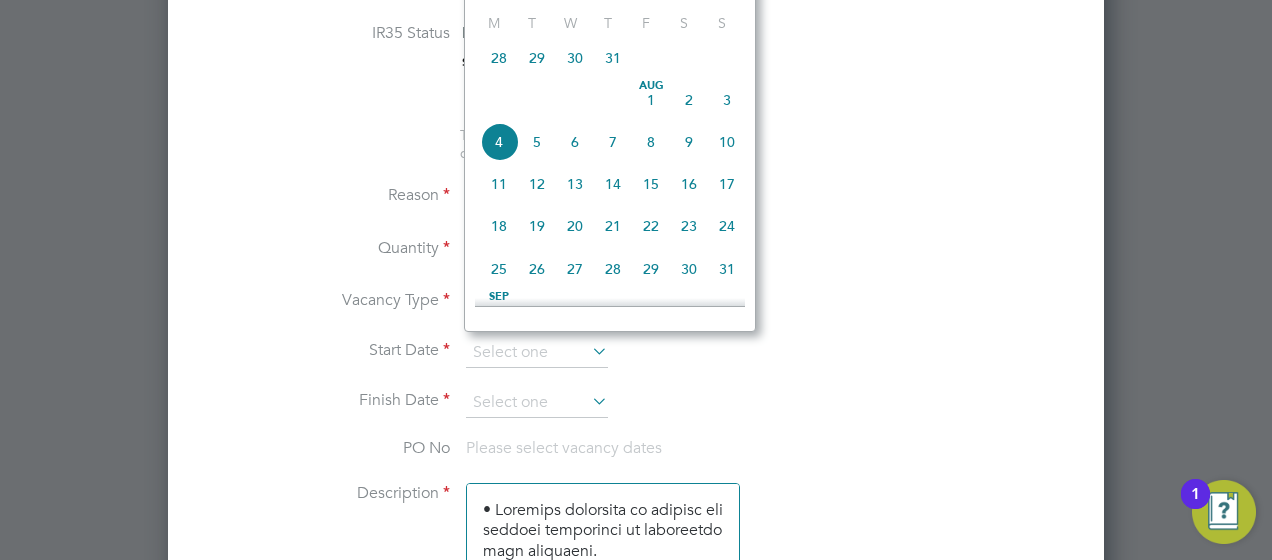 click on "4" 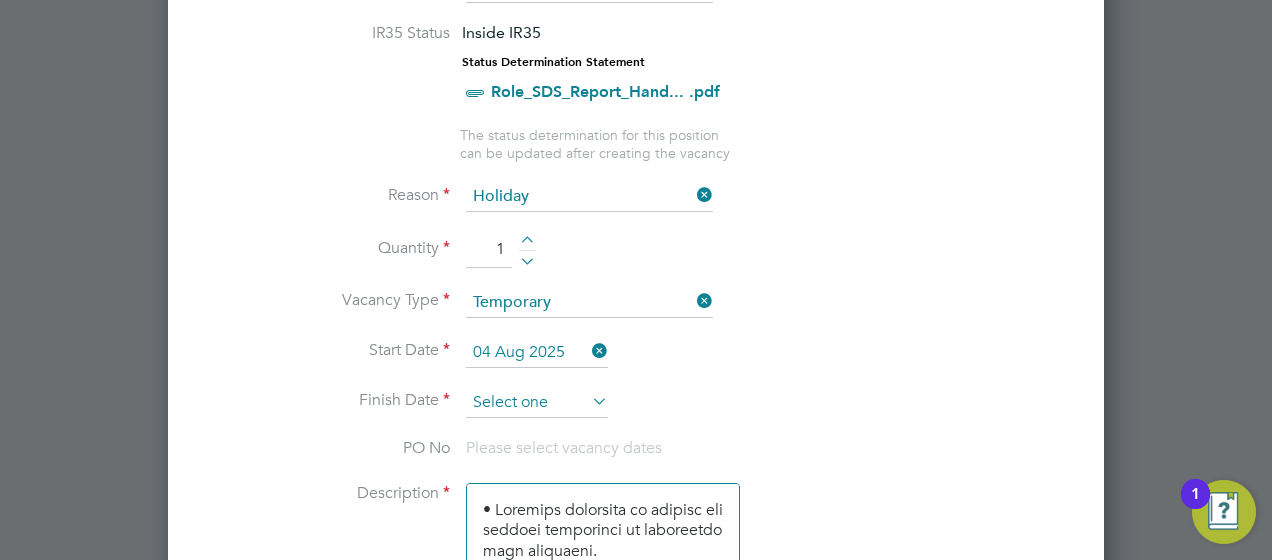 click at bounding box center [537, 403] 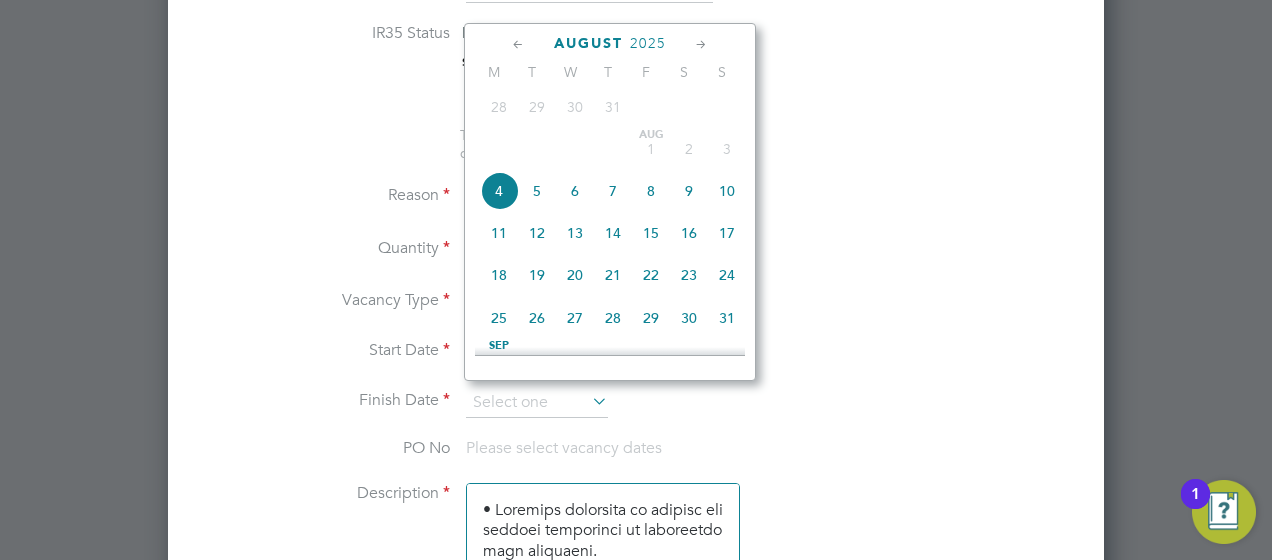 click on "29" 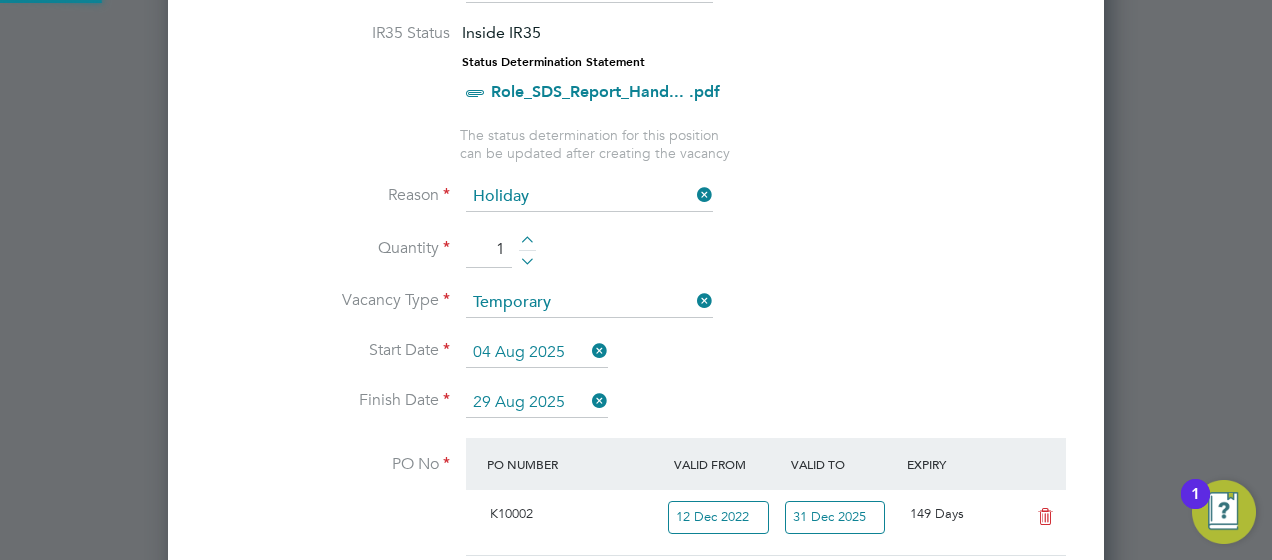 scroll, scrollTop: 10, scrollLeft: 10, axis: both 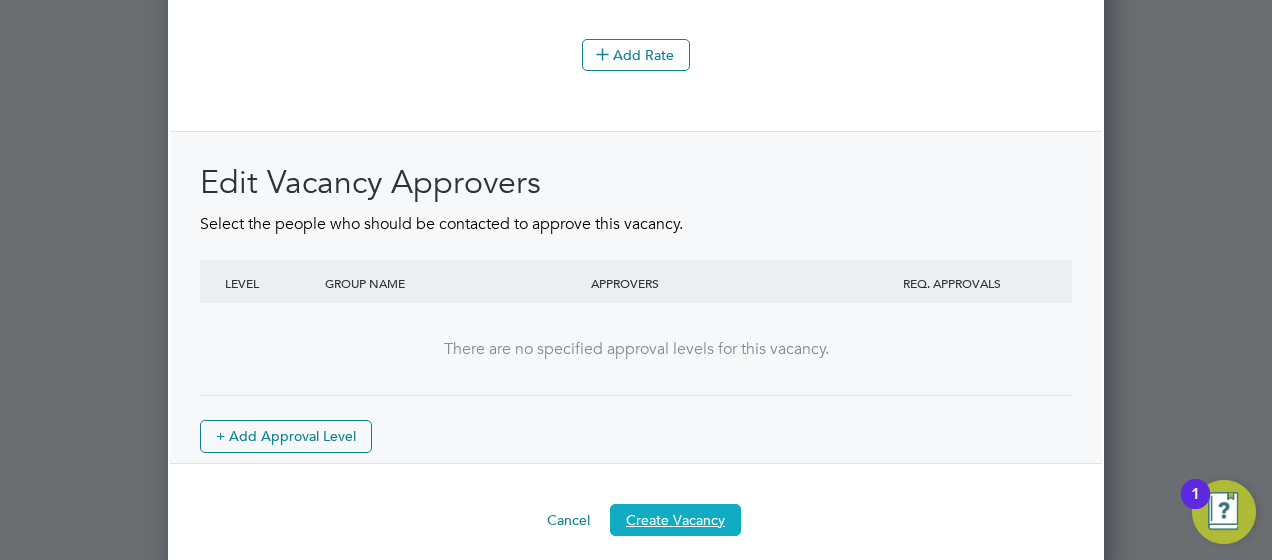 click on "Create Vacancy" at bounding box center (675, 520) 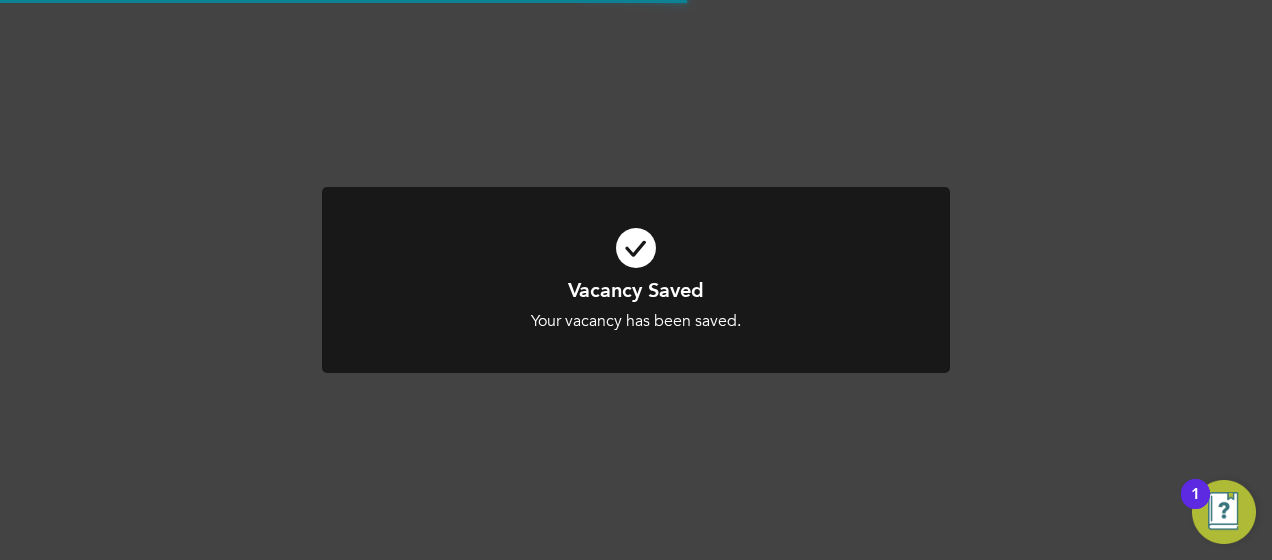 scroll, scrollTop: 1402, scrollLeft: 0, axis: vertical 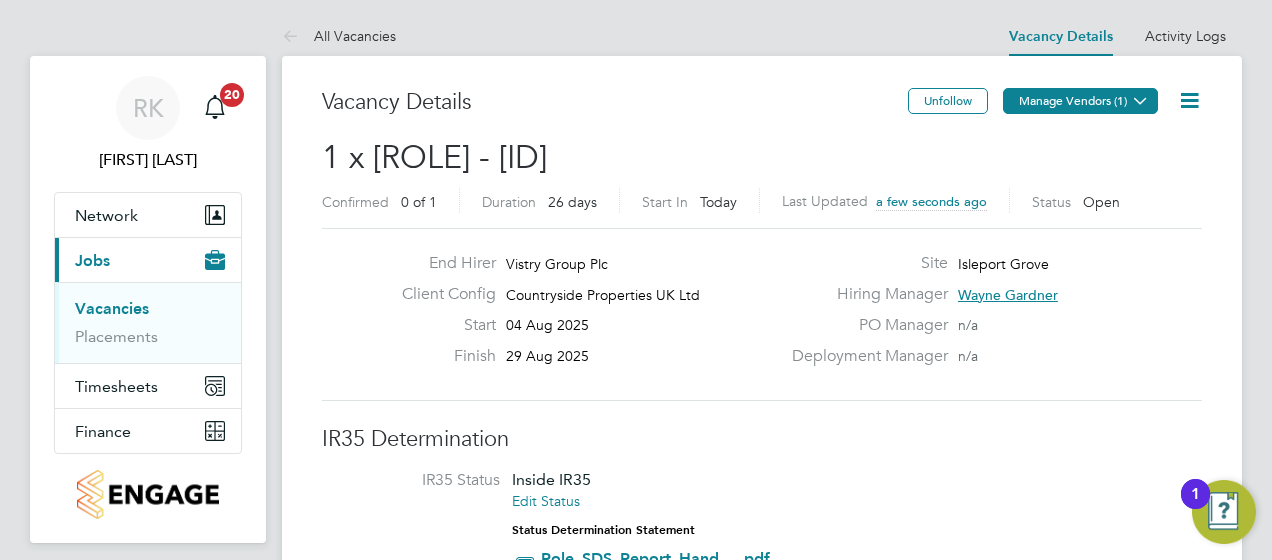 click 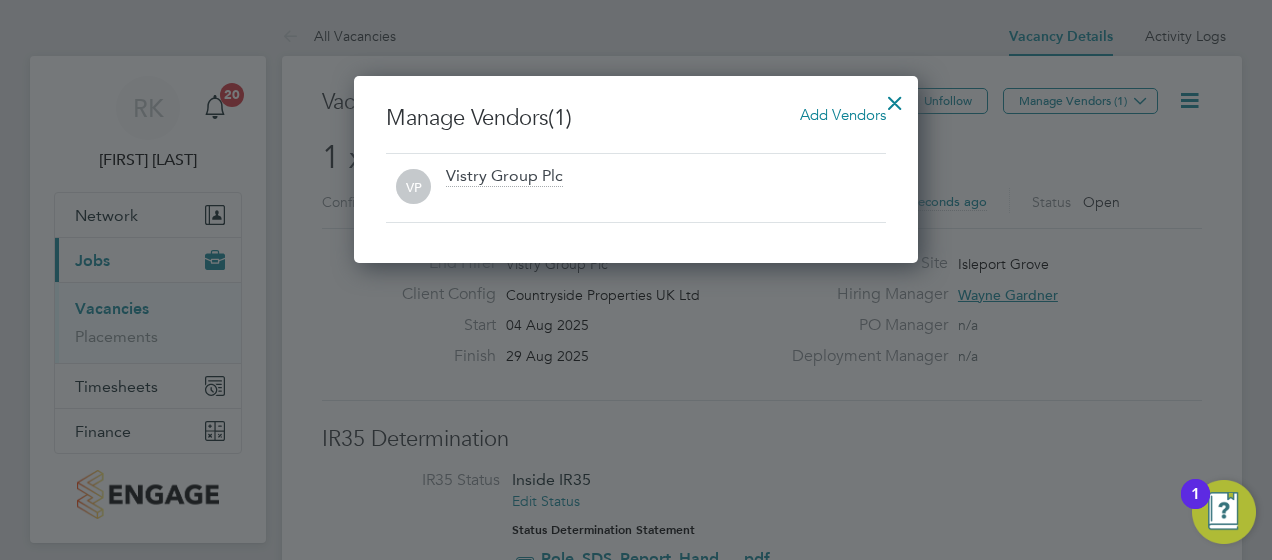 click on "Add Vendors" at bounding box center (843, 114) 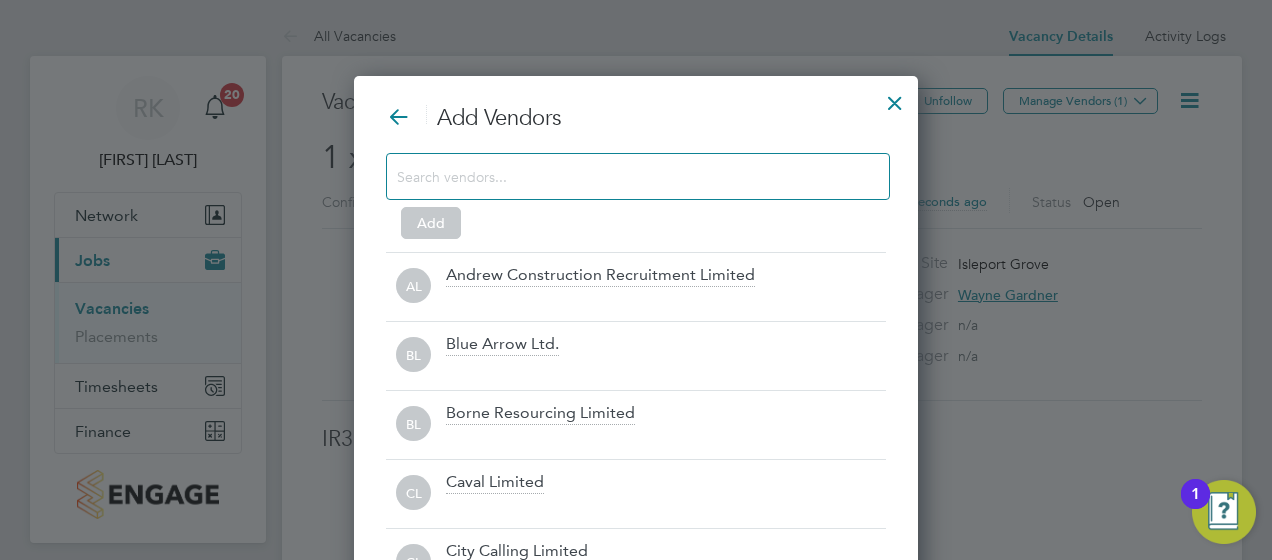 click at bounding box center (622, 176) 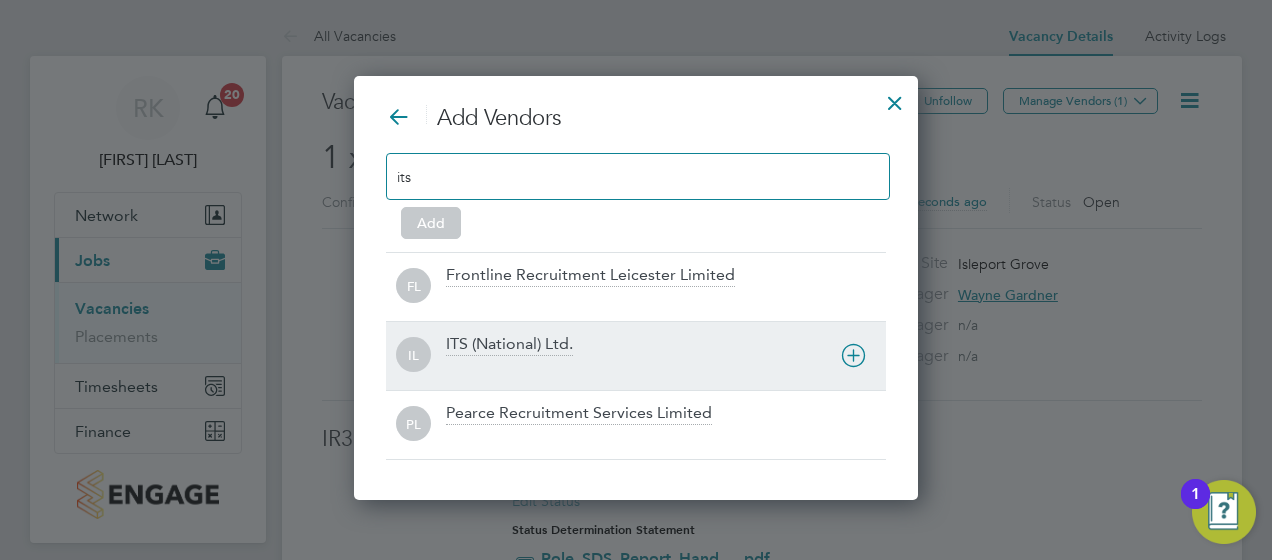 type on "its" 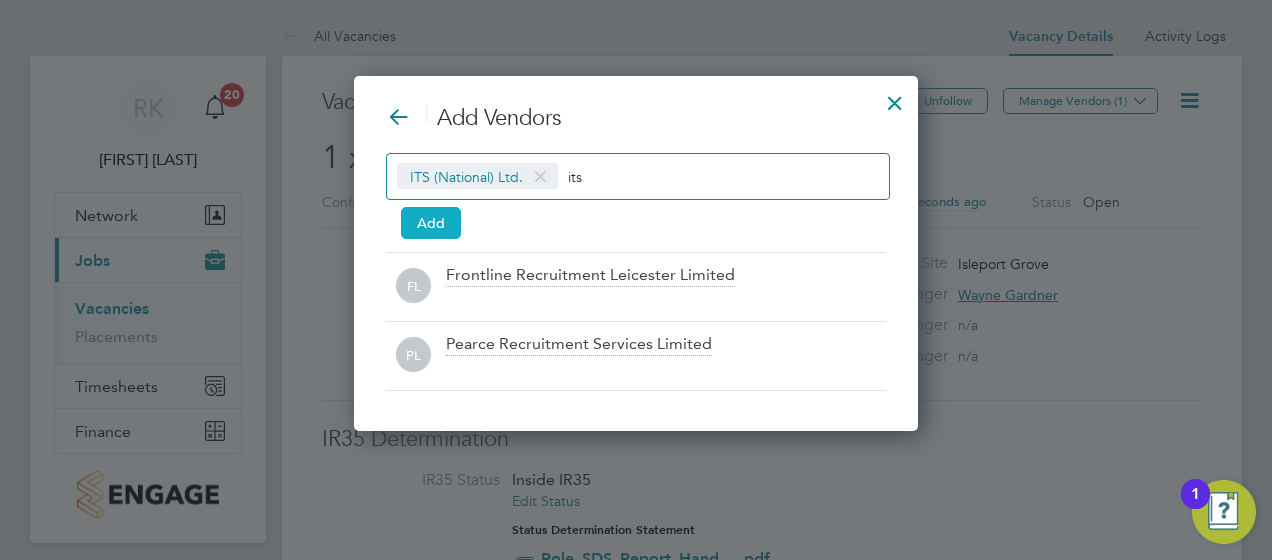 click on "Add" at bounding box center [431, 223] 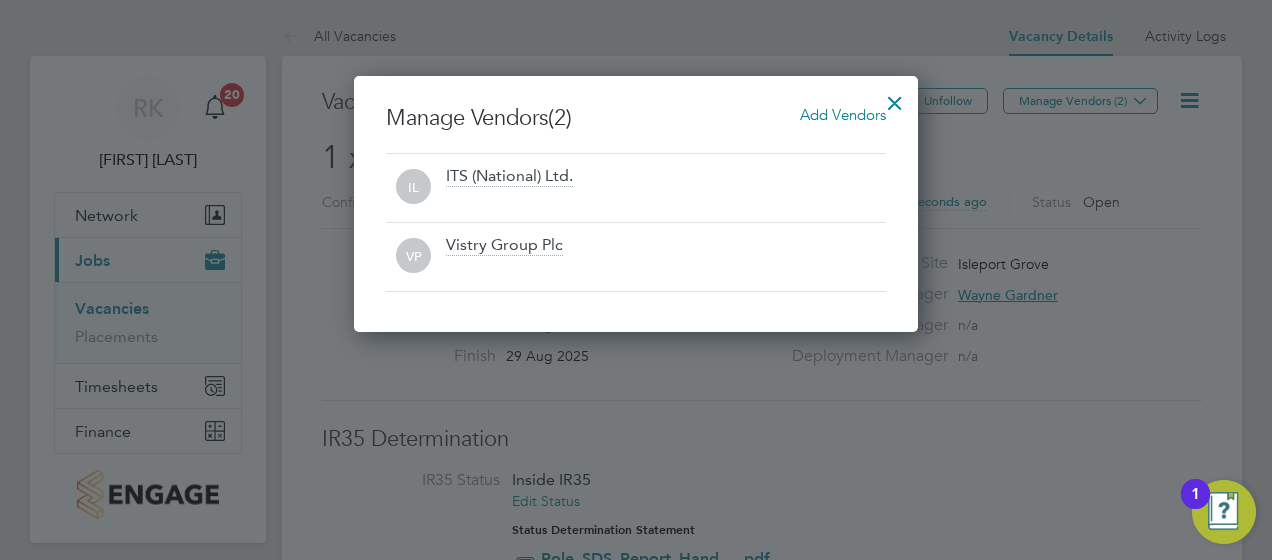 click at bounding box center [895, 98] 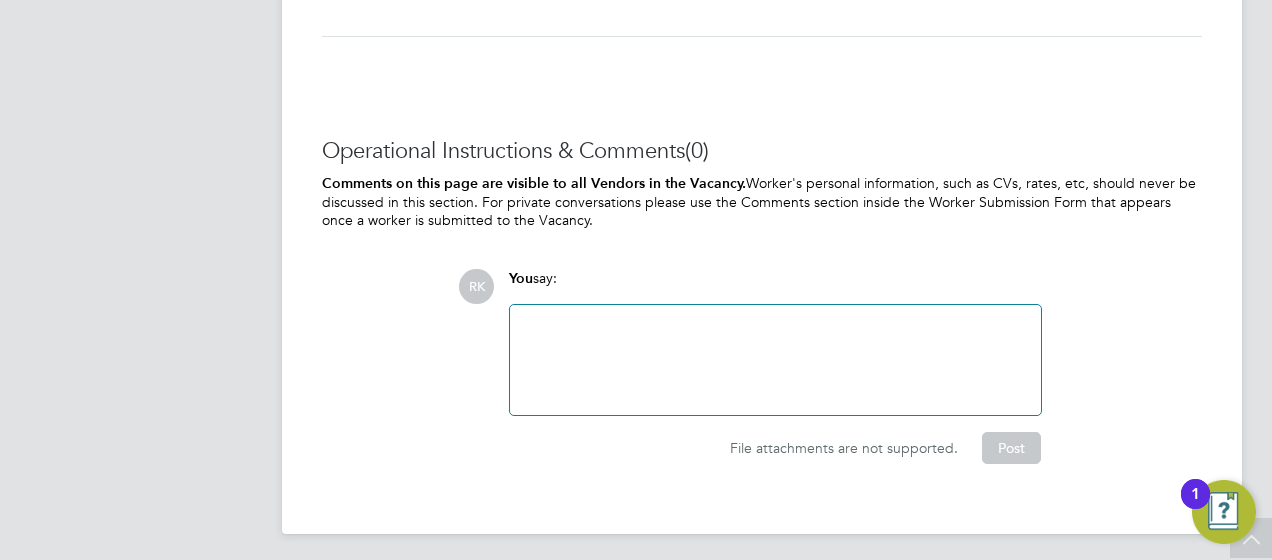 click 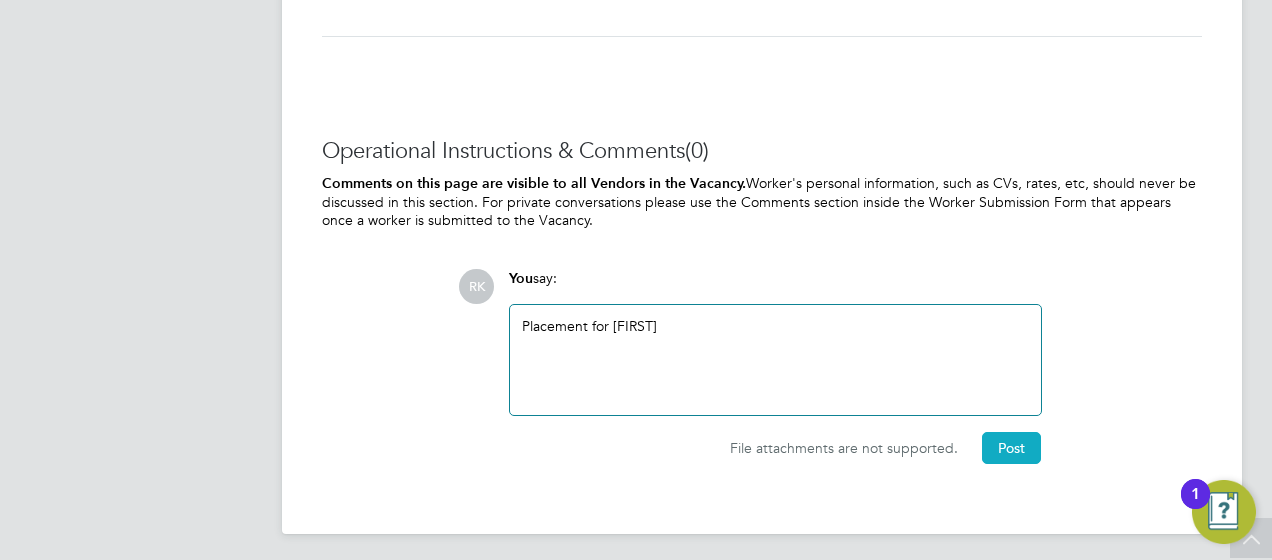click on "Post" 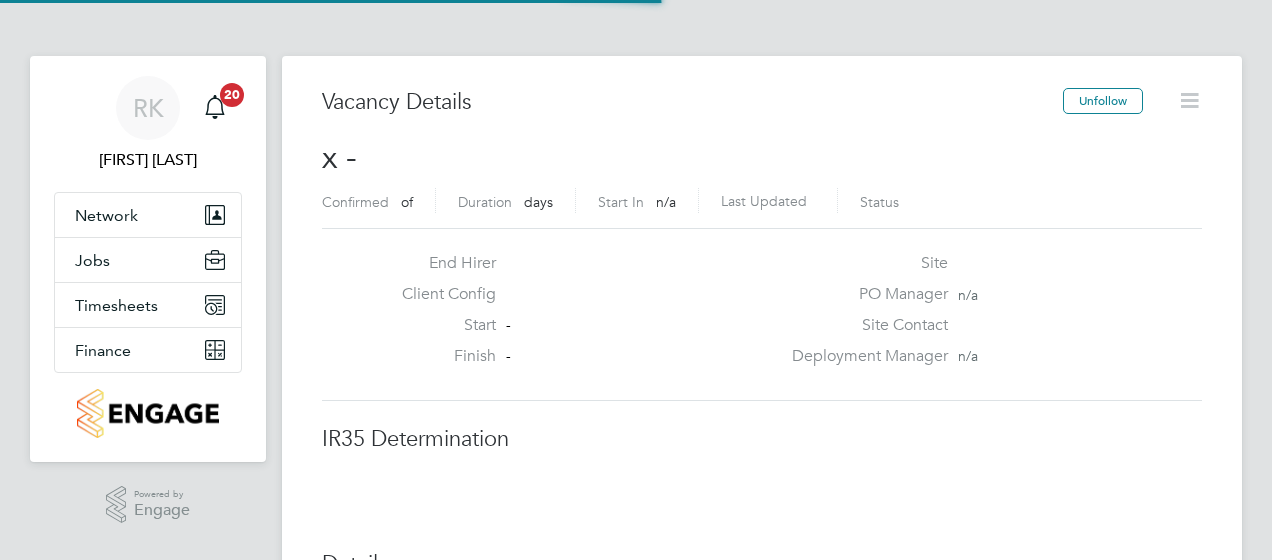 scroll, scrollTop: 0, scrollLeft: 0, axis: both 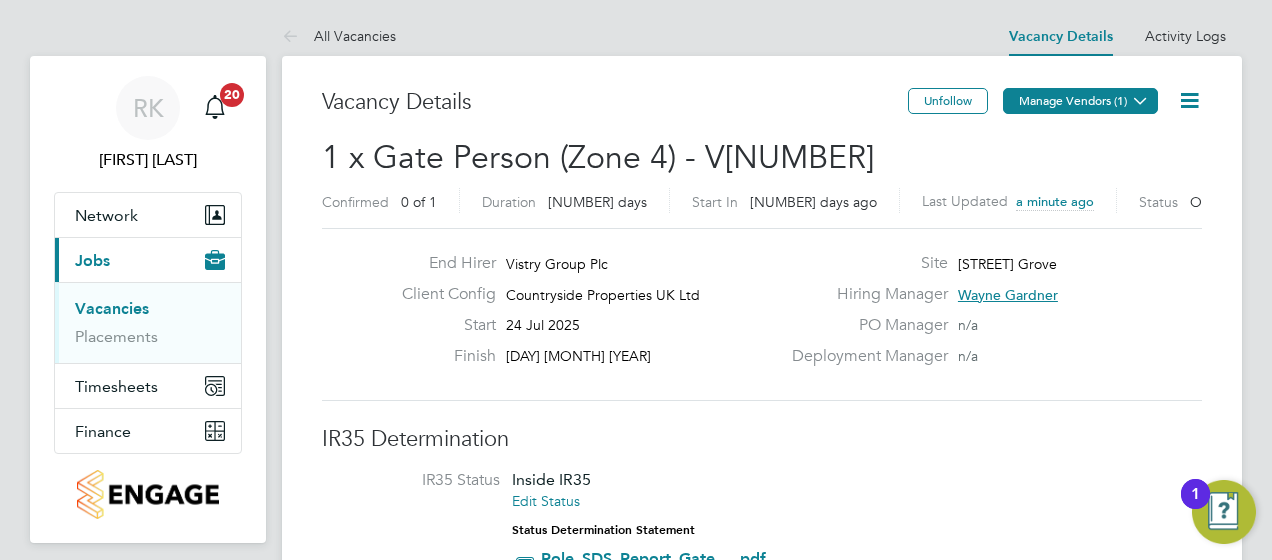 click on "Manage Vendors (1)" 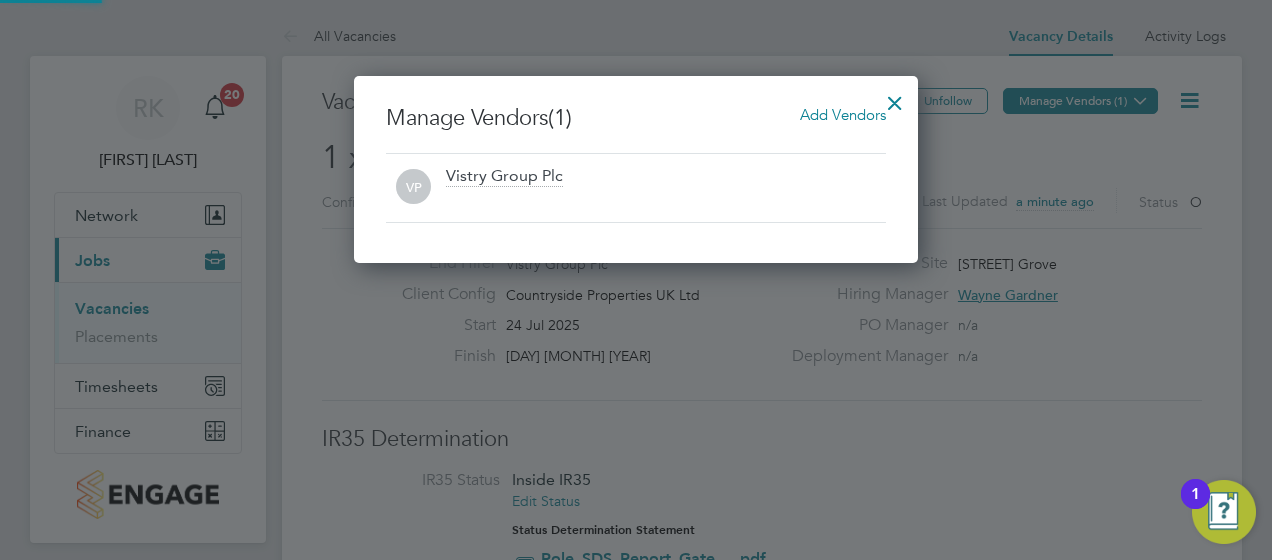 scroll, scrollTop: 10, scrollLeft: 10, axis: both 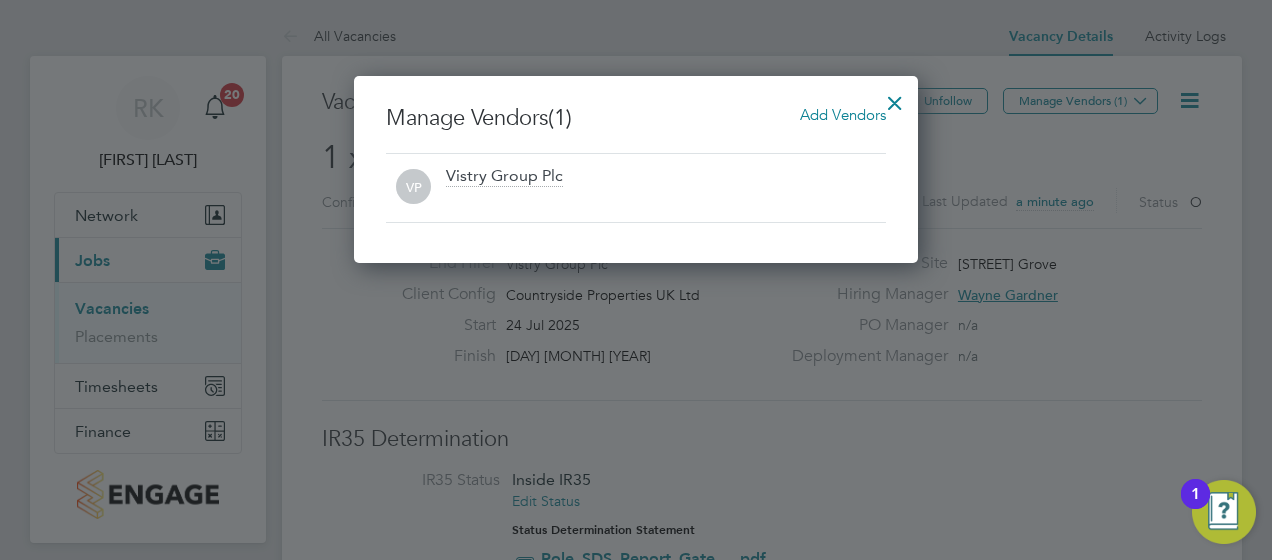 click on "Add Vendors" at bounding box center (843, 114) 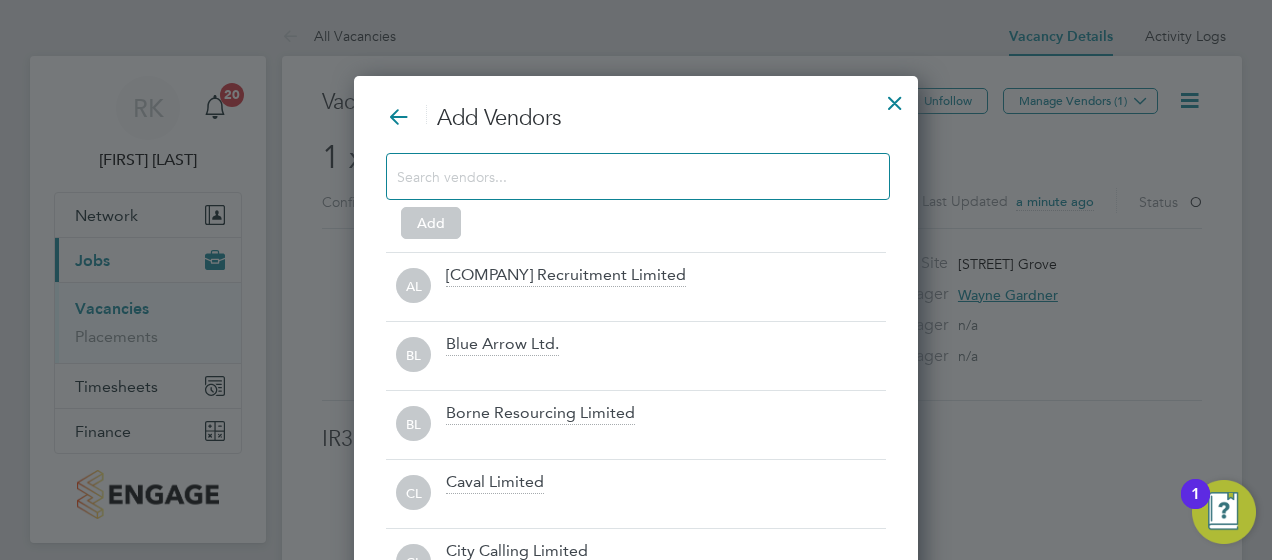 click at bounding box center (622, 176) 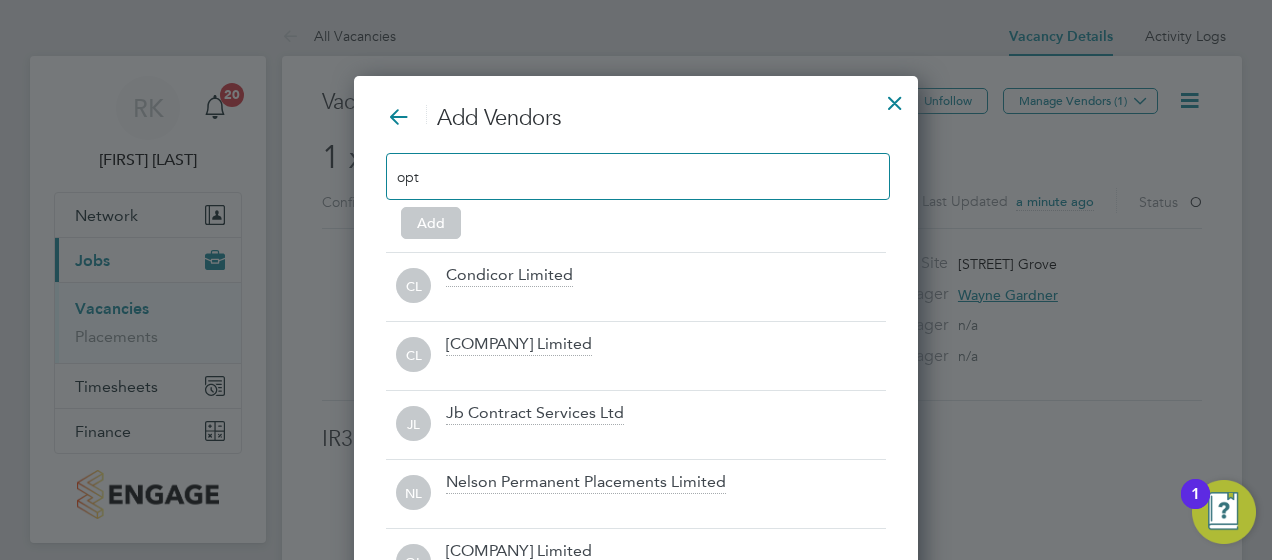 scroll, scrollTop: 491, scrollLeft: 564, axis: both 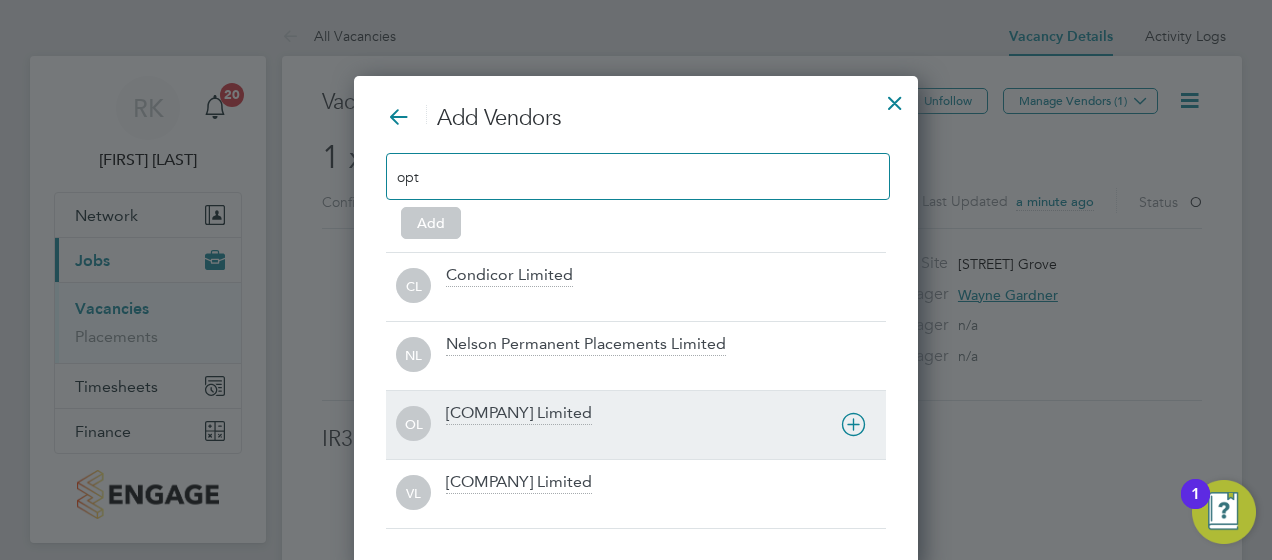 type on "opt" 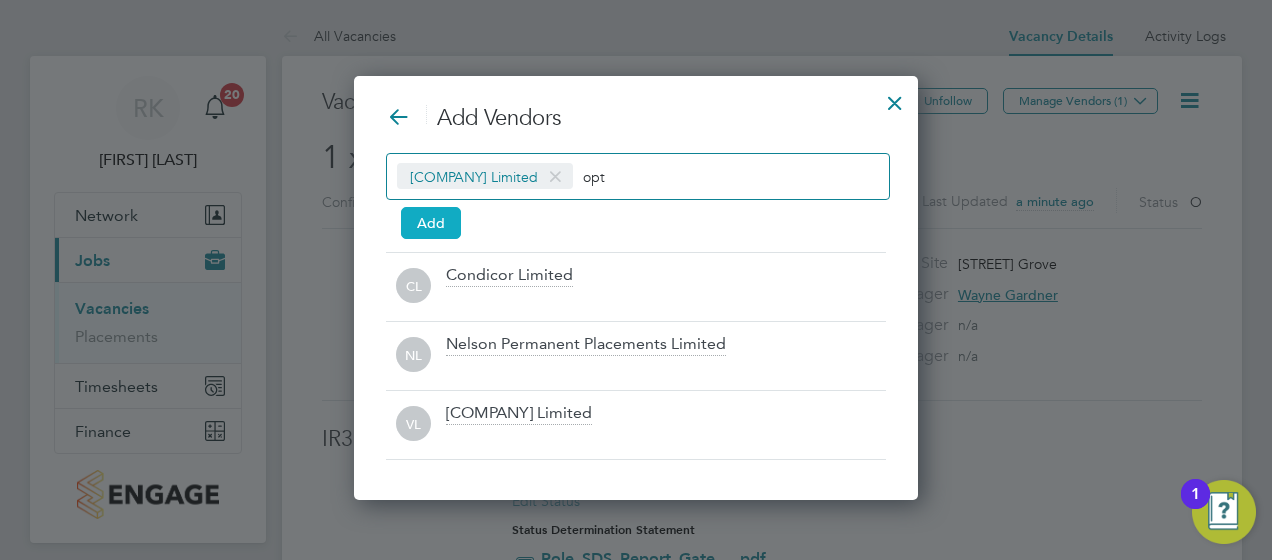 click on "Add" at bounding box center (431, 223) 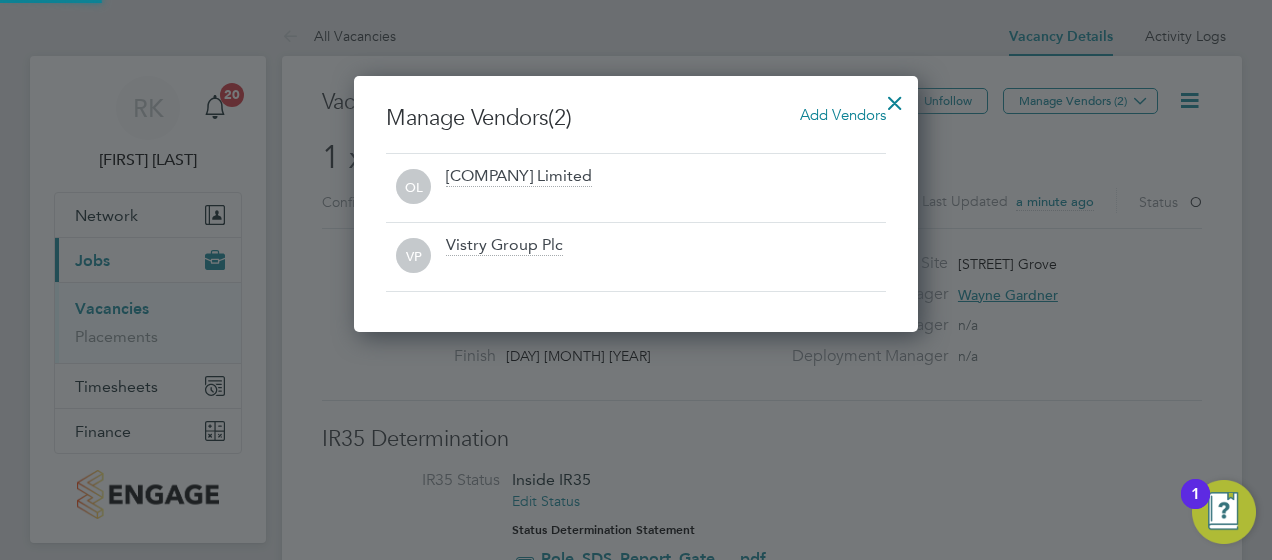 scroll, scrollTop: 10, scrollLeft: 10, axis: both 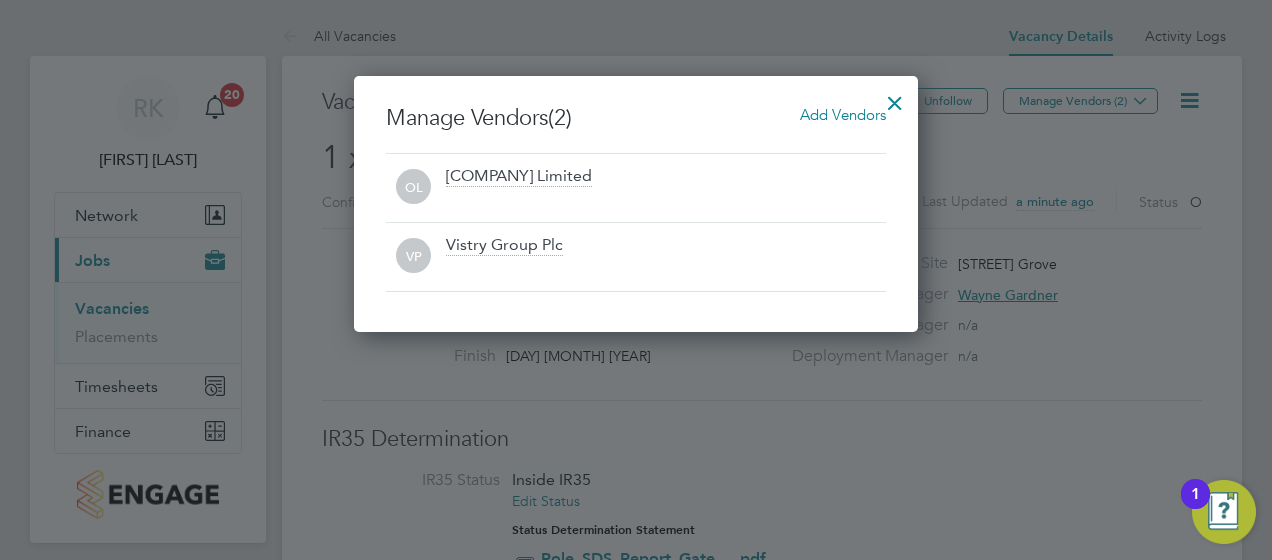 click at bounding box center [895, 98] 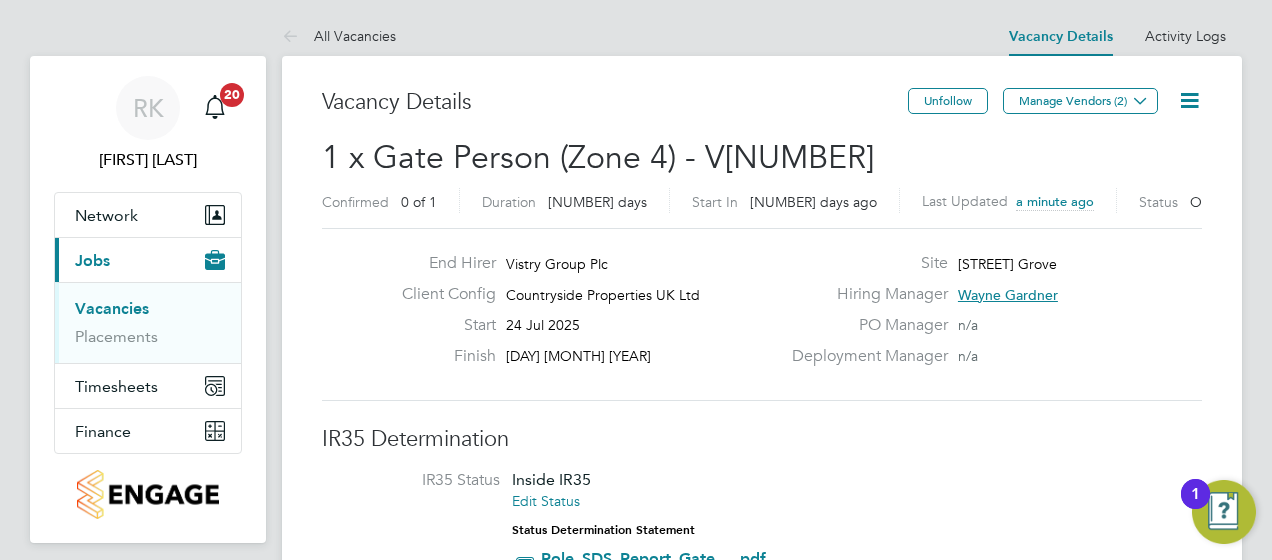 click on "Vacancies" at bounding box center [112, 308] 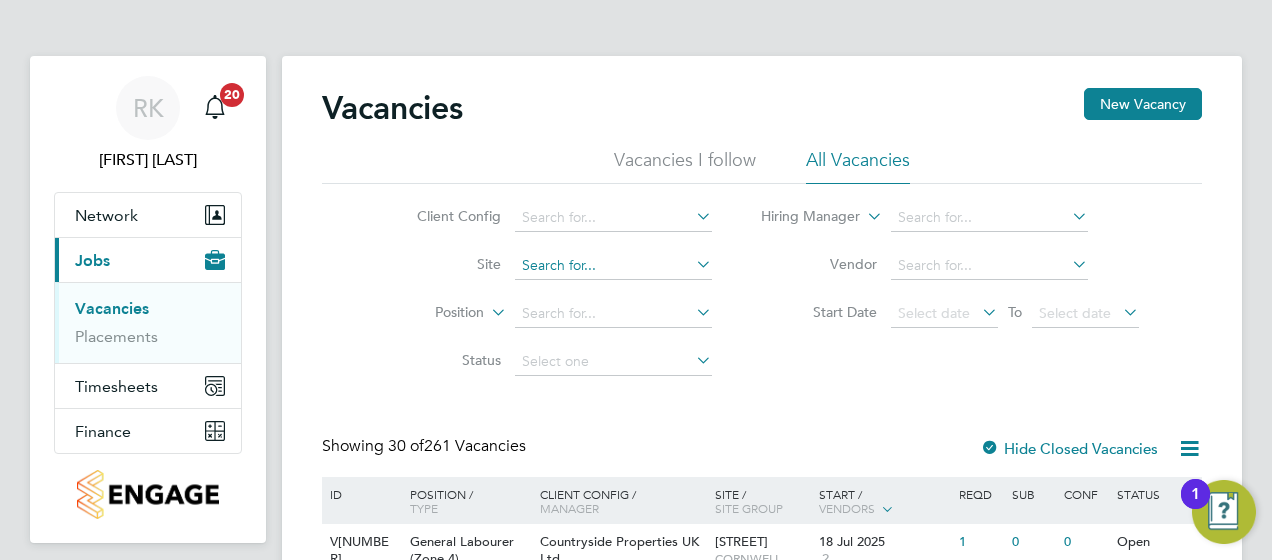 click 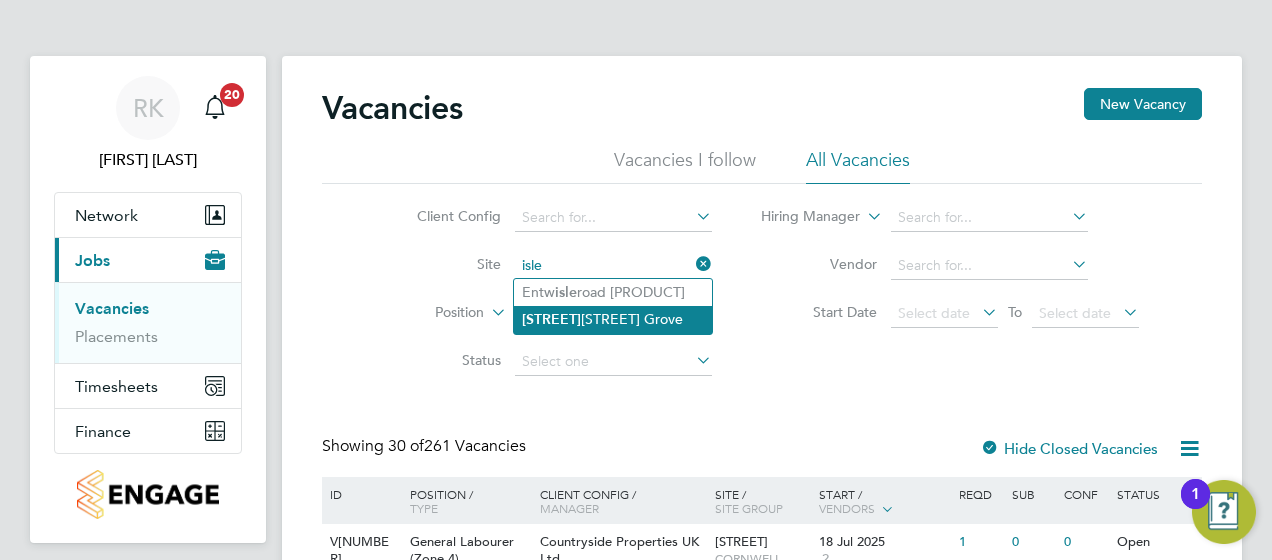 click on "Isle port Grove" 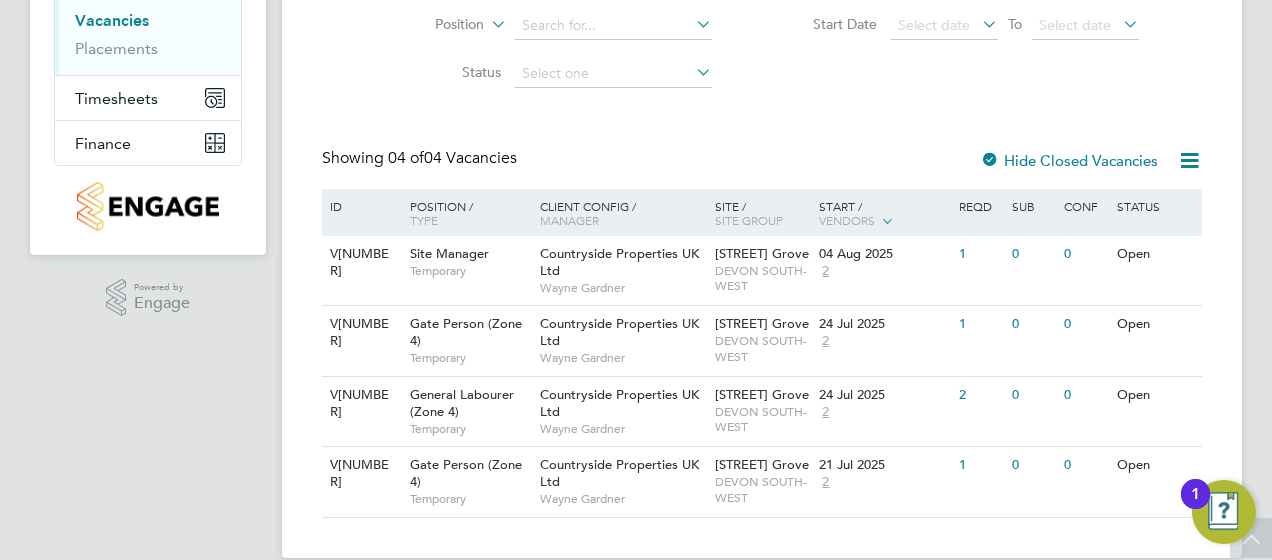 scroll, scrollTop: 0, scrollLeft: 0, axis: both 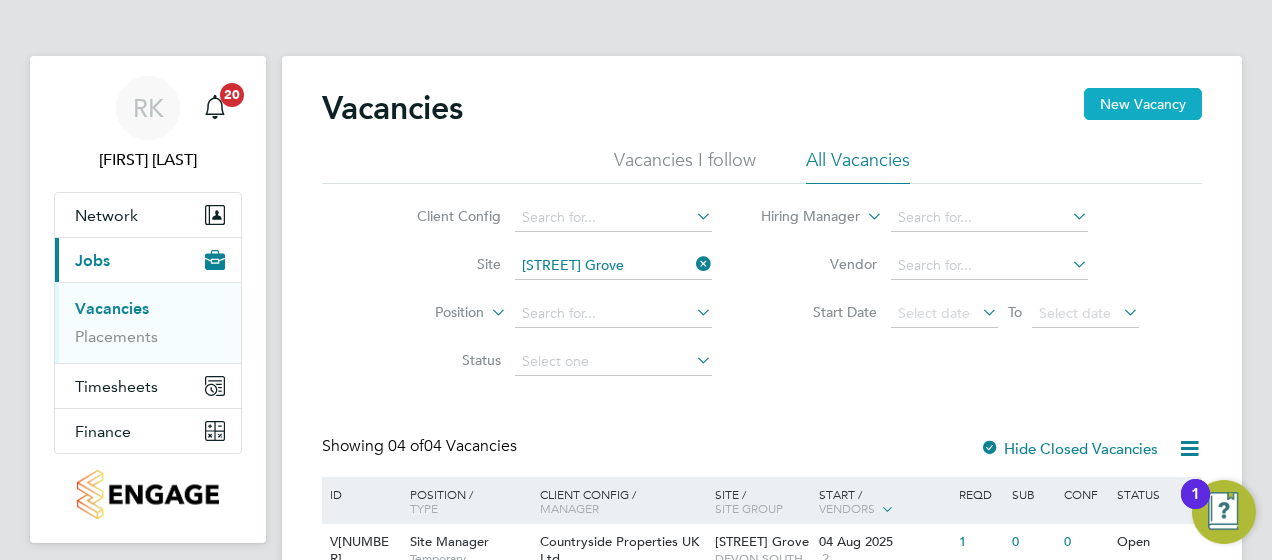 click on "New Vacancy" 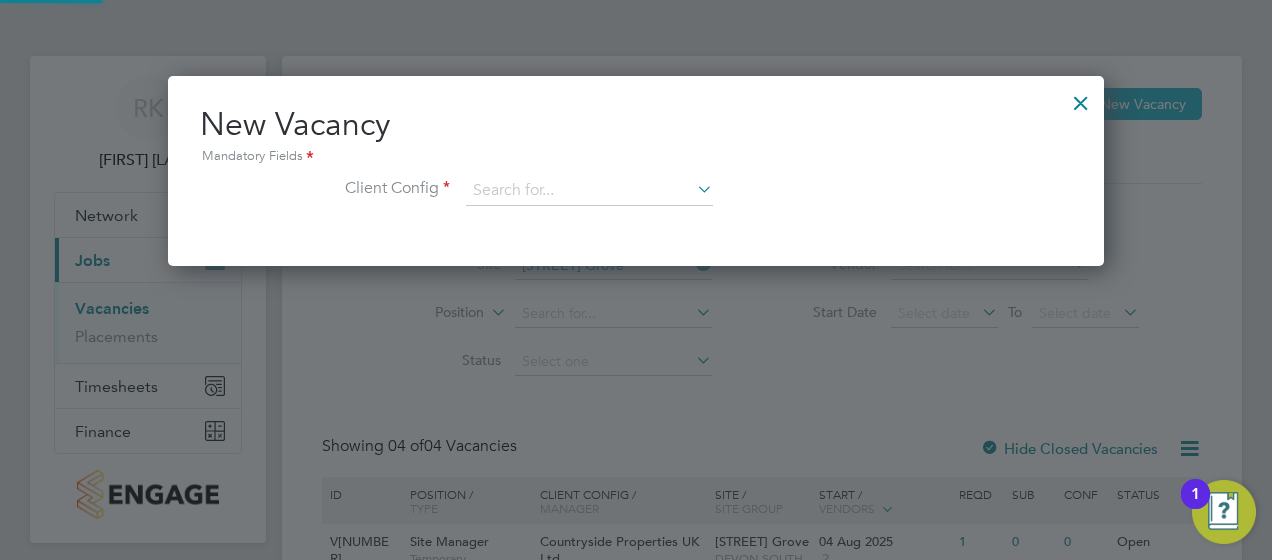 scroll, scrollTop: 10, scrollLeft: 10, axis: both 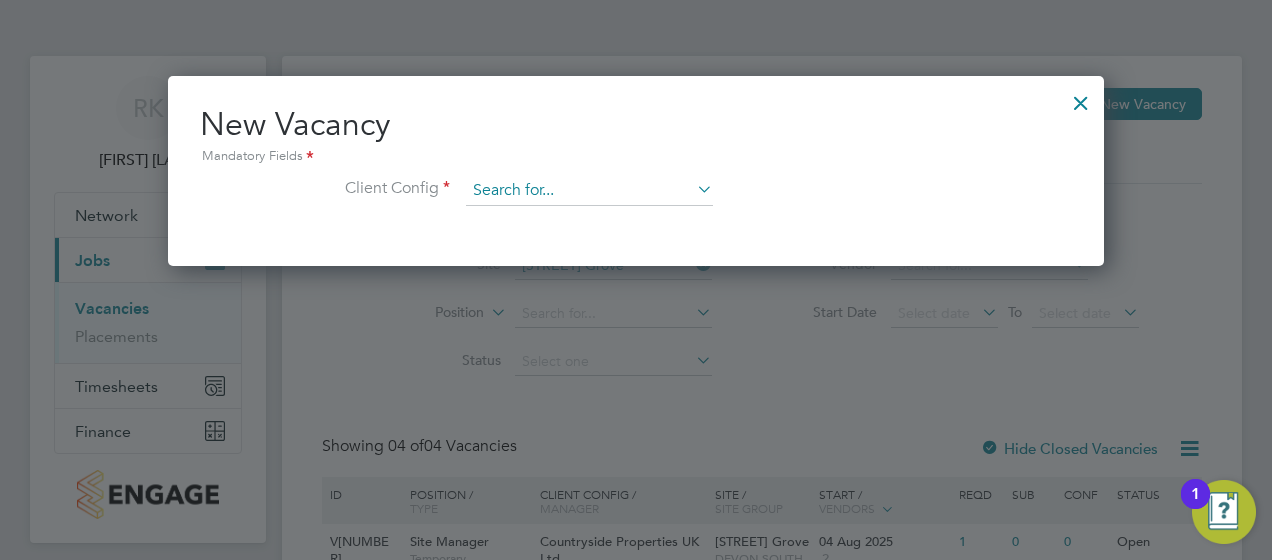 click at bounding box center (589, 191) 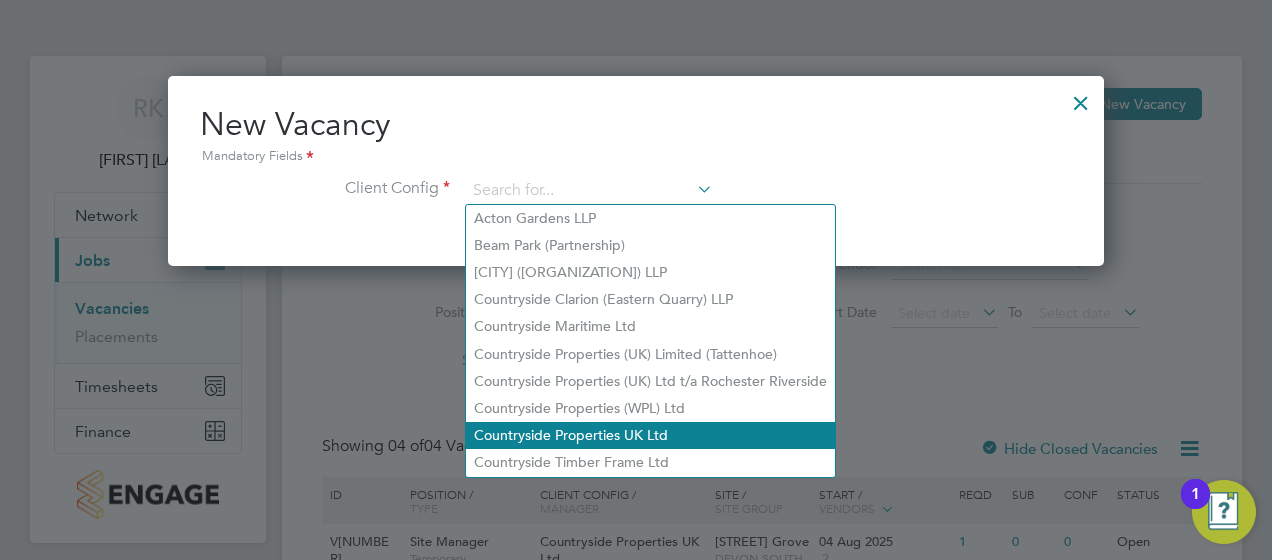 click on "Countryside Properties UK Ltd" 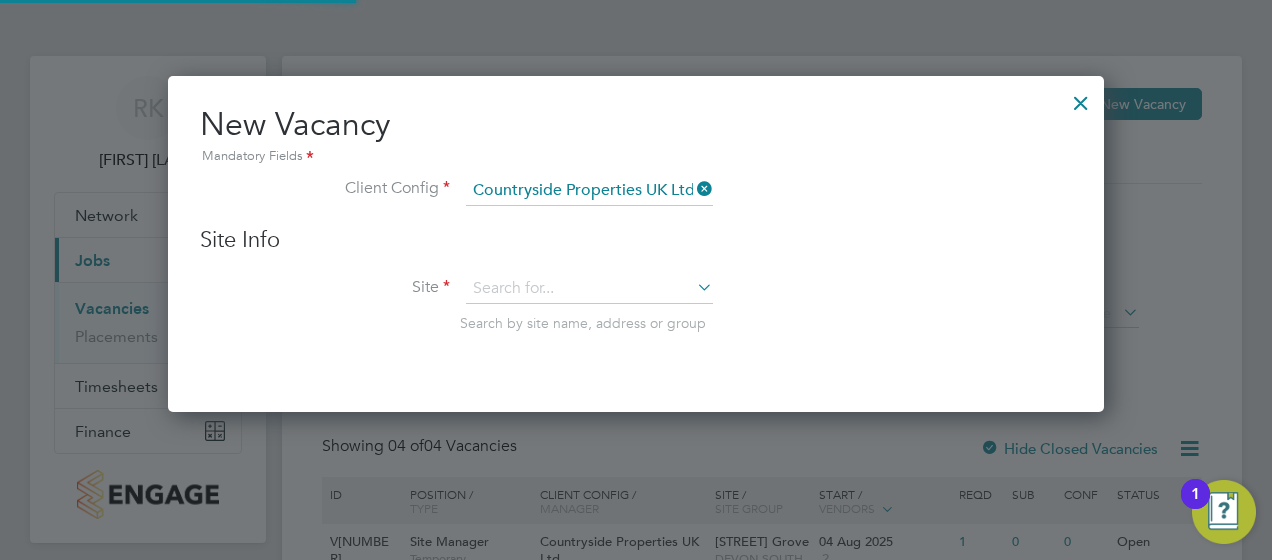 scroll, scrollTop: 10, scrollLeft: 10, axis: both 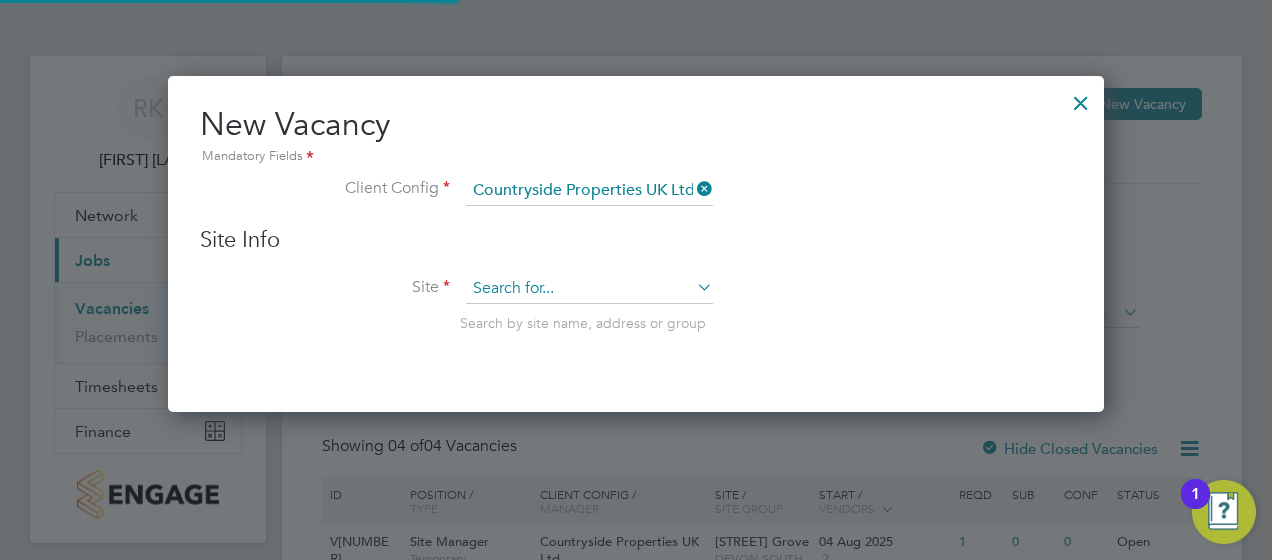 click at bounding box center [589, 289] 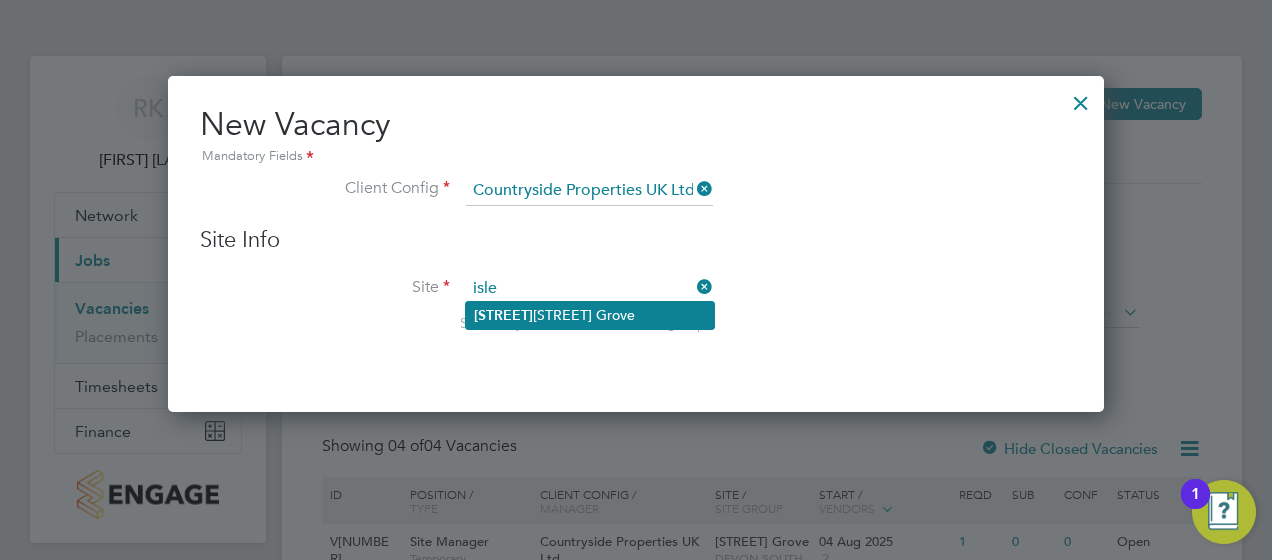 click on "Isle port Grove" 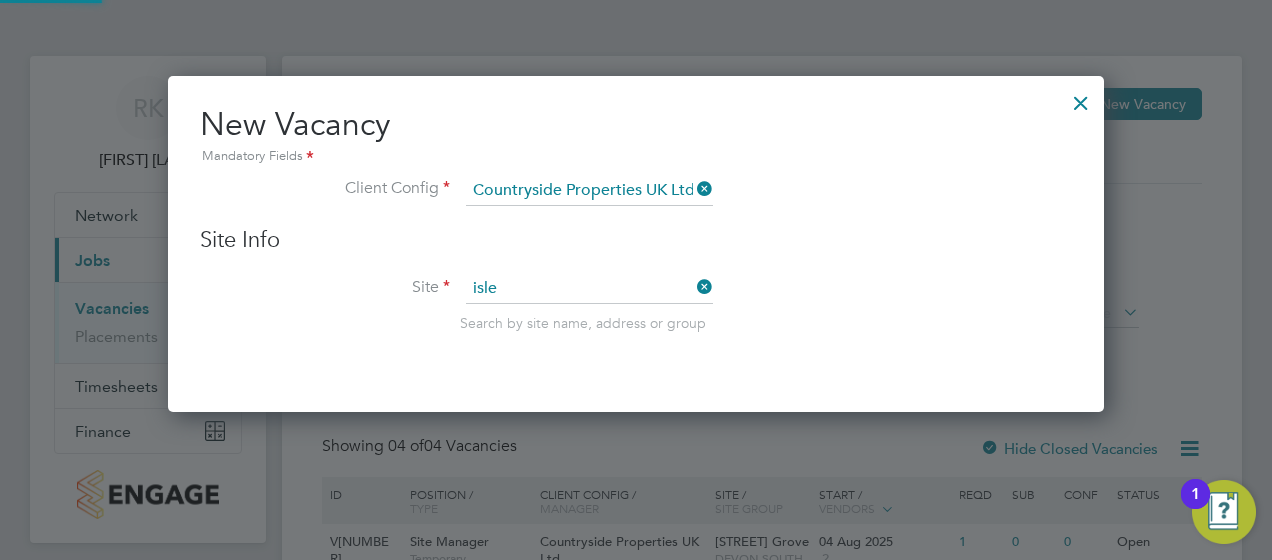 type on "Isleport Grove" 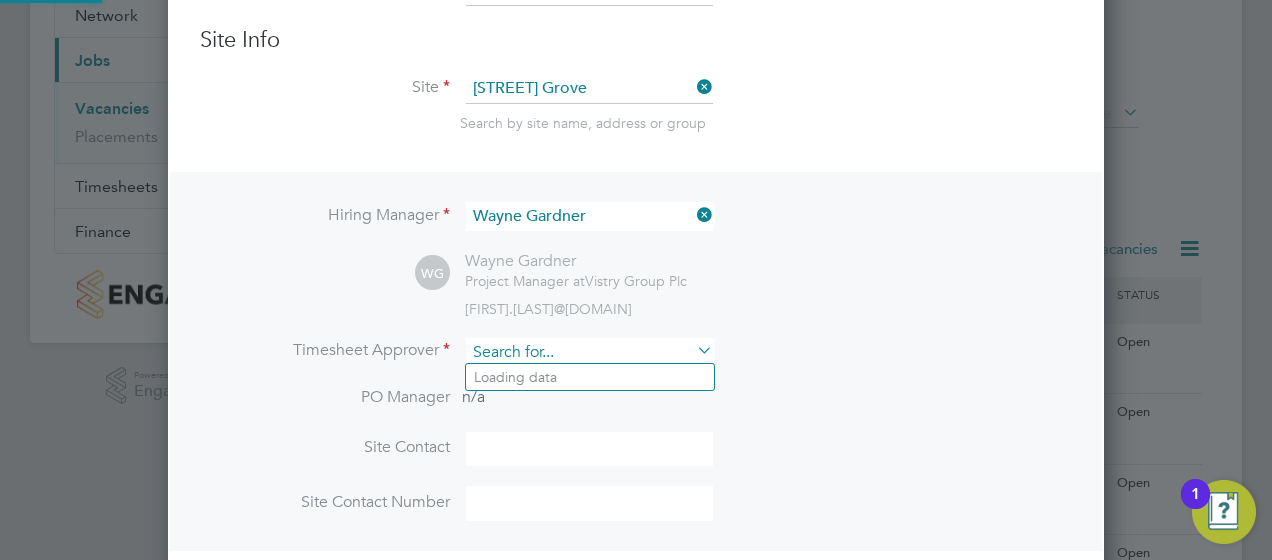 click at bounding box center (589, 352) 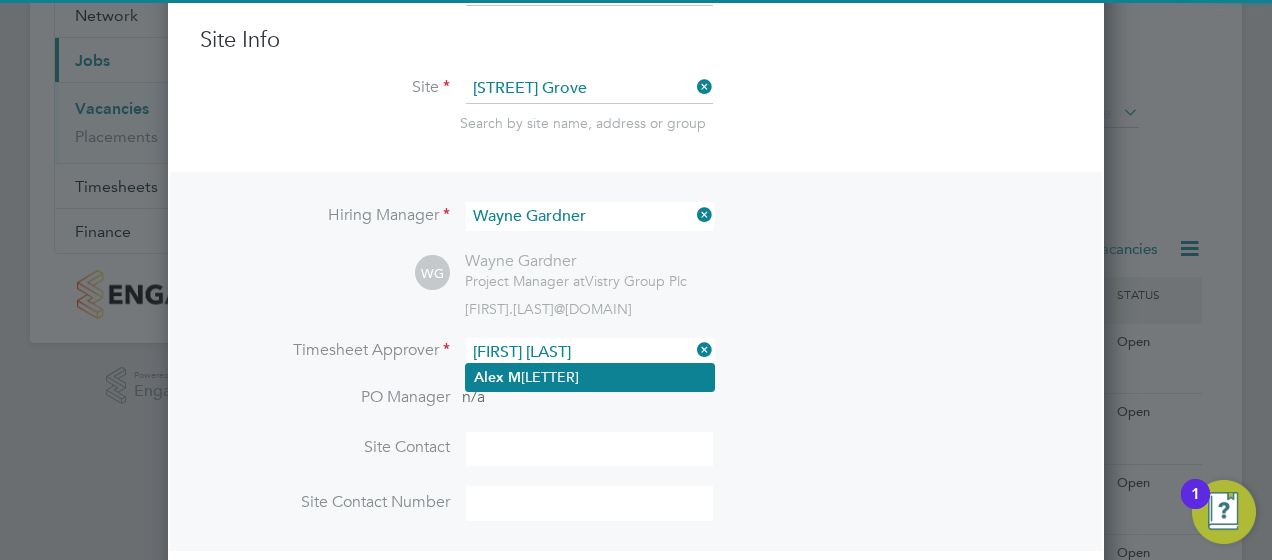 click on "Alex   M oss" 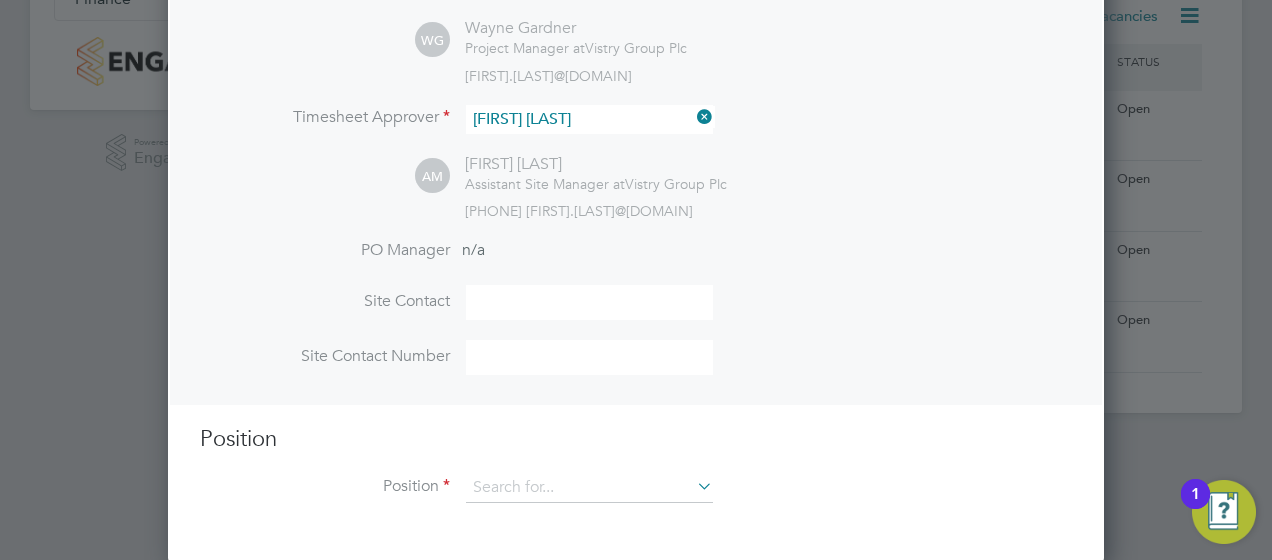 click at bounding box center [589, 302] 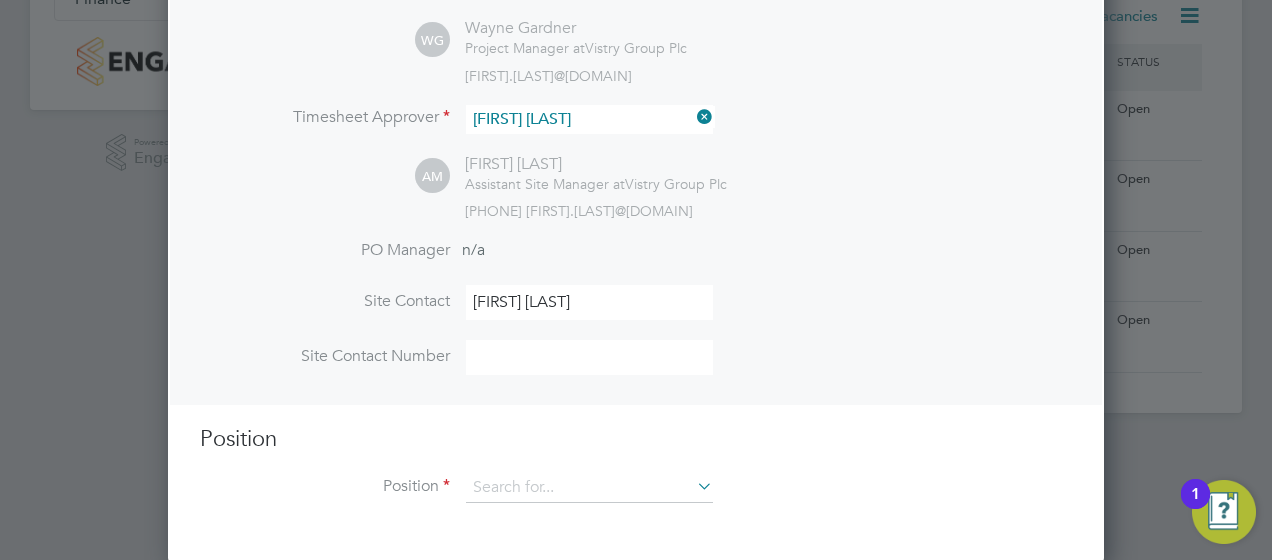 type on "[PHONE]" 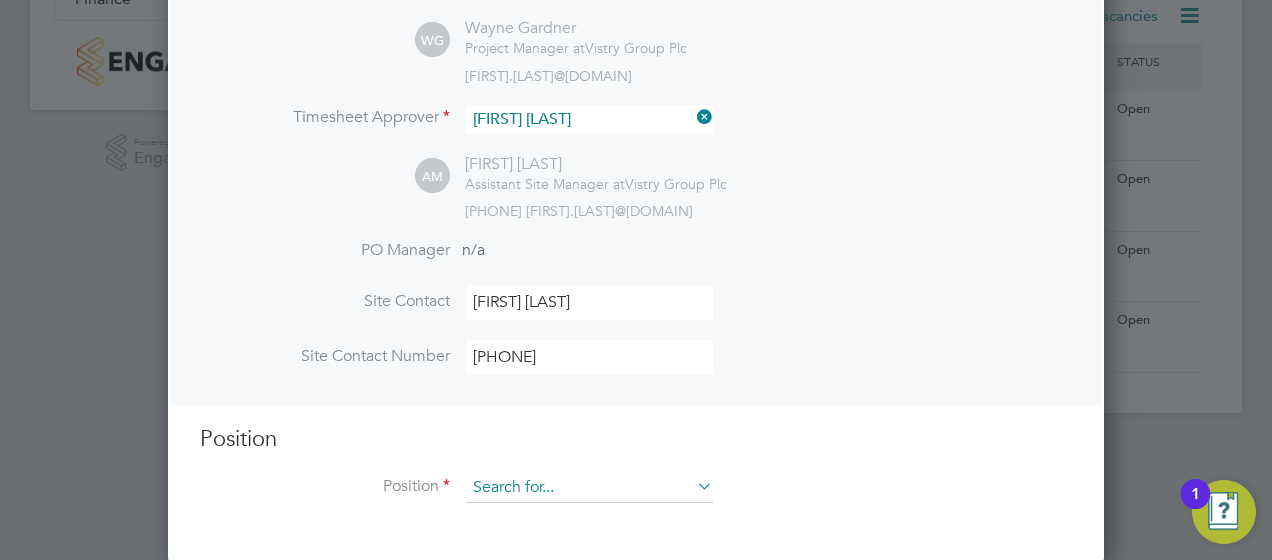 click at bounding box center (589, 488) 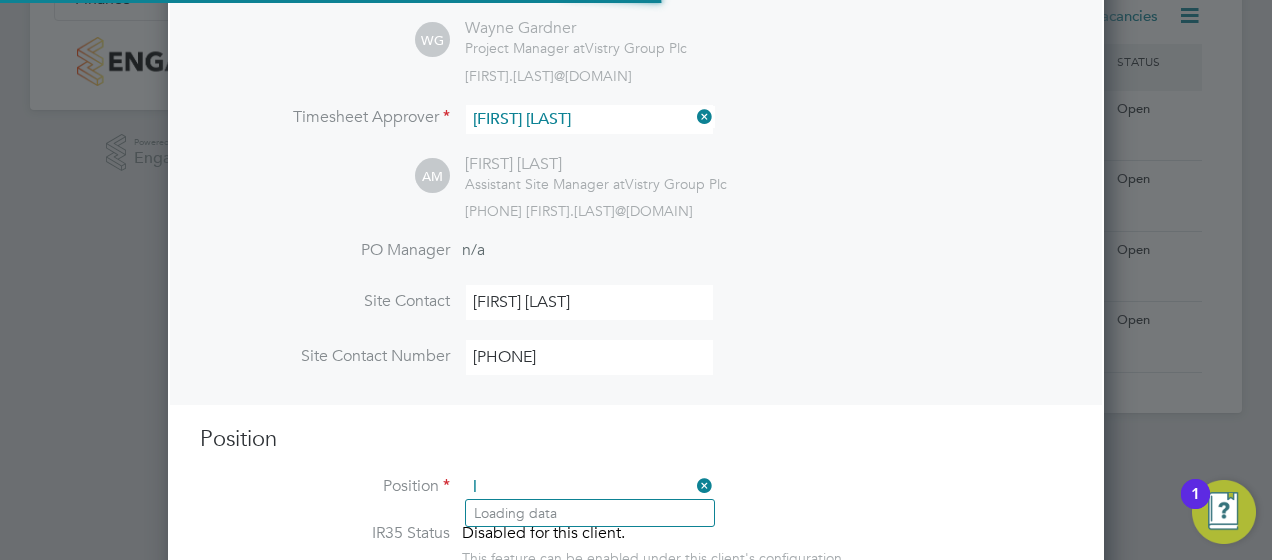 scroll, scrollTop: 10, scrollLeft: 10, axis: both 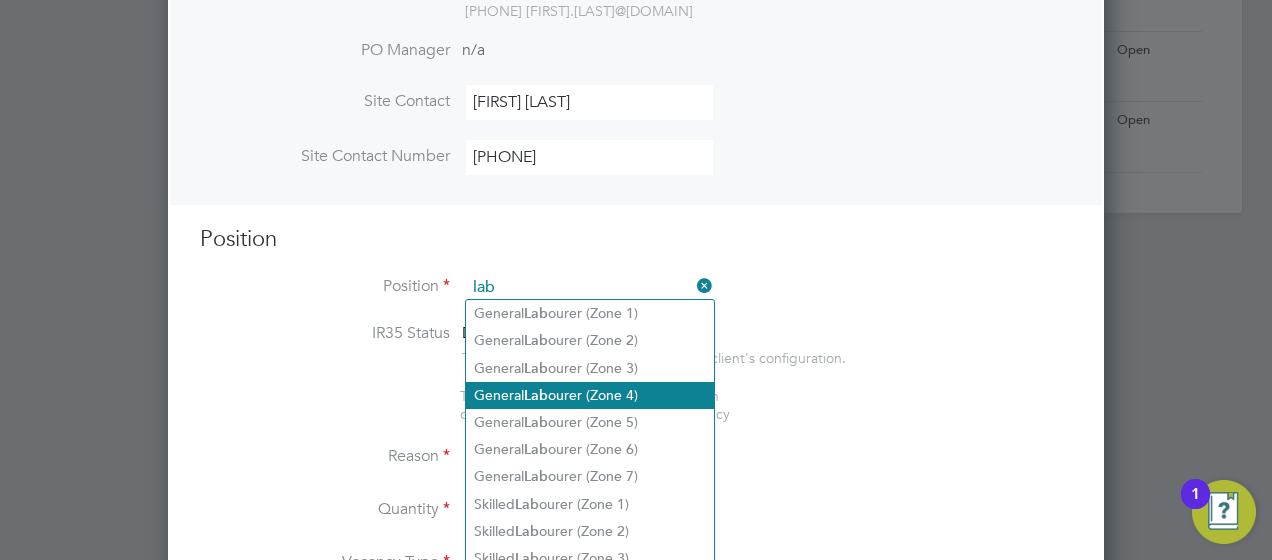 click on "General  Lab ourer (Zone 4)" 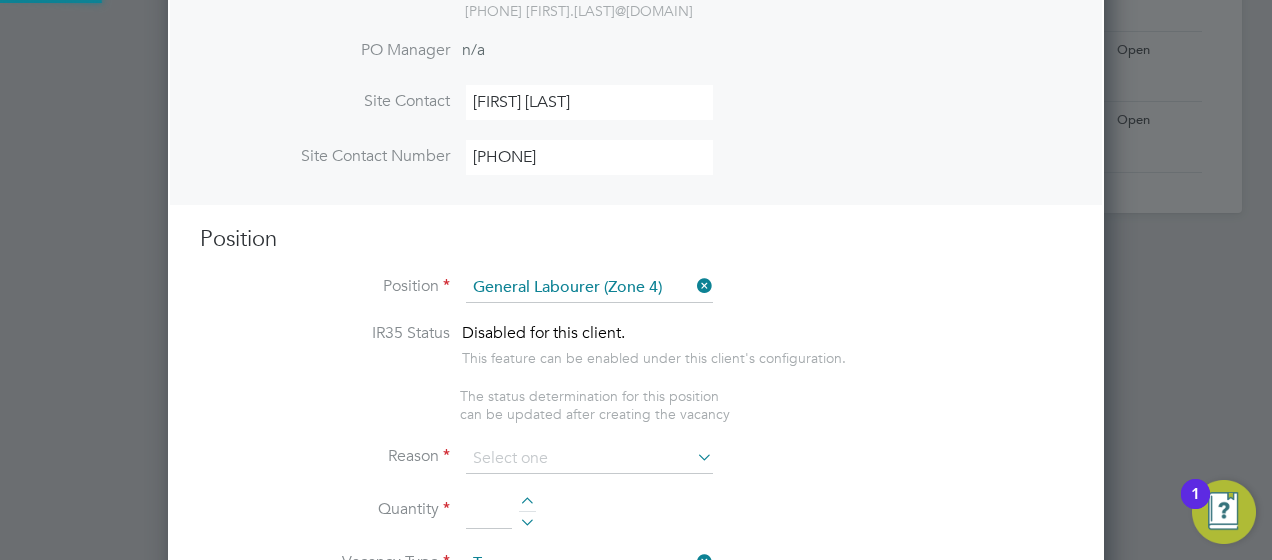type on "- General site labouring duties
- Supporting the trades on site
- Moving materials and working with the Storeman / Materials     Controller
- Keeping work areas clear and safe
- Adhering to H&S policies
- Reporting into the site management team" 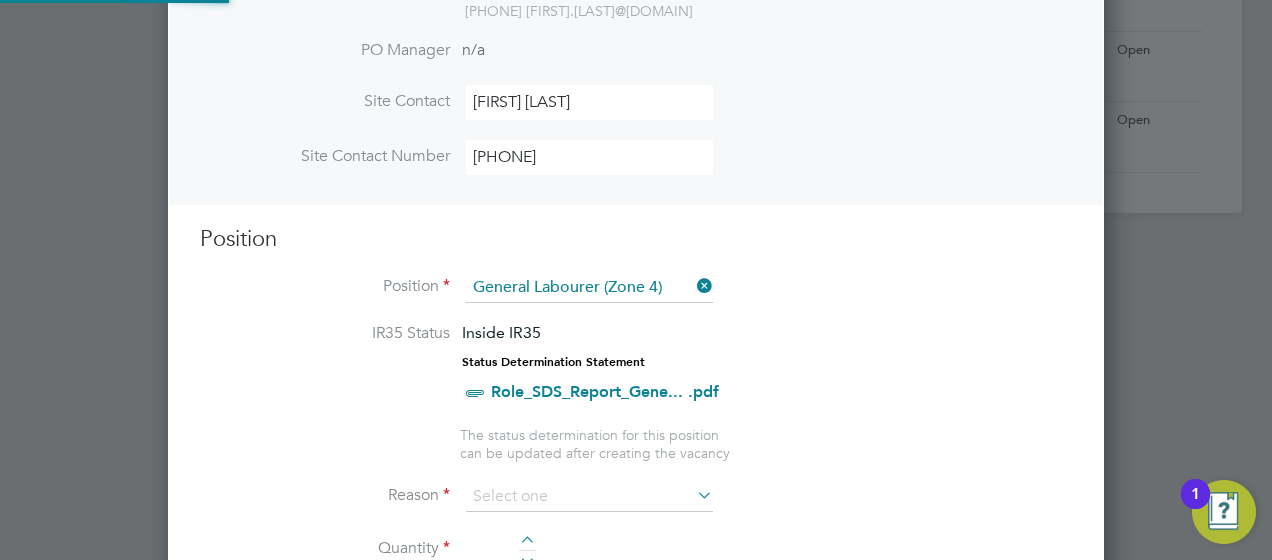 scroll, scrollTop: 10, scrollLeft: 10, axis: both 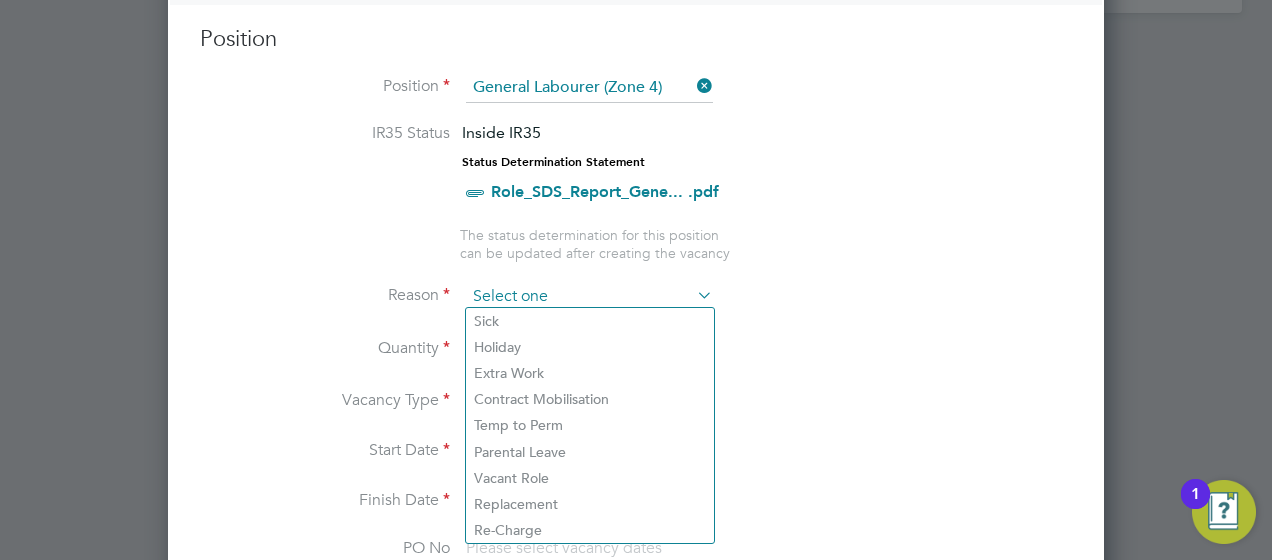 click at bounding box center (589, 297) 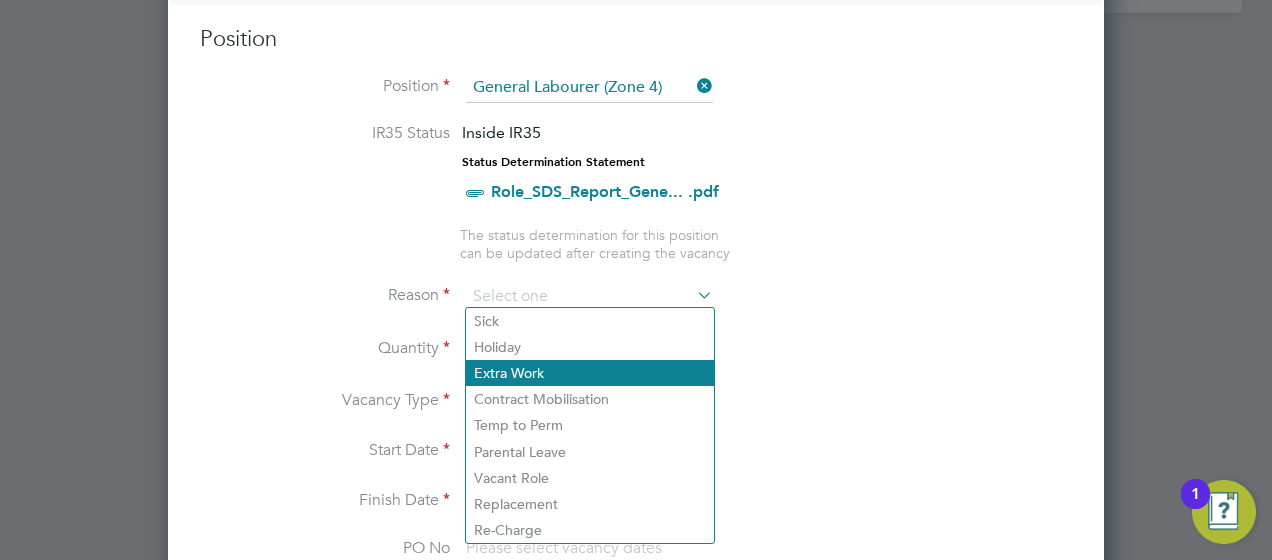 click on "Extra Work" 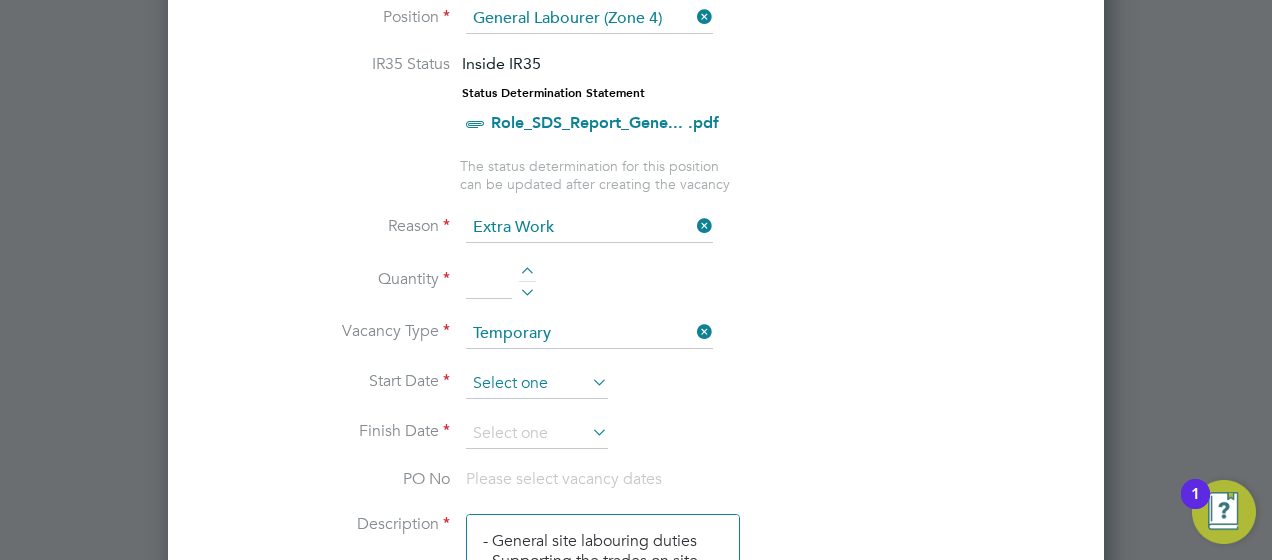 scroll, scrollTop: 933, scrollLeft: 0, axis: vertical 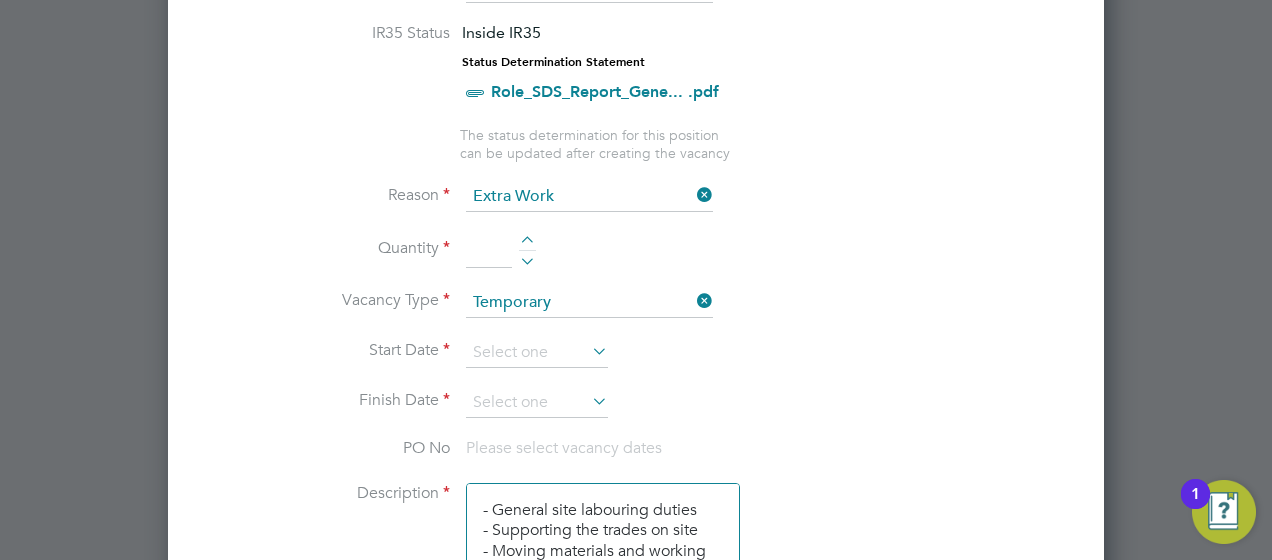drag, startPoint x: 478, startPoint y: 244, endPoint x: 495, endPoint y: 246, distance: 17.117243 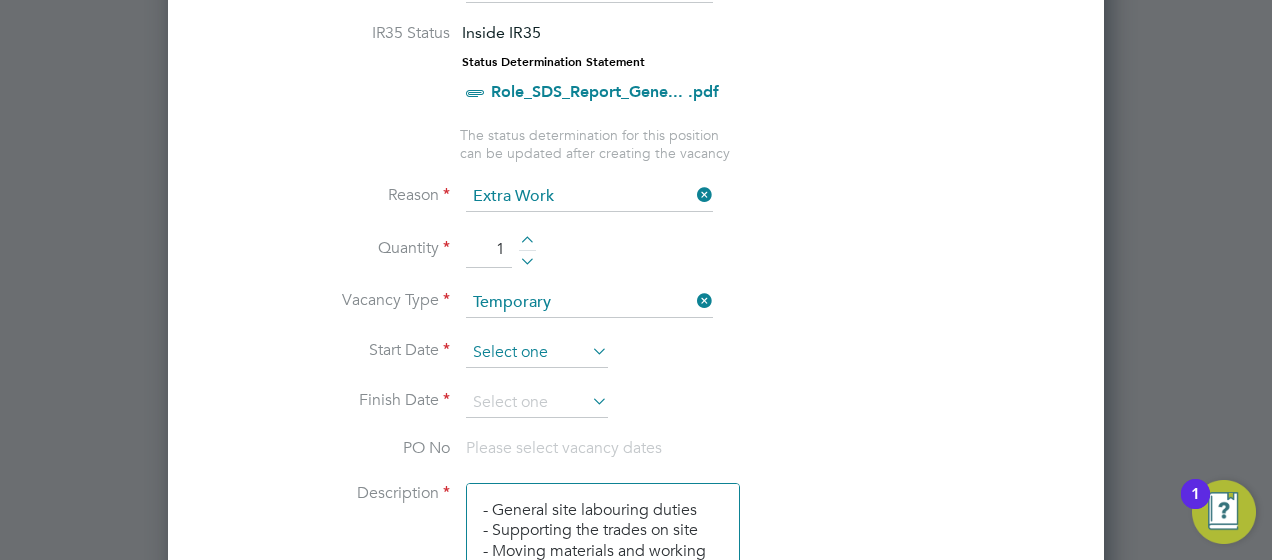 type on "1" 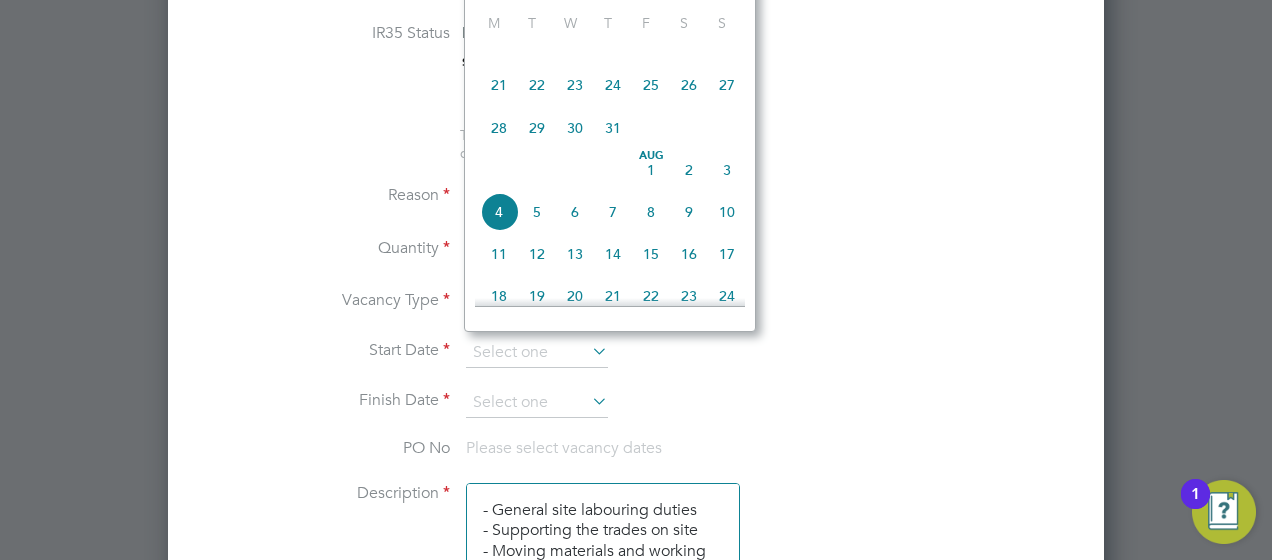 scroll, scrollTop: 544, scrollLeft: 0, axis: vertical 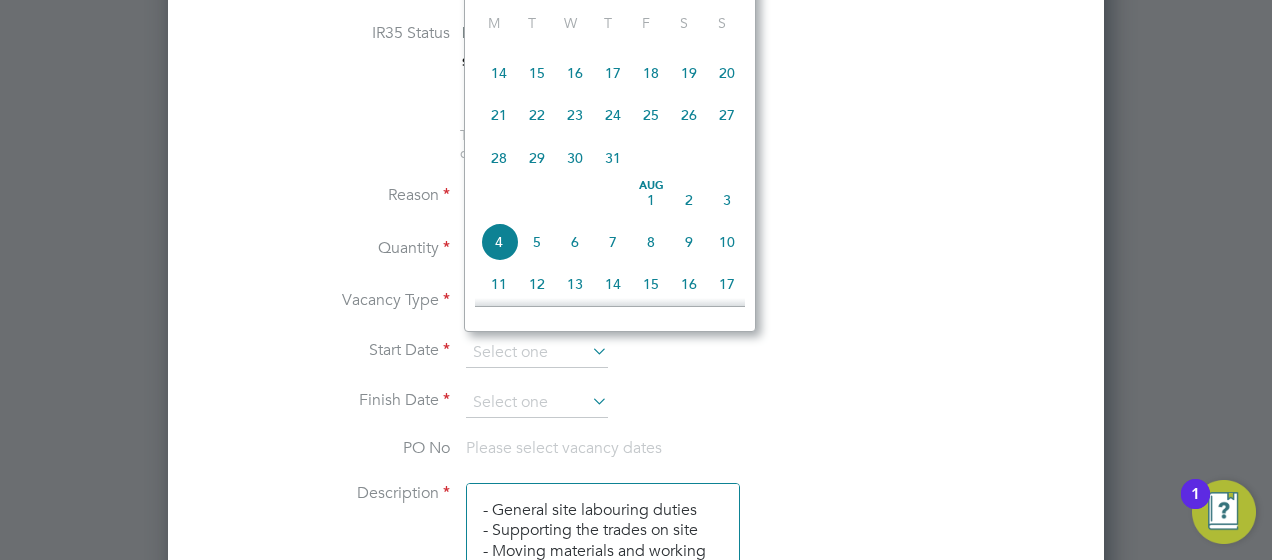 click on "24" 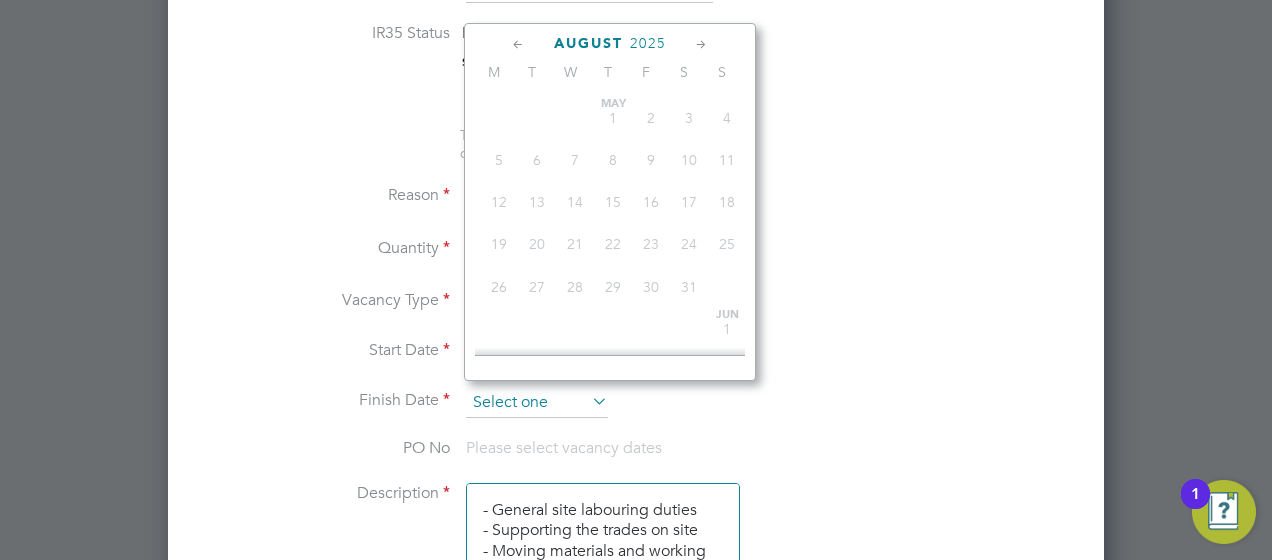 click at bounding box center [537, 403] 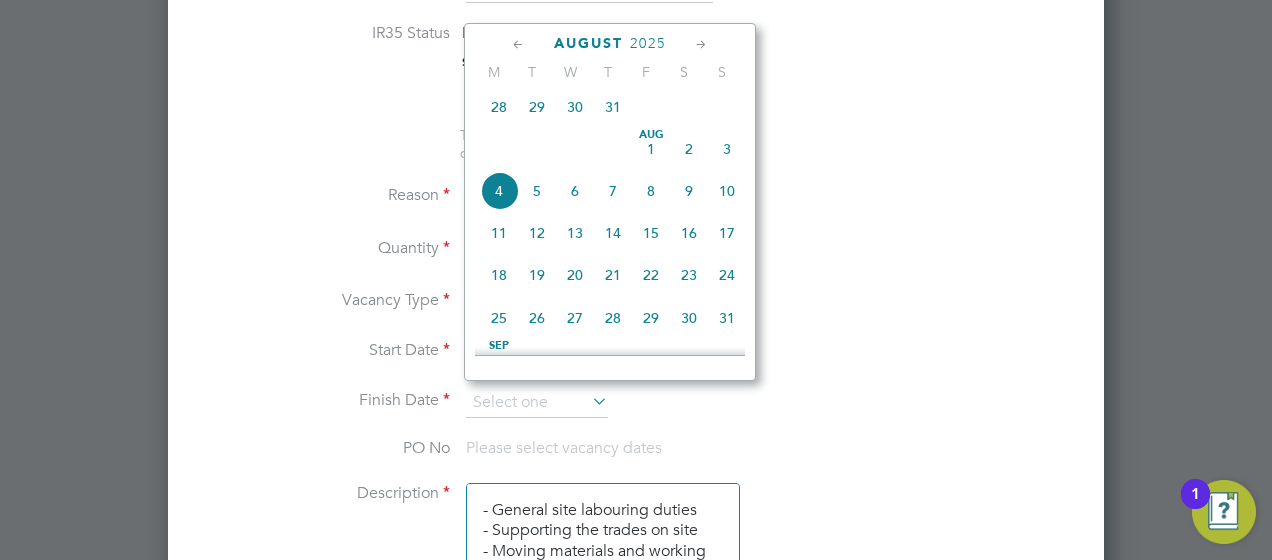 click on "4" 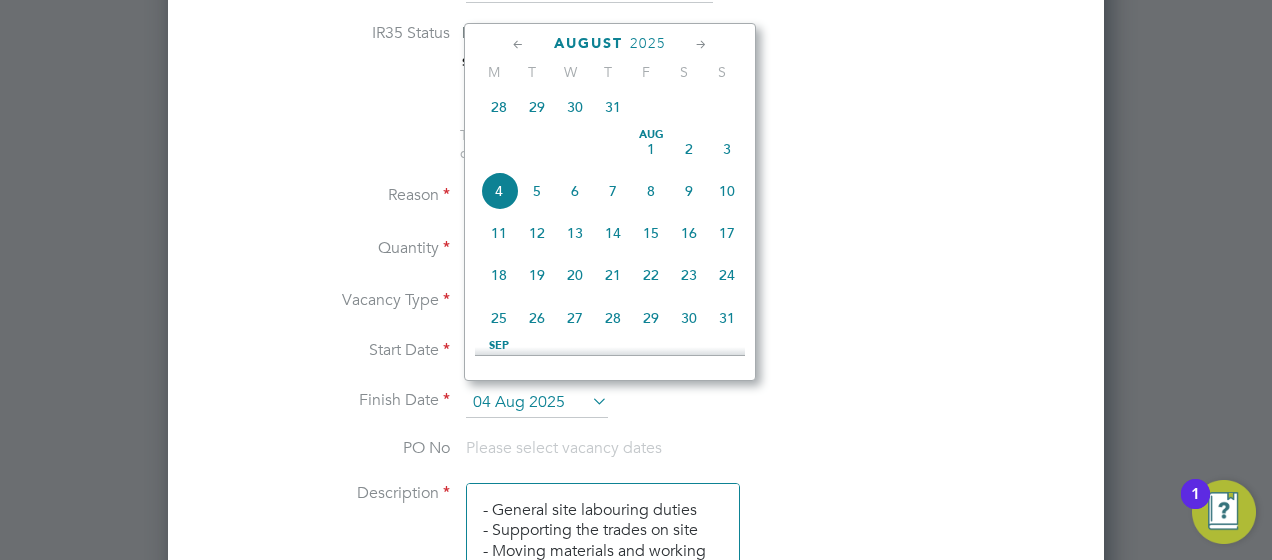 scroll, scrollTop: 10, scrollLeft: 10, axis: both 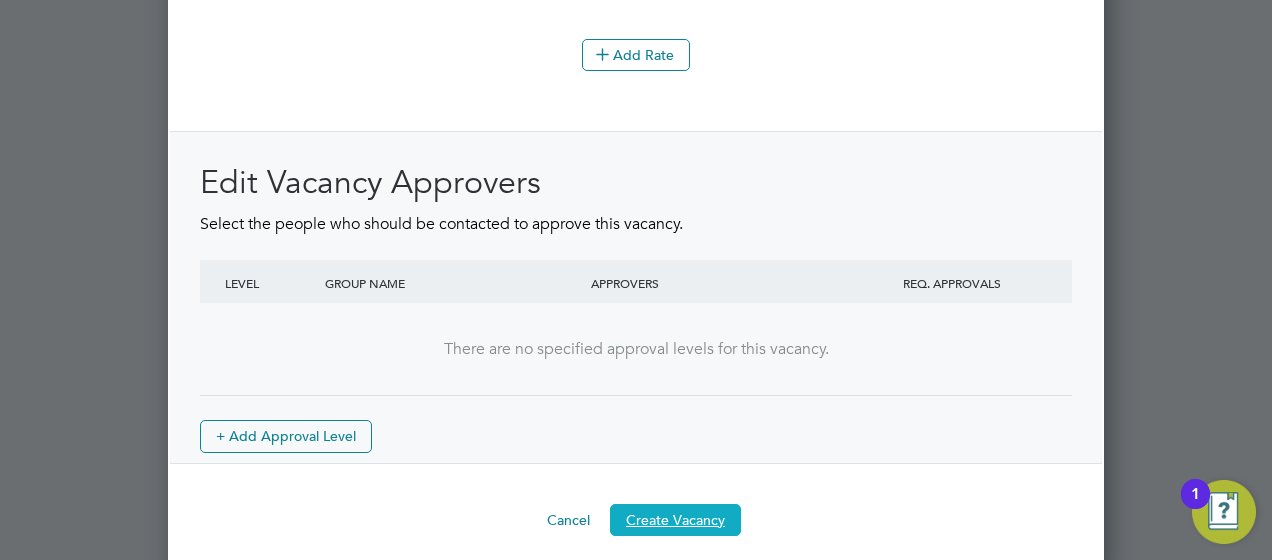 click on "Create Vacancy" at bounding box center (675, 520) 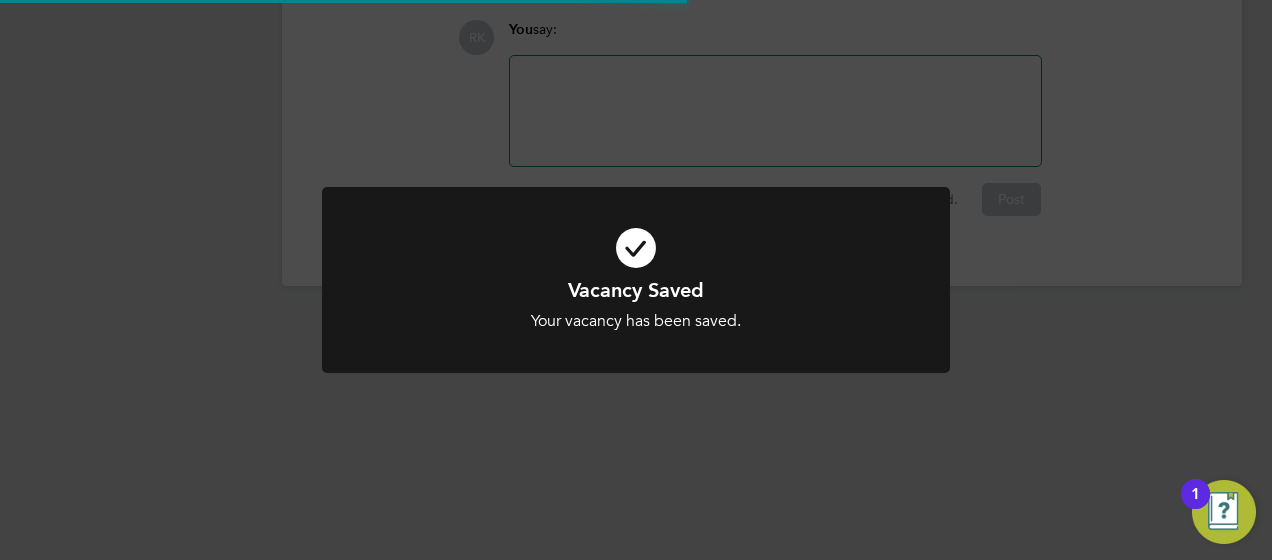 scroll, scrollTop: 1018, scrollLeft: 0, axis: vertical 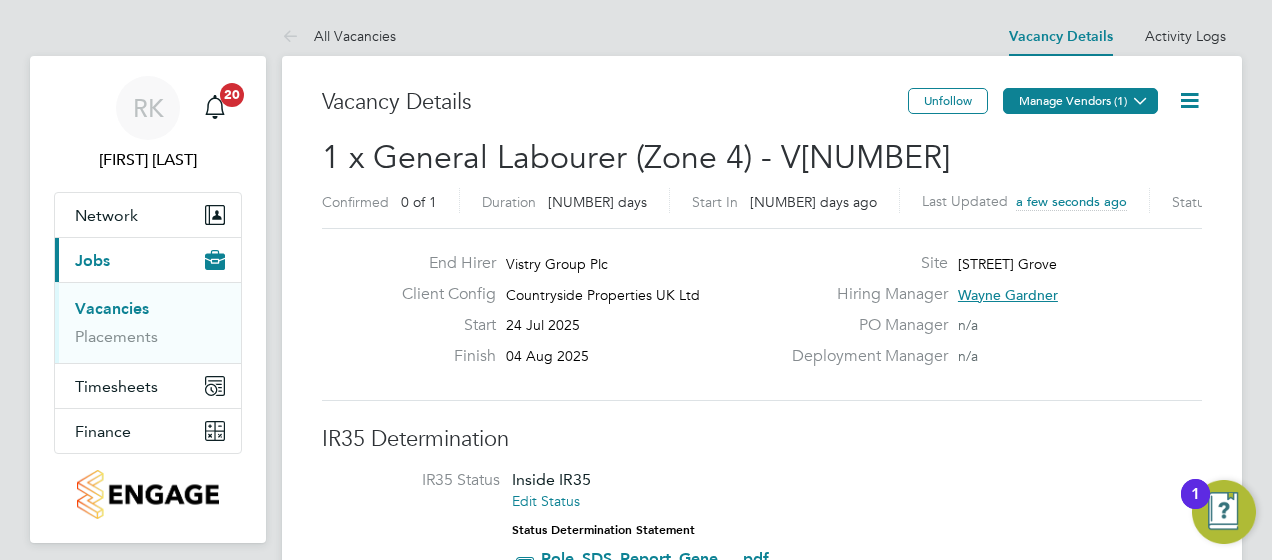 click on "Manage Vendors (1)" 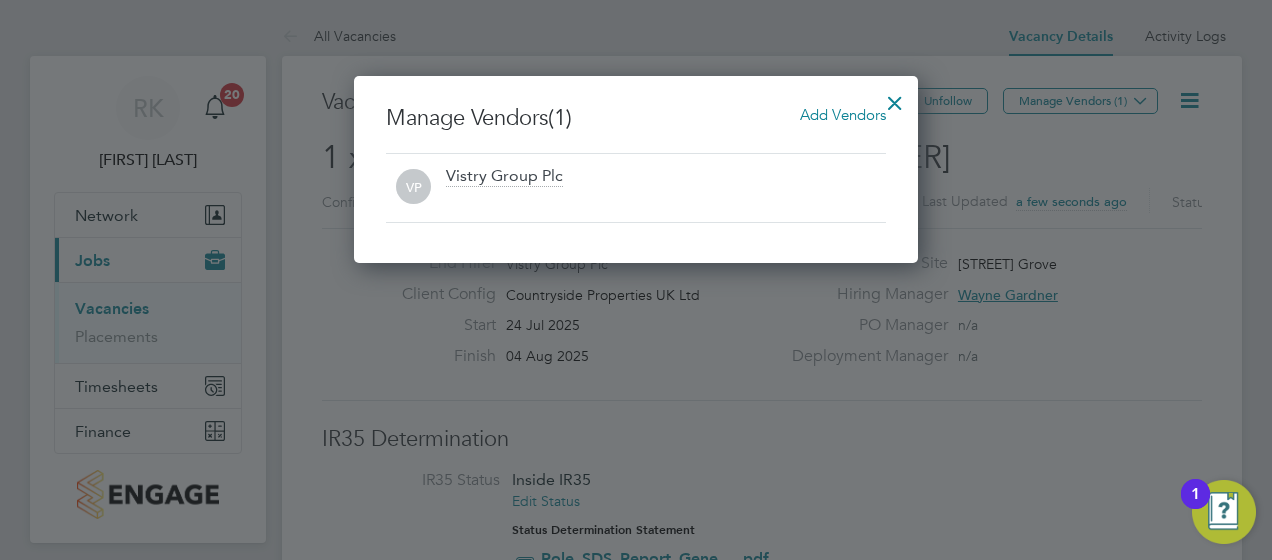 click on "Add Vendors" at bounding box center [843, 114] 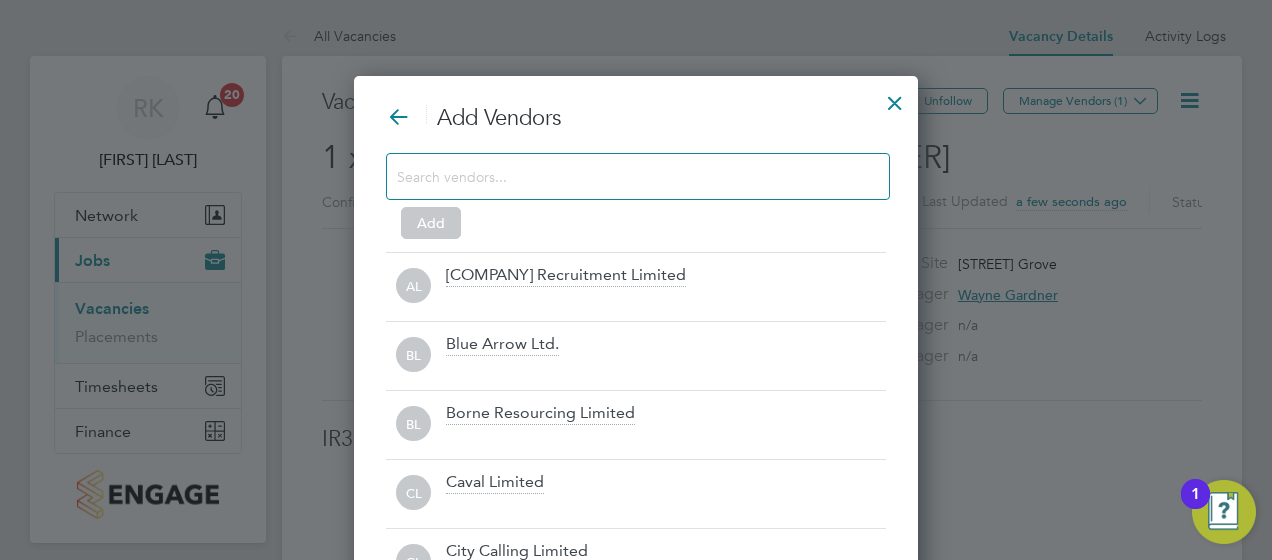 click at bounding box center (622, 176) 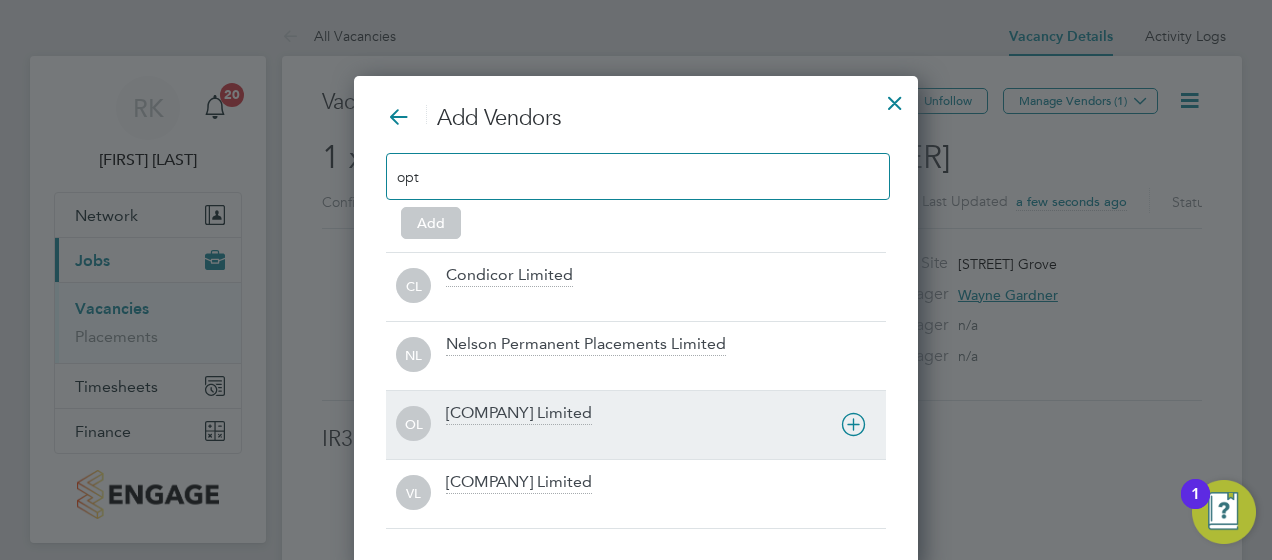 type on "opt" 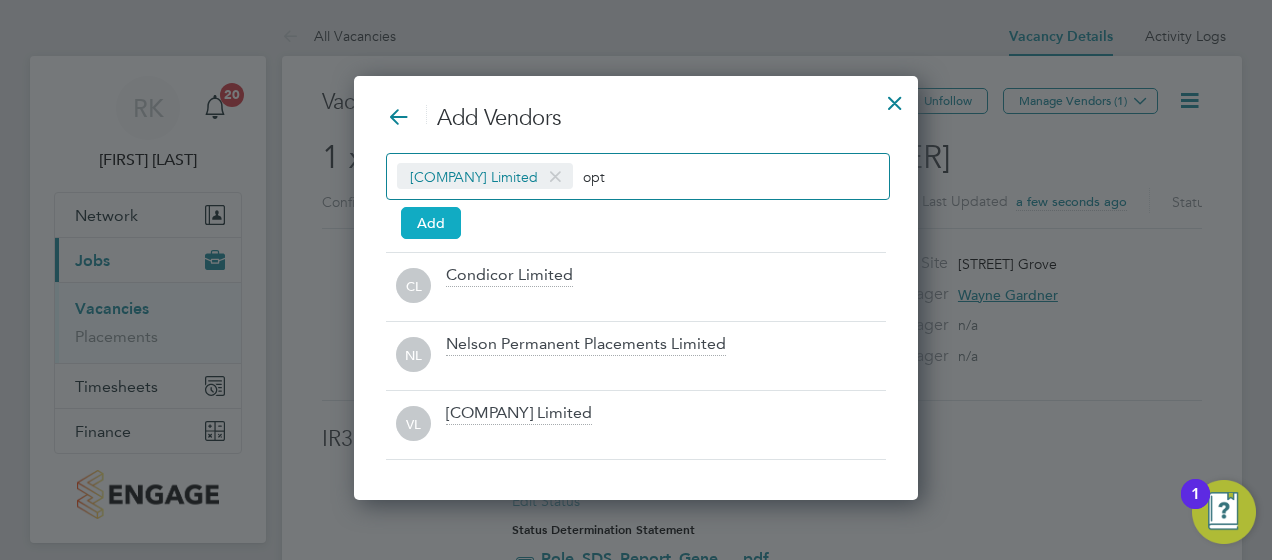 click on "Add" at bounding box center [431, 223] 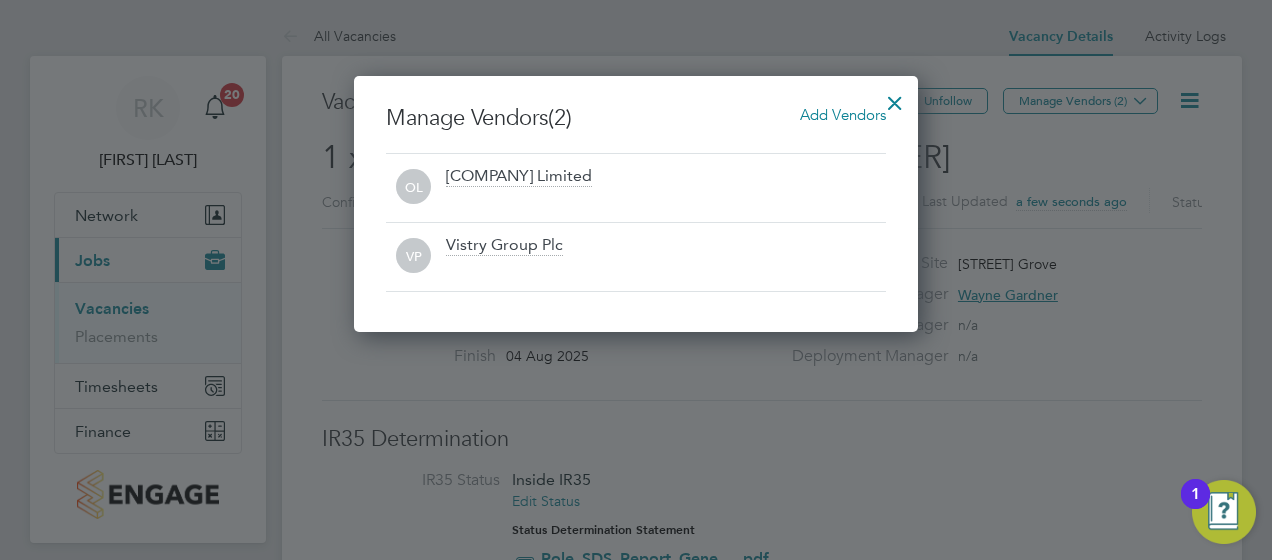 click at bounding box center (895, 98) 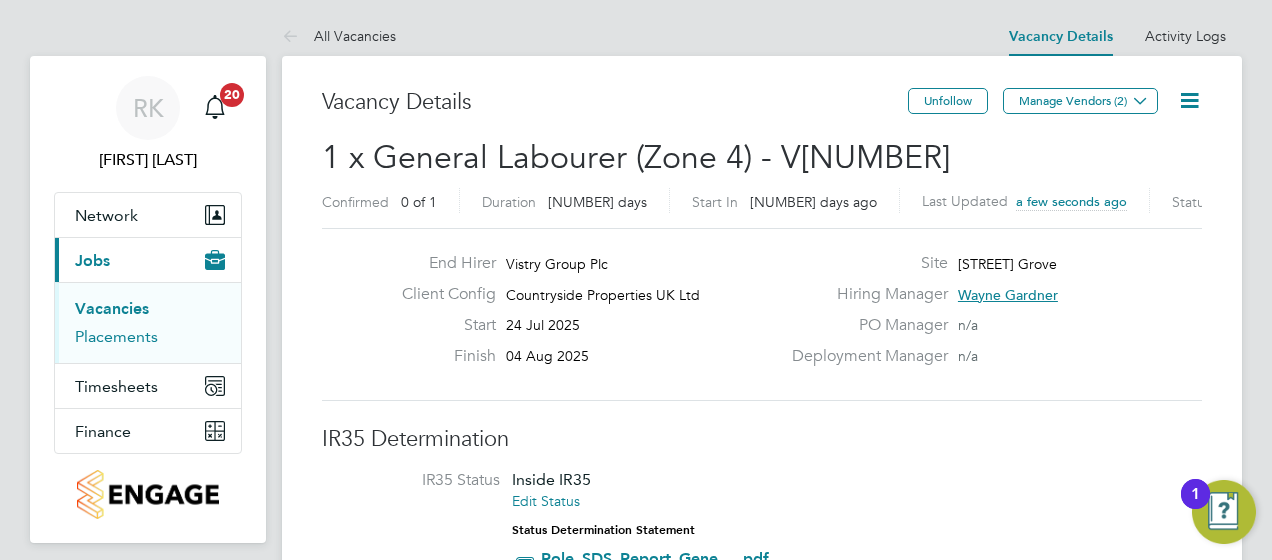 click on "Placements" at bounding box center (116, 336) 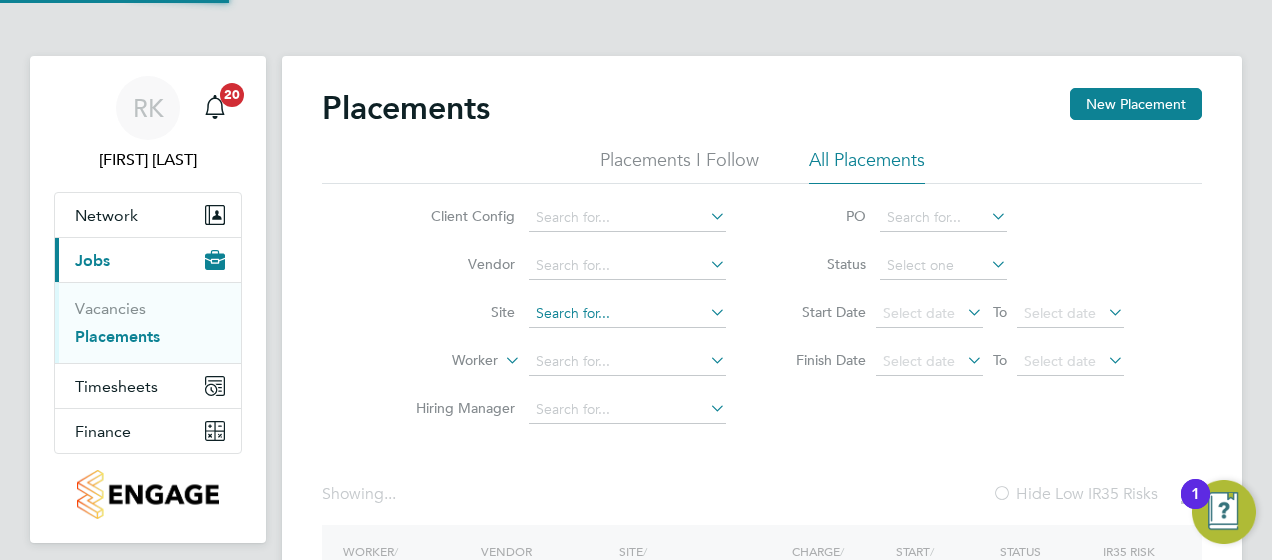 click 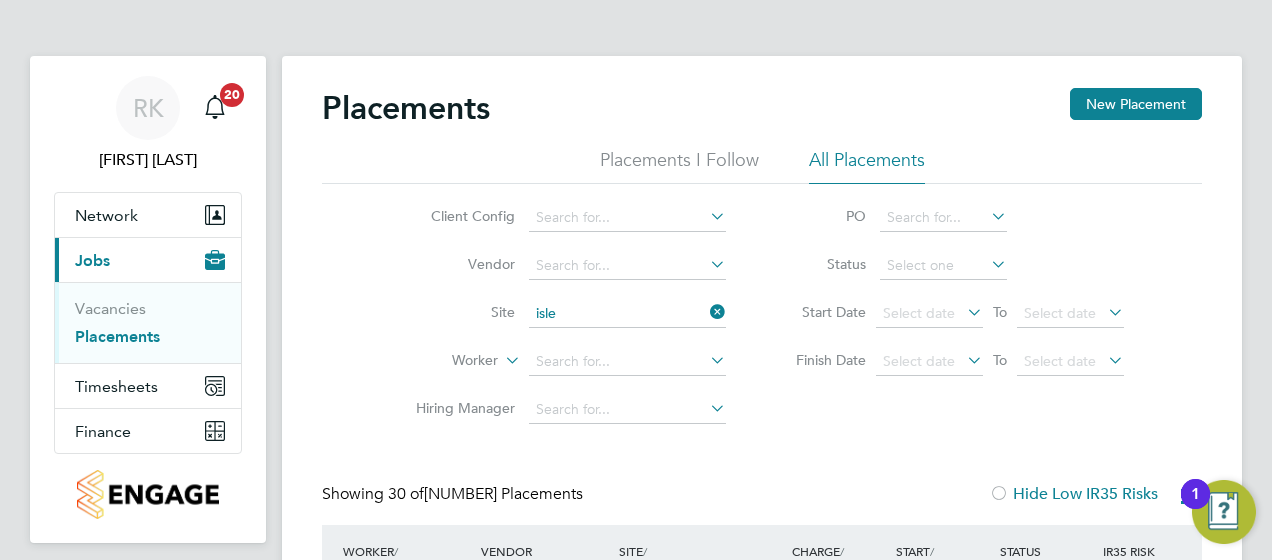click on "Isle port Grove" 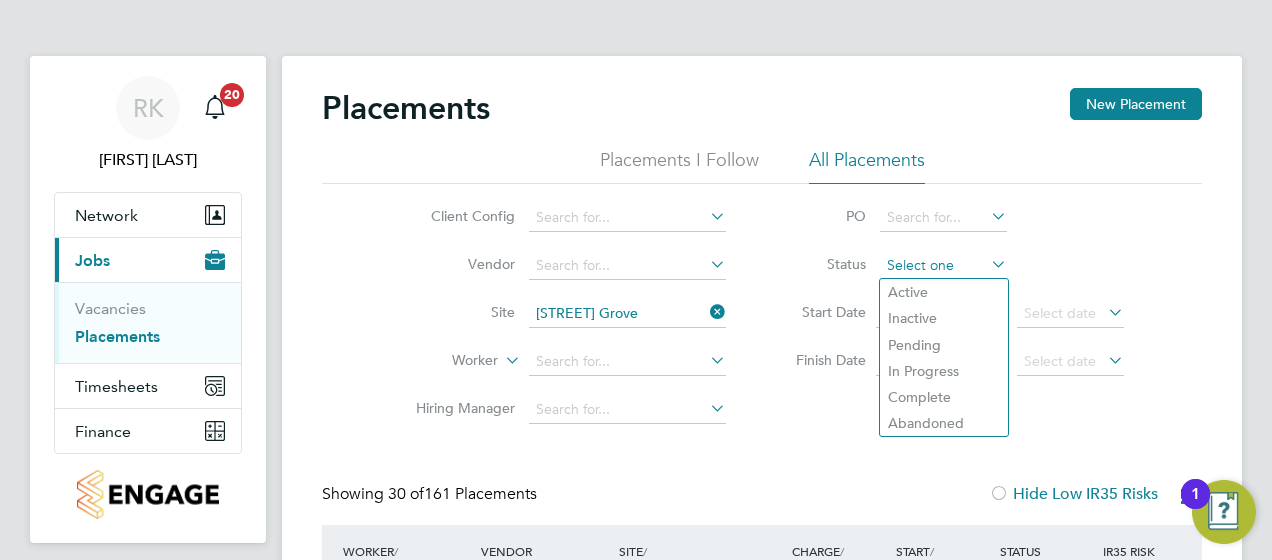 click 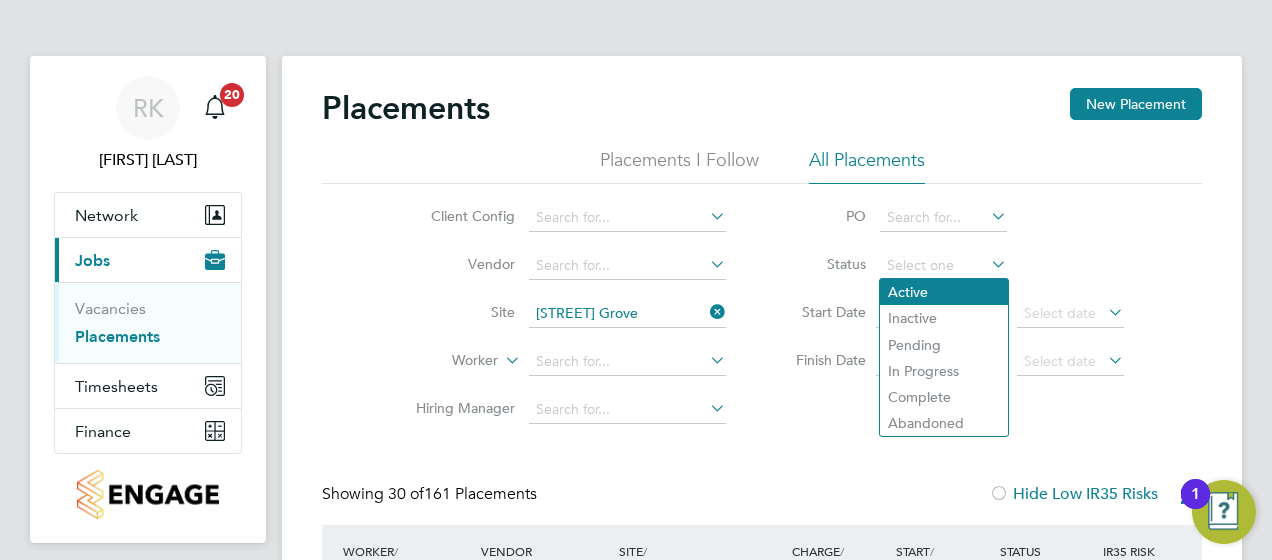 click on "Active" 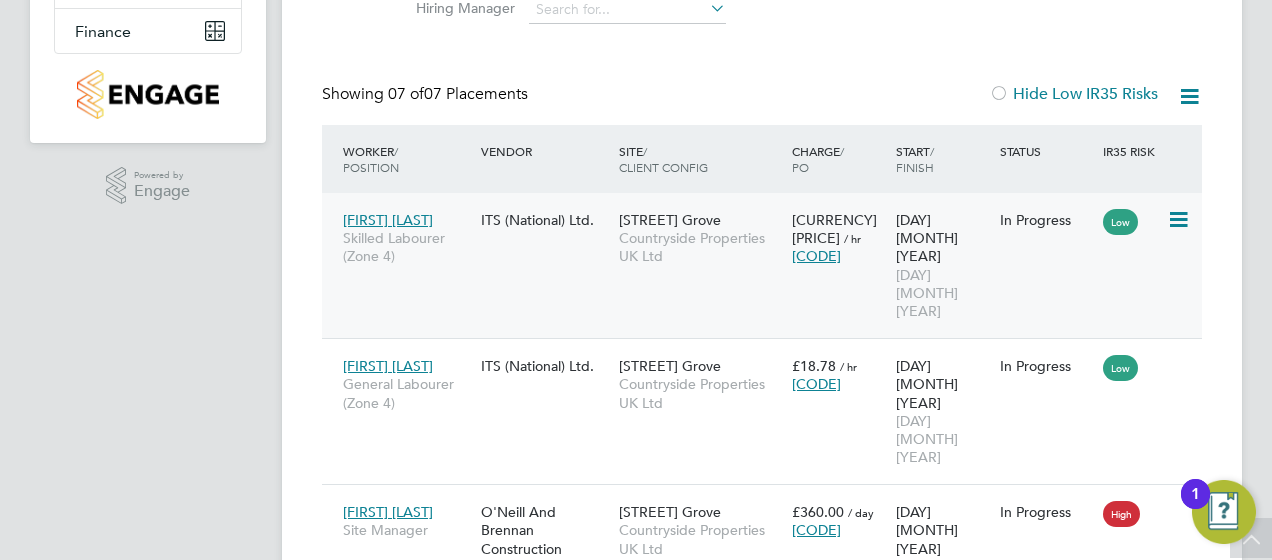 click on "Countryside Properties UK Ltd" 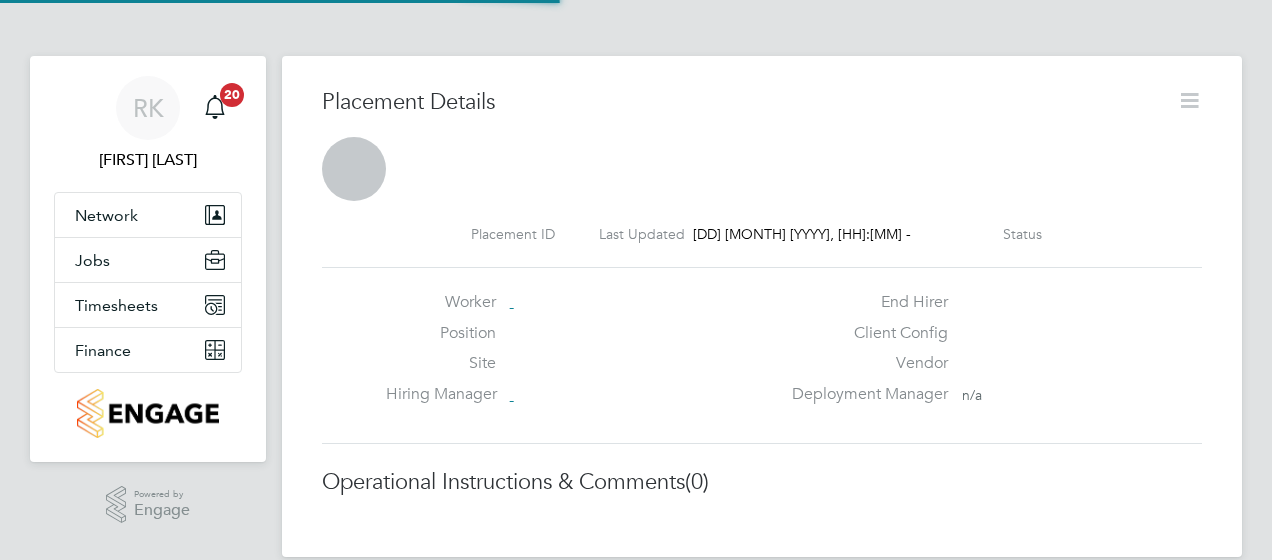 scroll, scrollTop: 0, scrollLeft: 0, axis: both 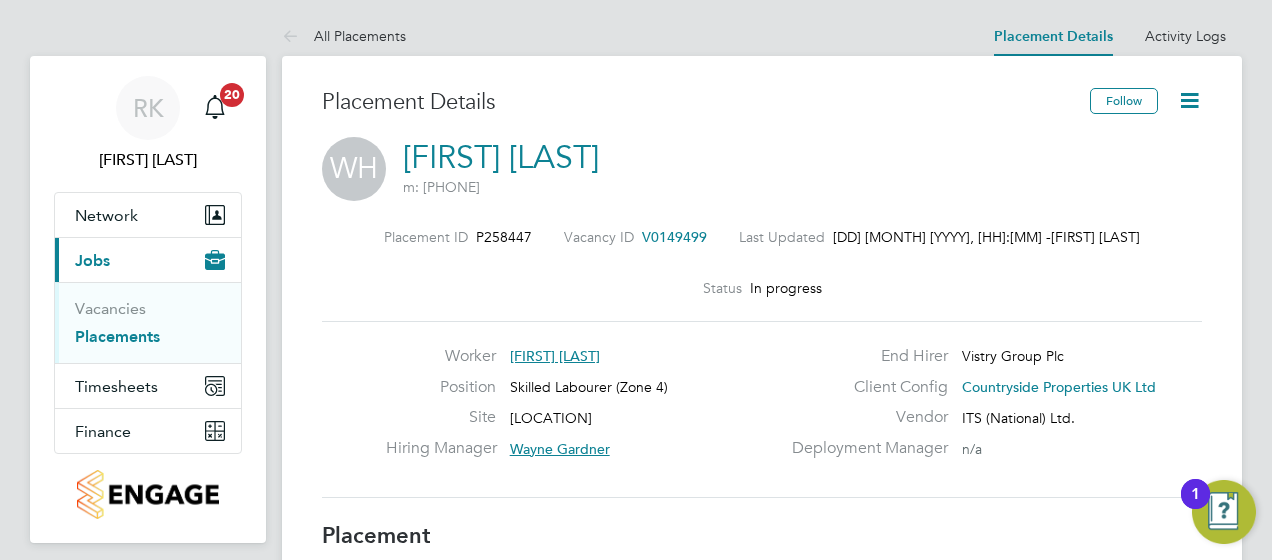 click 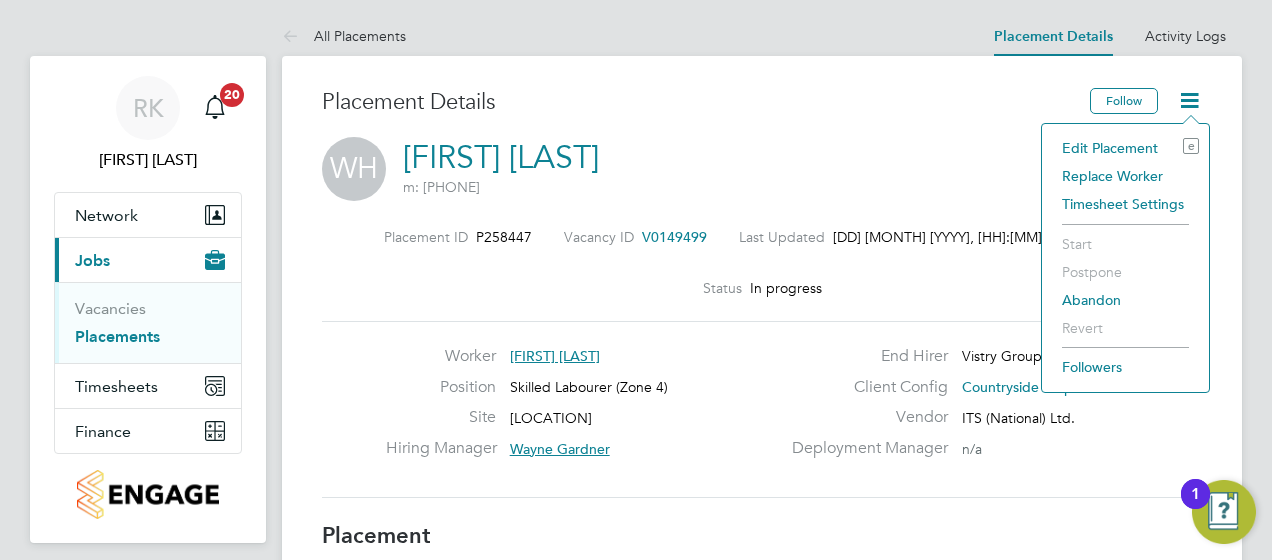 click on "Edit Placement e" 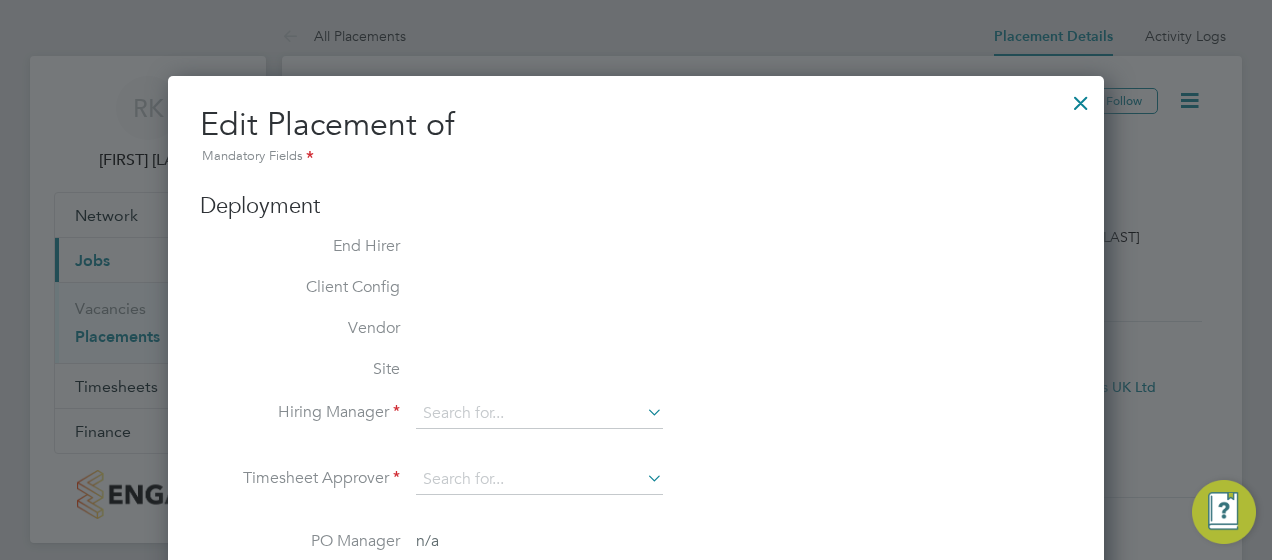 type on "Wayne Gardner" 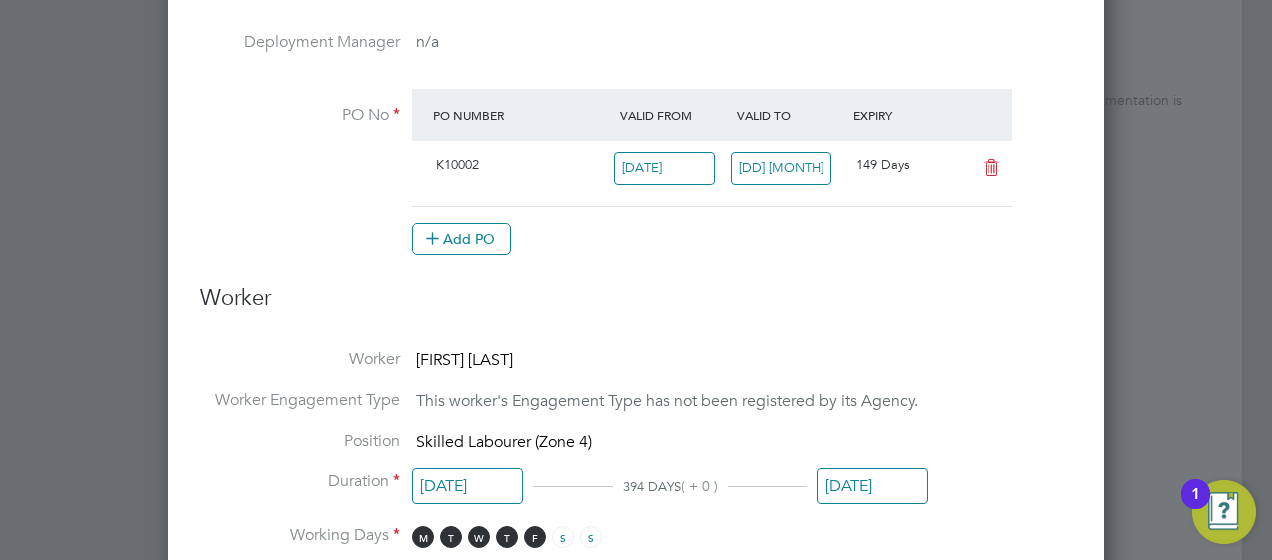click on "[DD] [MONTH] [YYYY]" at bounding box center [781, 168] 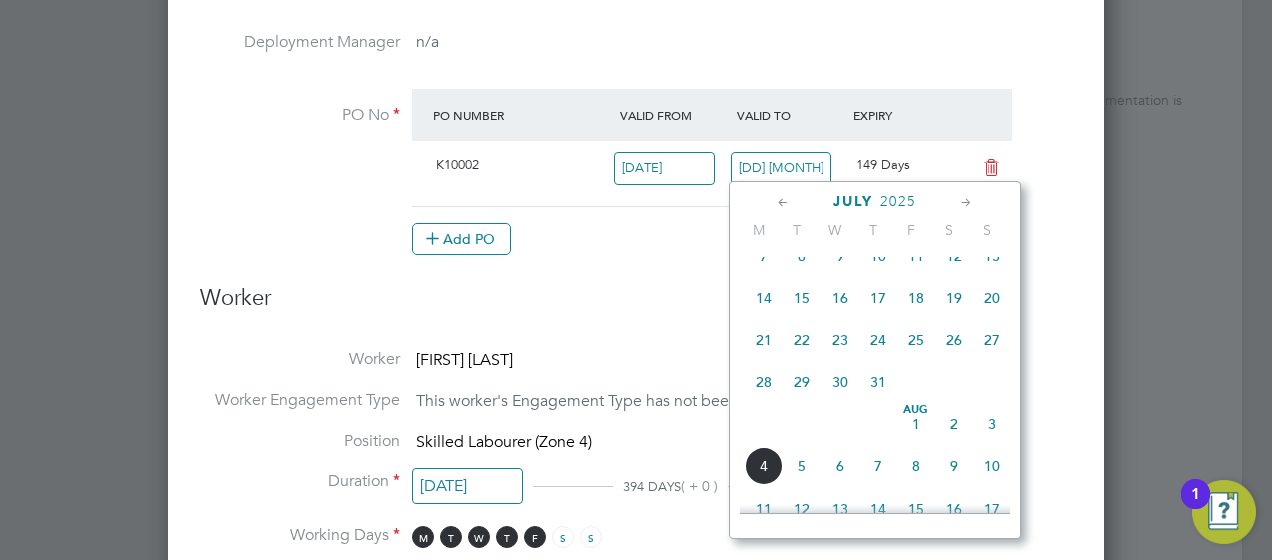 click on "Aug 1" 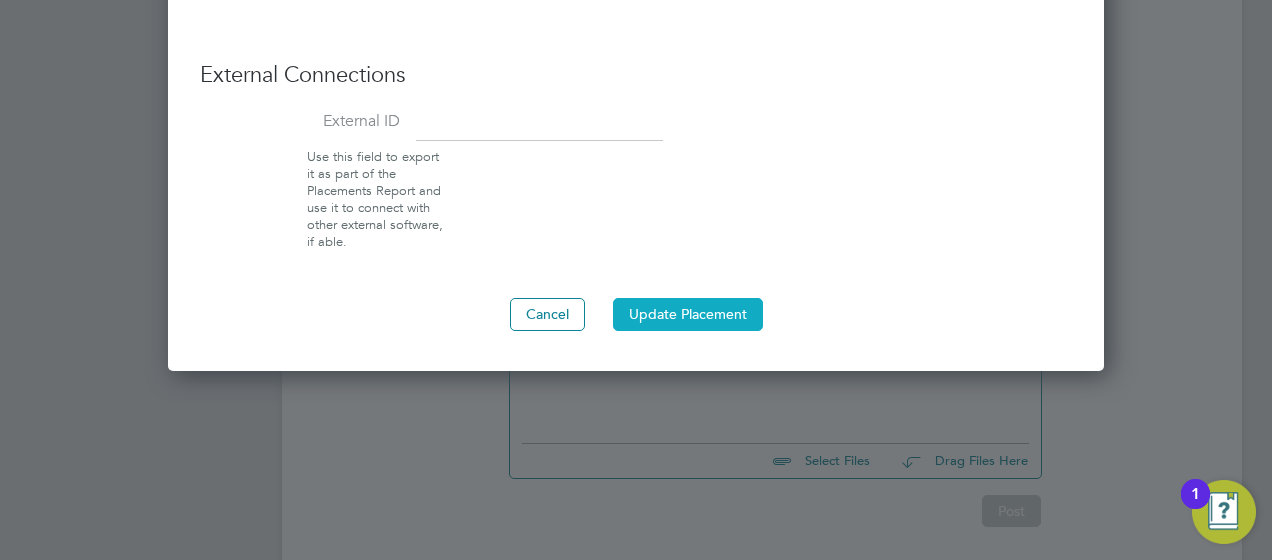 click on "Update Placement" at bounding box center (688, 314) 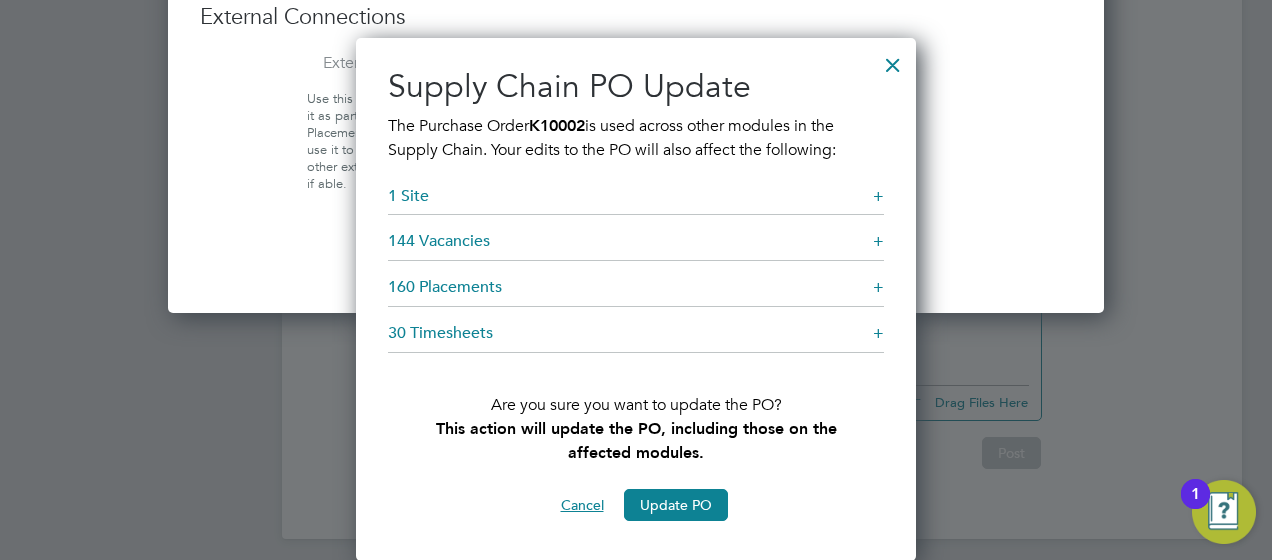 click on "Cancel" at bounding box center (582, 505) 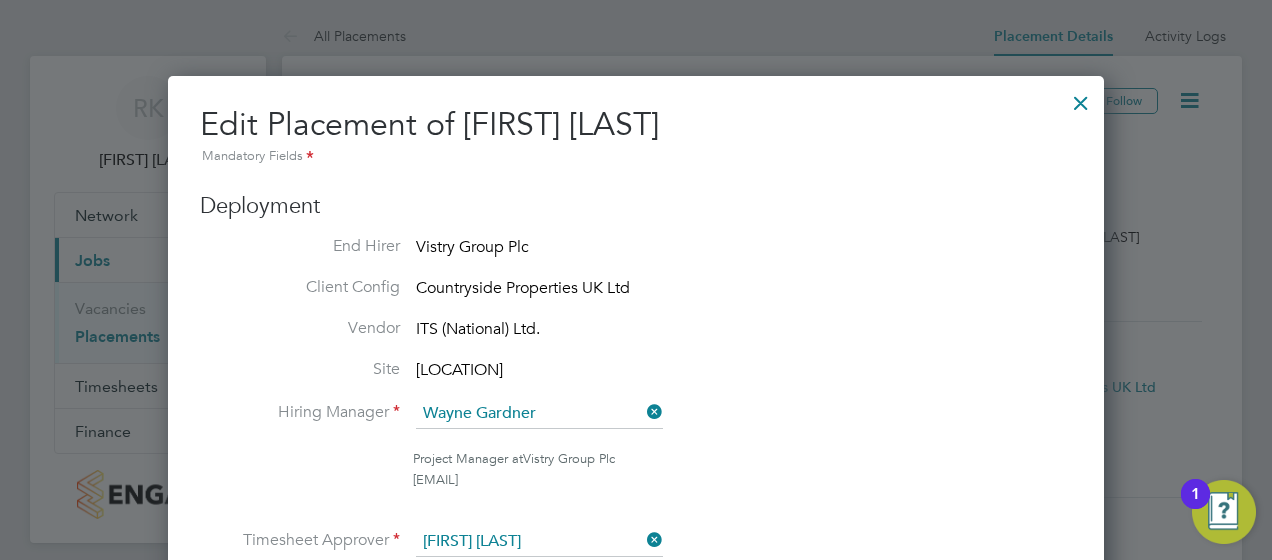 click at bounding box center [1081, 98] 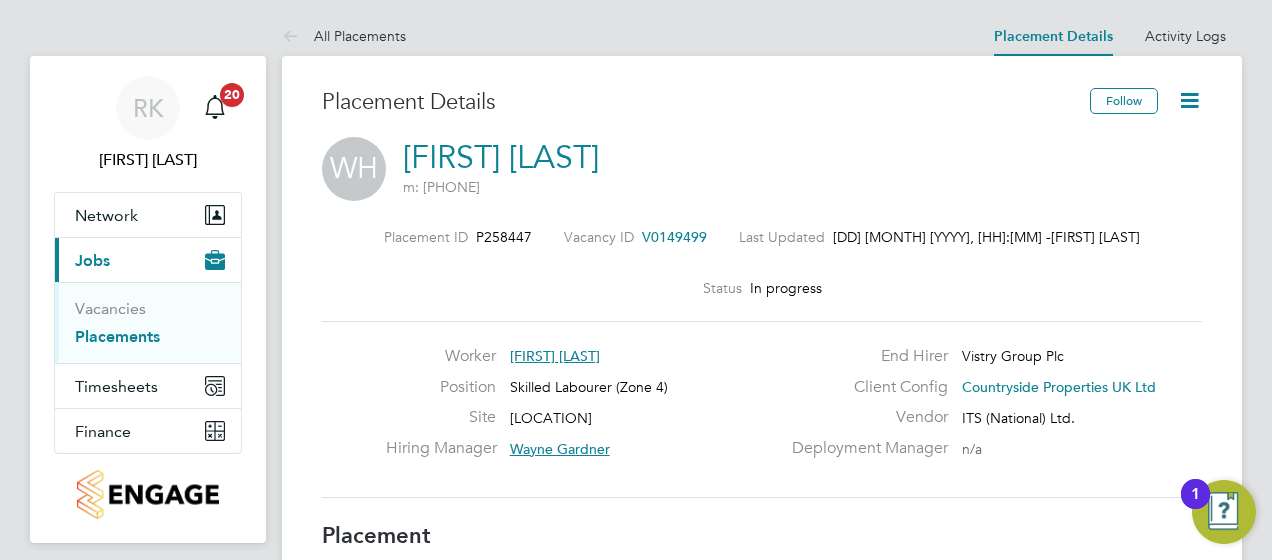 click on "Placements" at bounding box center [117, 336] 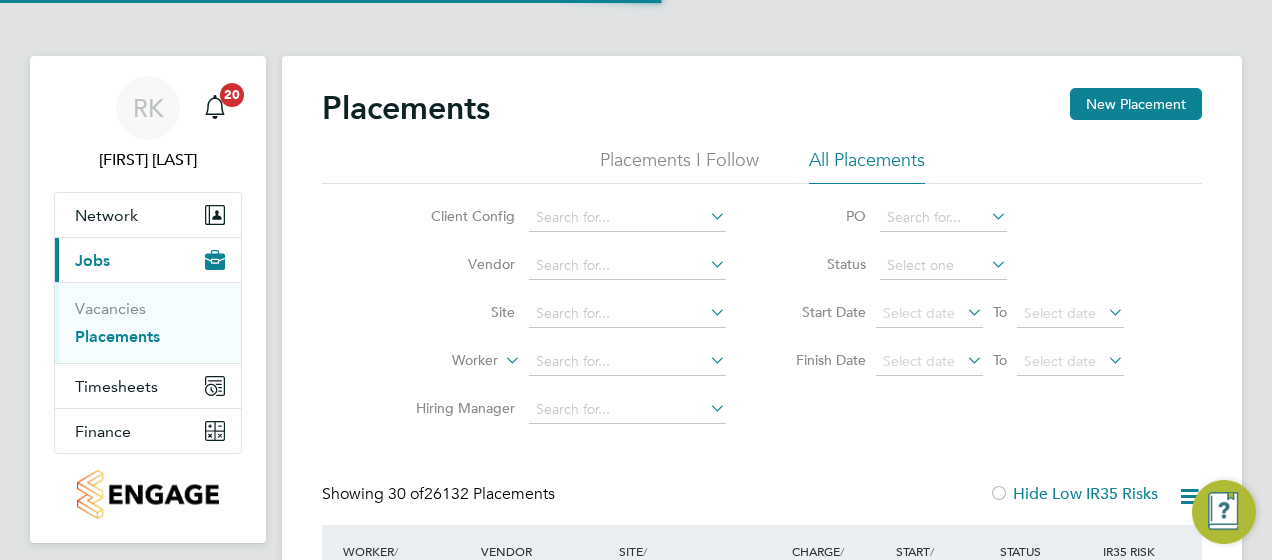 scroll, scrollTop: 10, scrollLeft: 10, axis: both 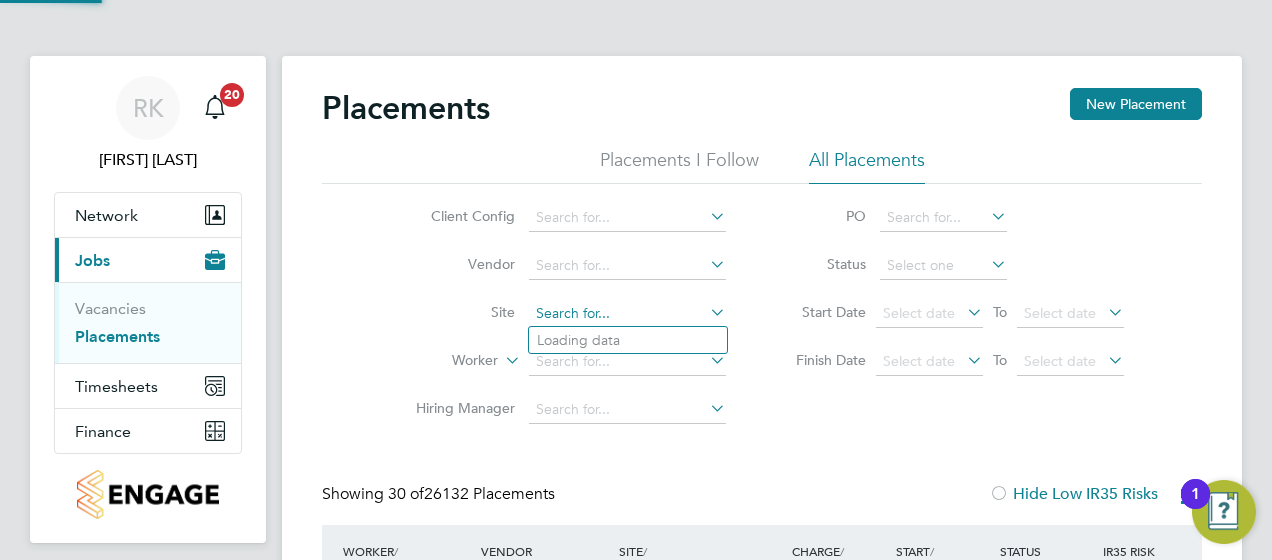 click 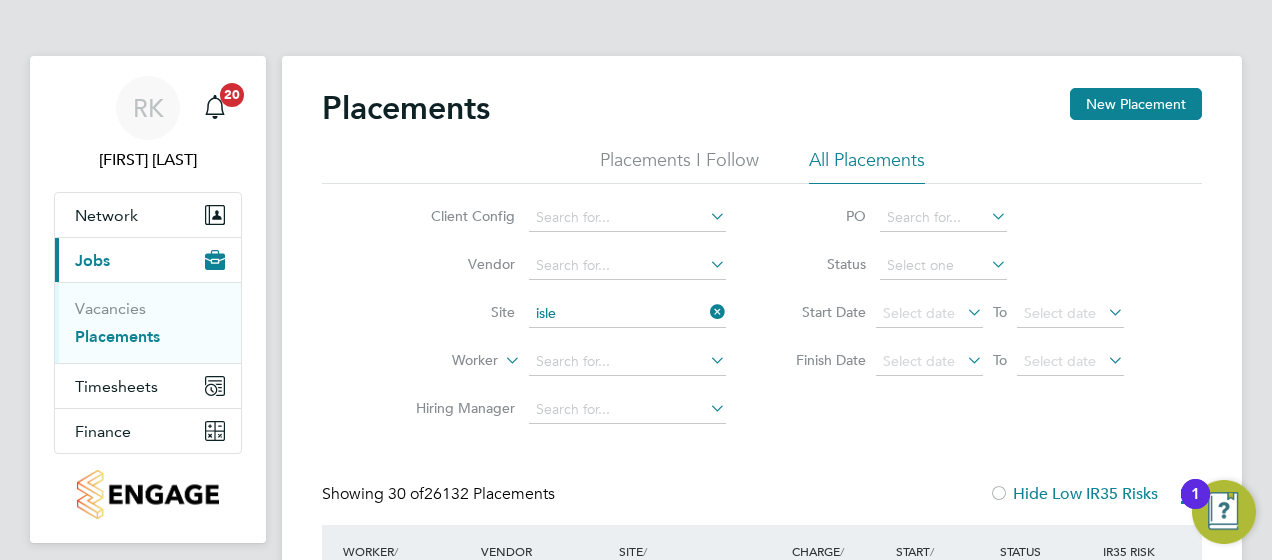 click on "Isle port Grove" 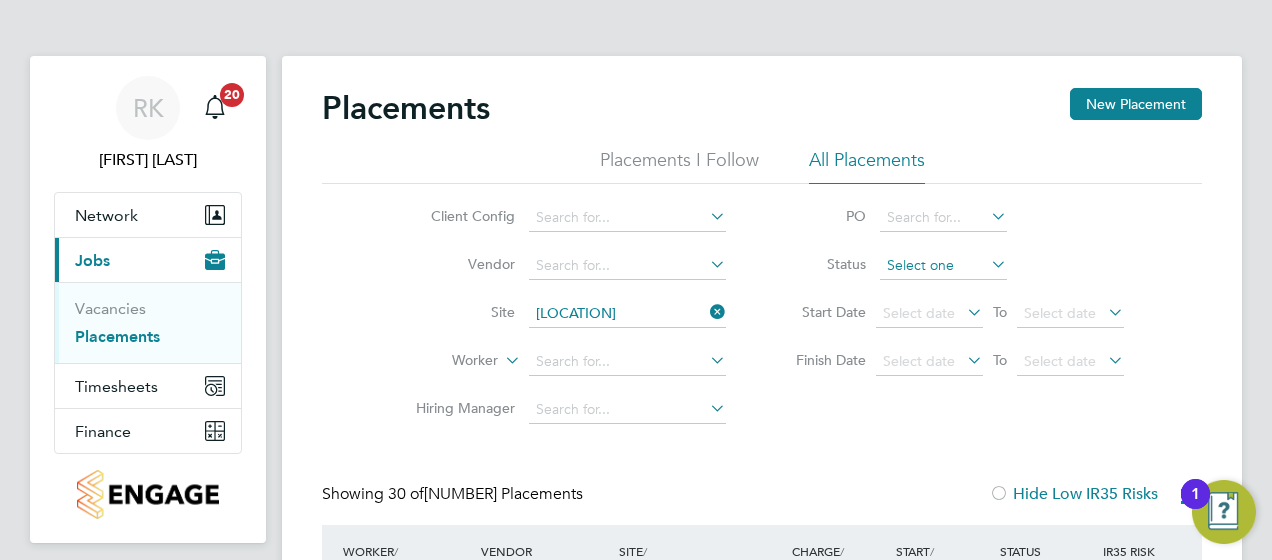 click 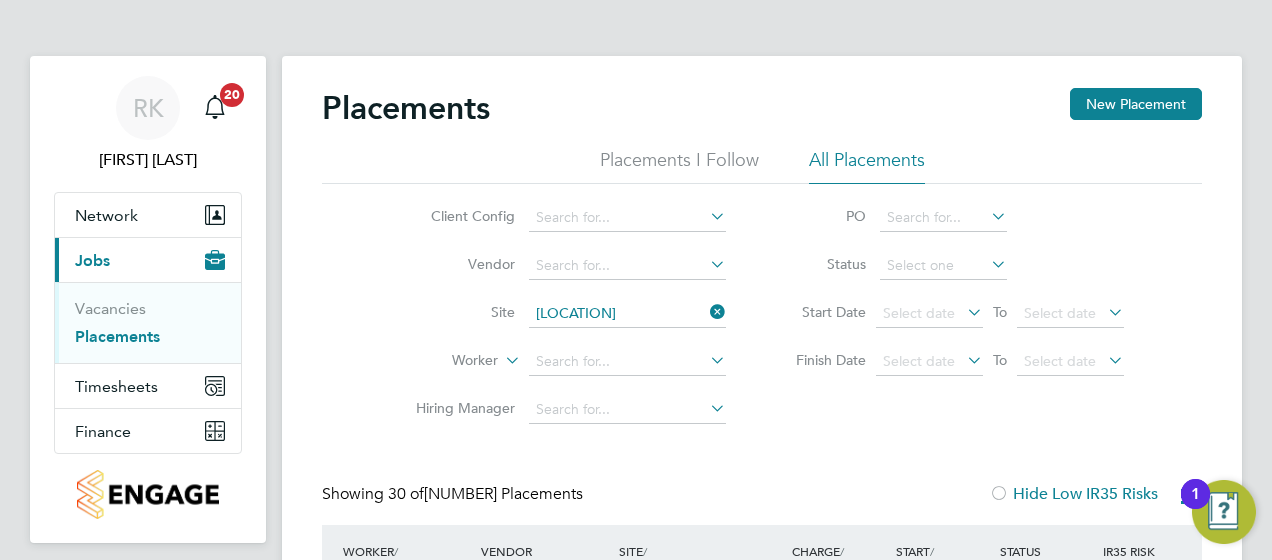 click on "Active" 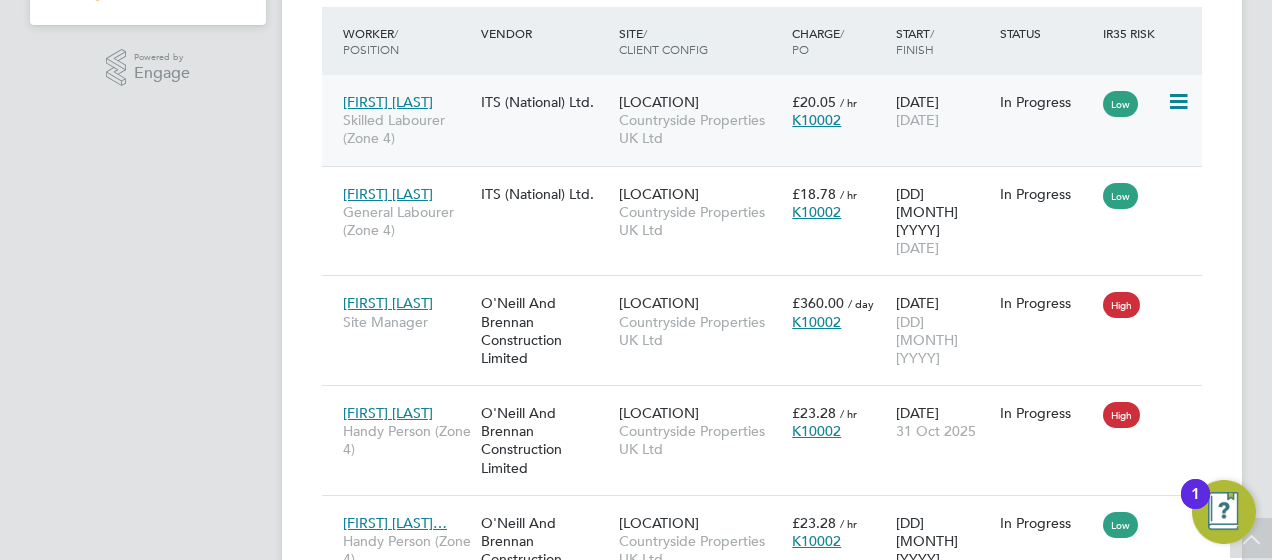 click on "In Progress" 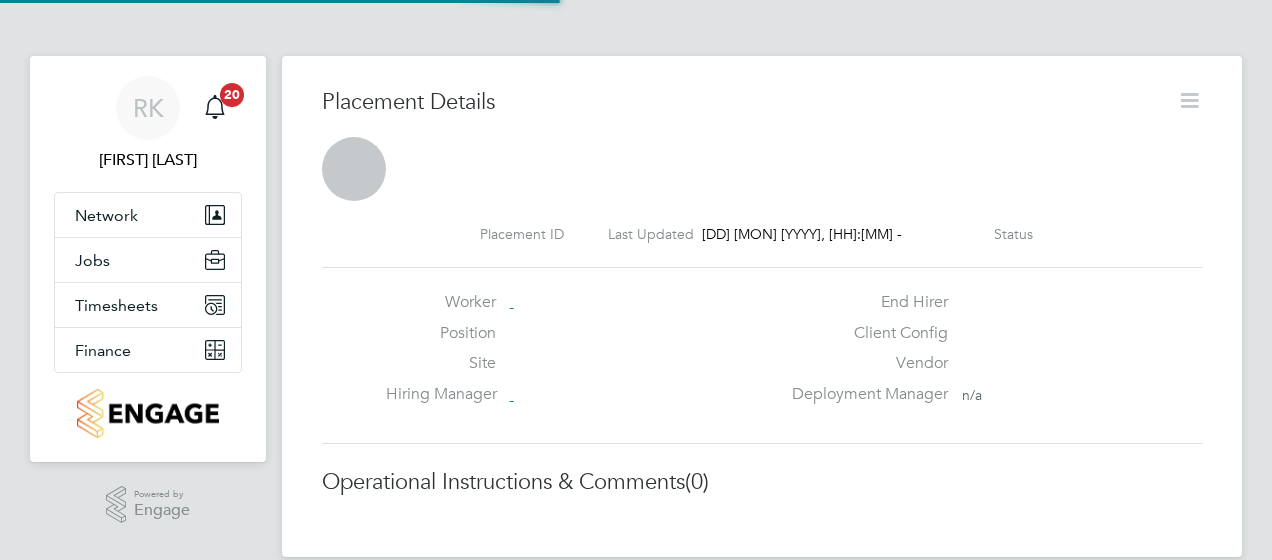 scroll, scrollTop: 0, scrollLeft: 0, axis: both 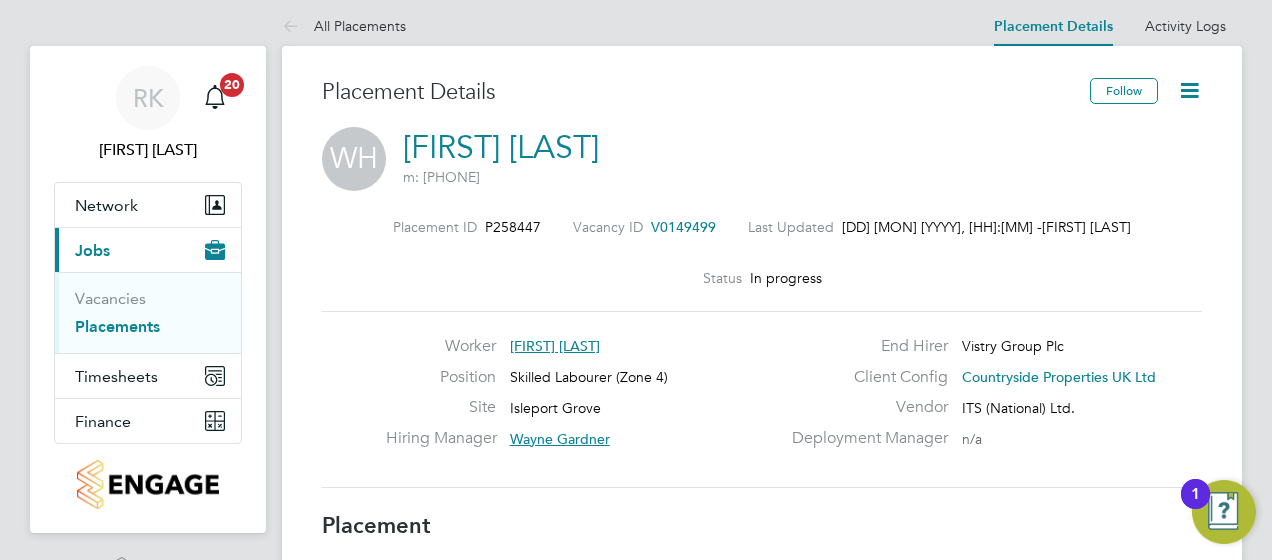 click 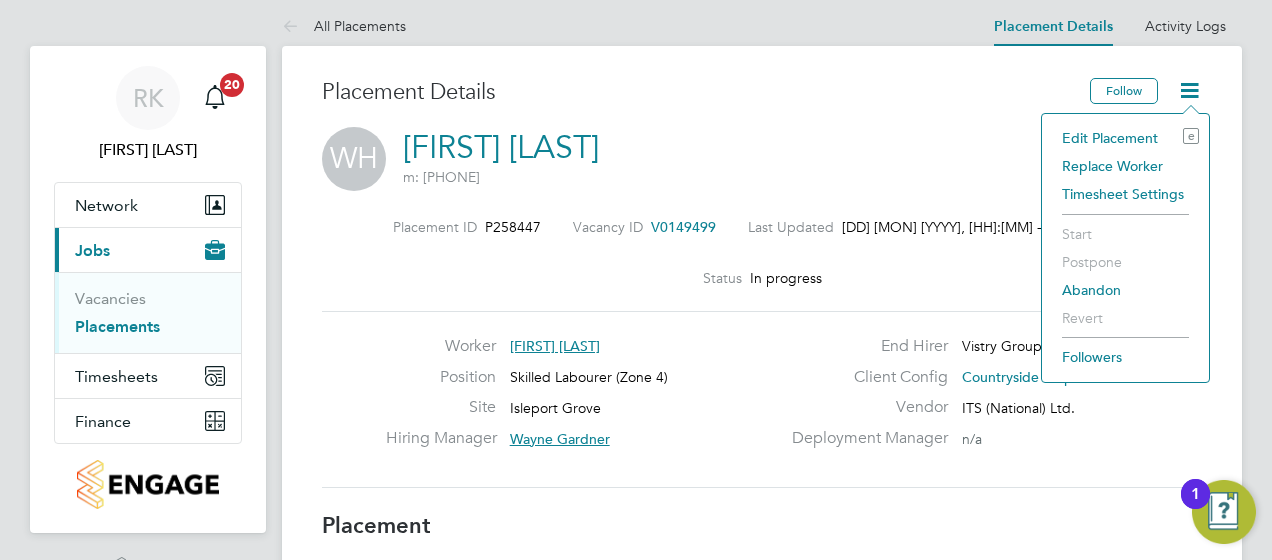click on "Edit Placement e" 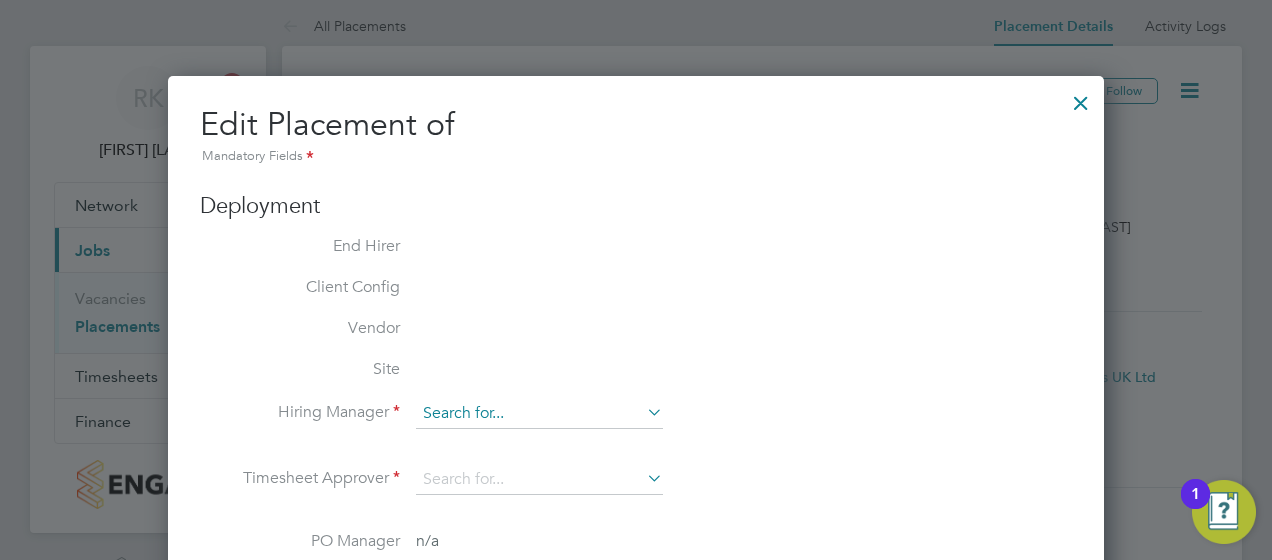 type on "Wayne Gardner" 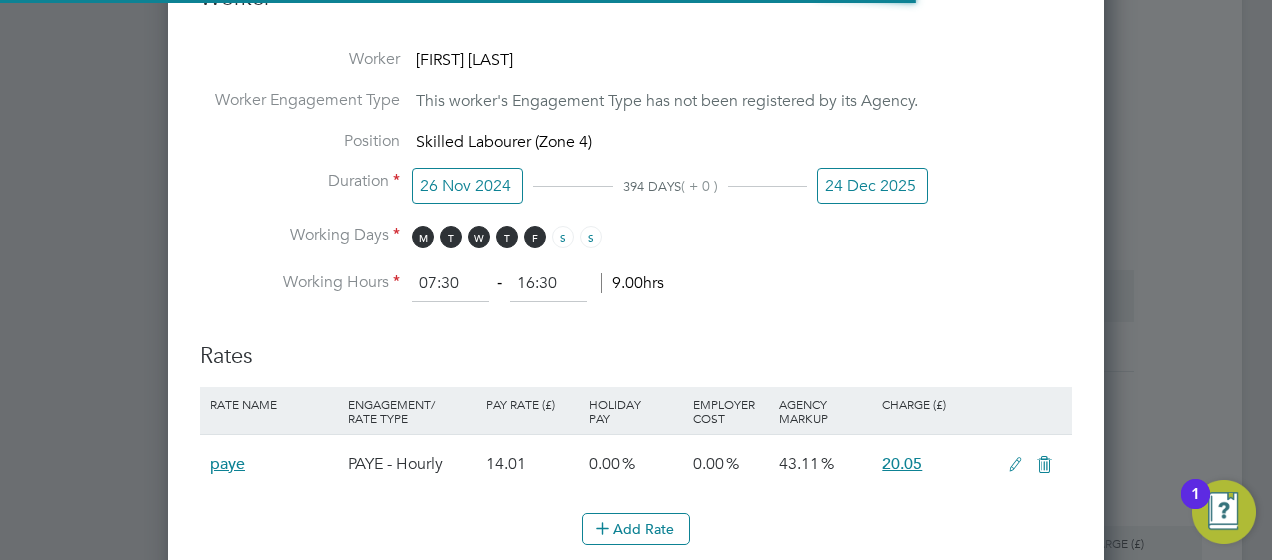 click on "24 Dec 2025" at bounding box center [872, 186] 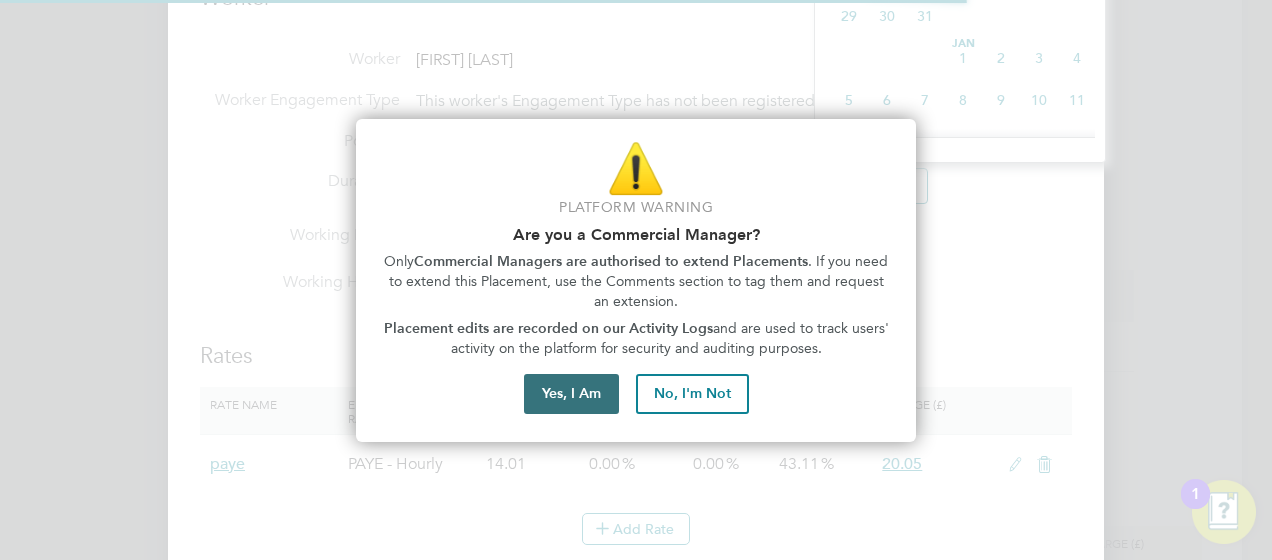 click on "Yes, I Am" at bounding box center [571, 394] 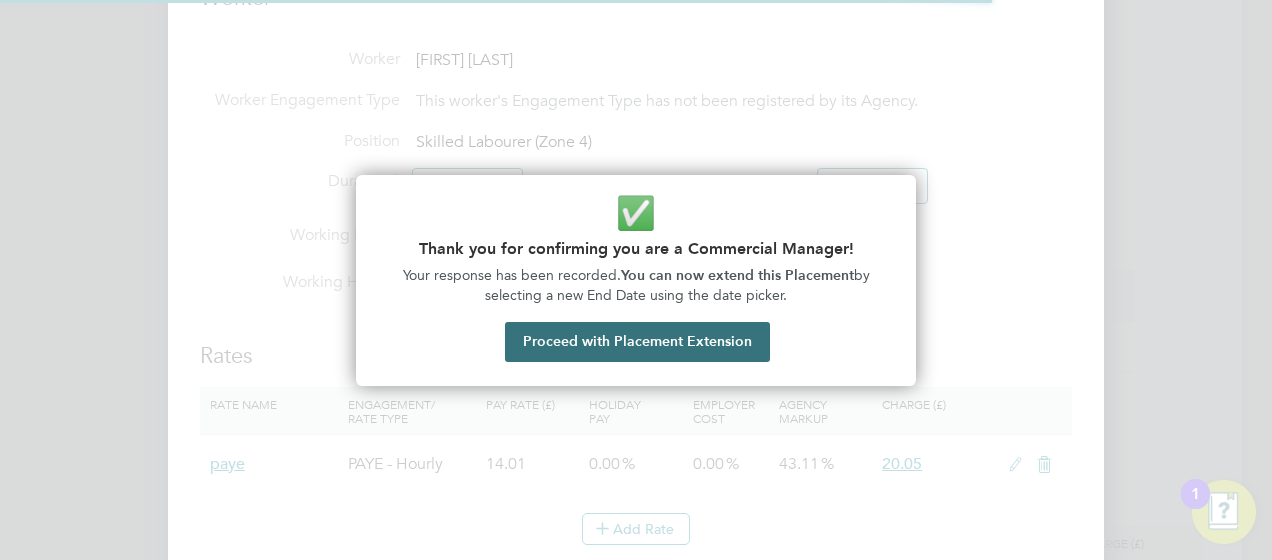 click on "Proceed with Placement Extension" at bounding box center [637, 342] 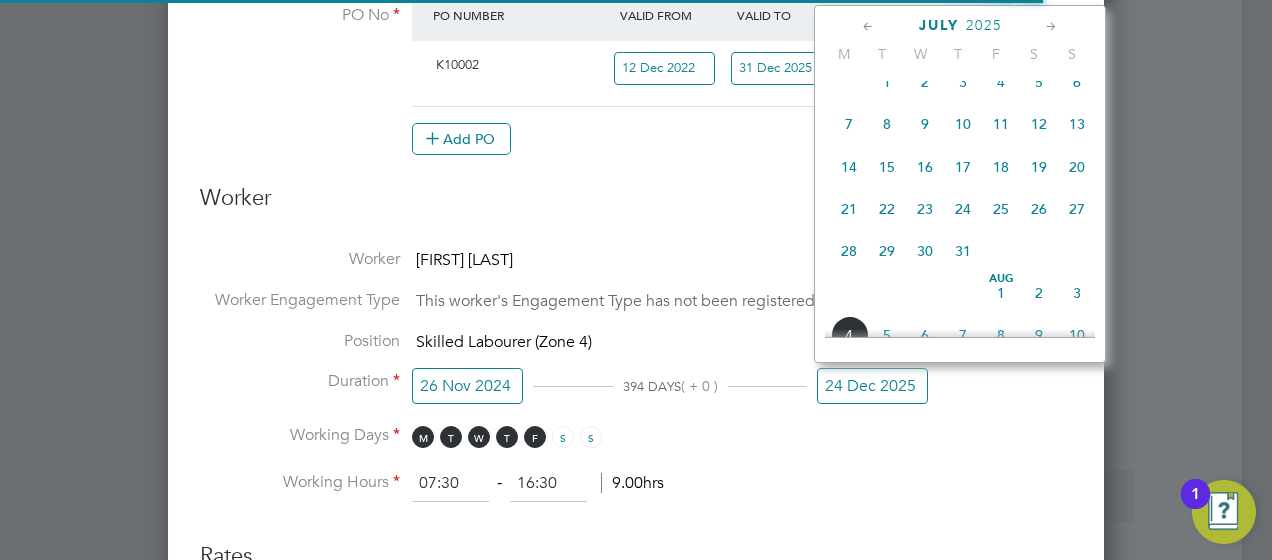 click on "Aug 1" 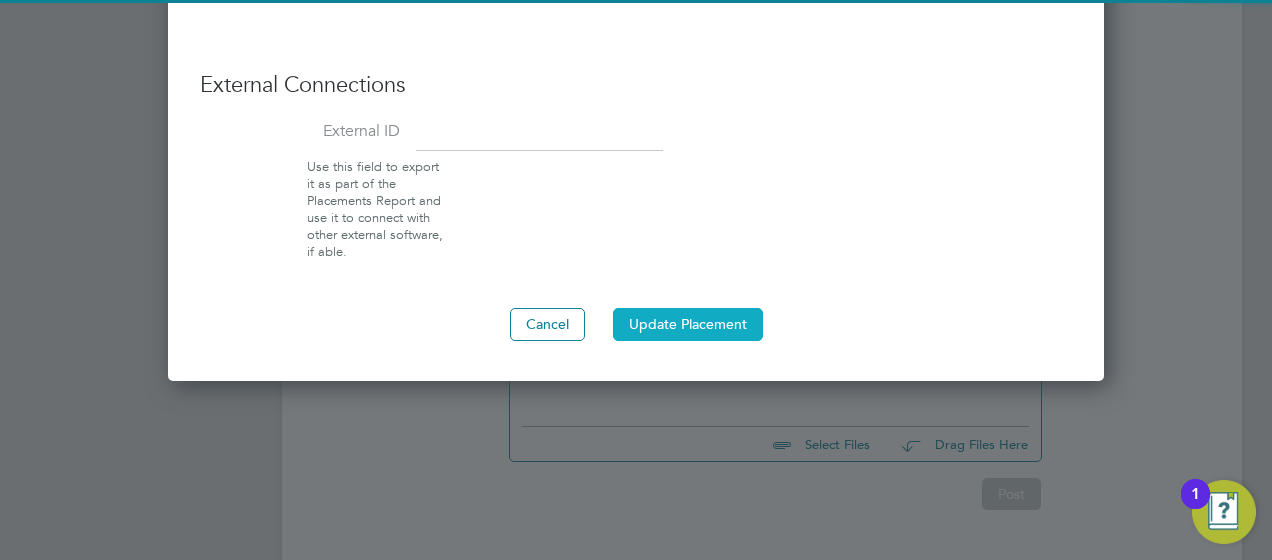click on "Update Placement" at bounding box center (688, 324) 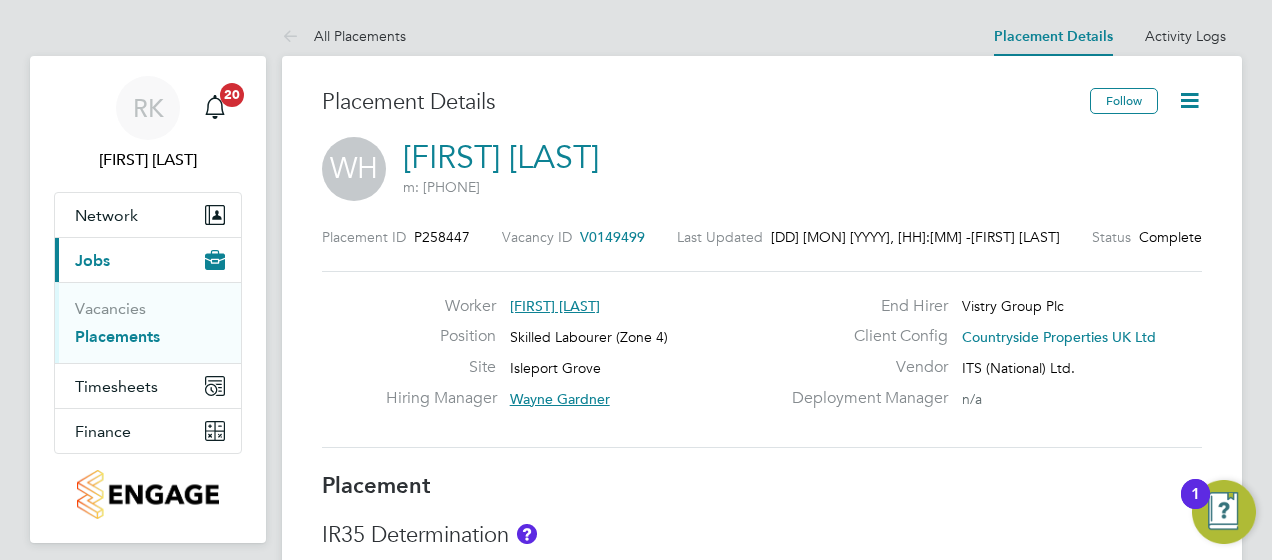click on "Placements" at bounding box center (117, 336) 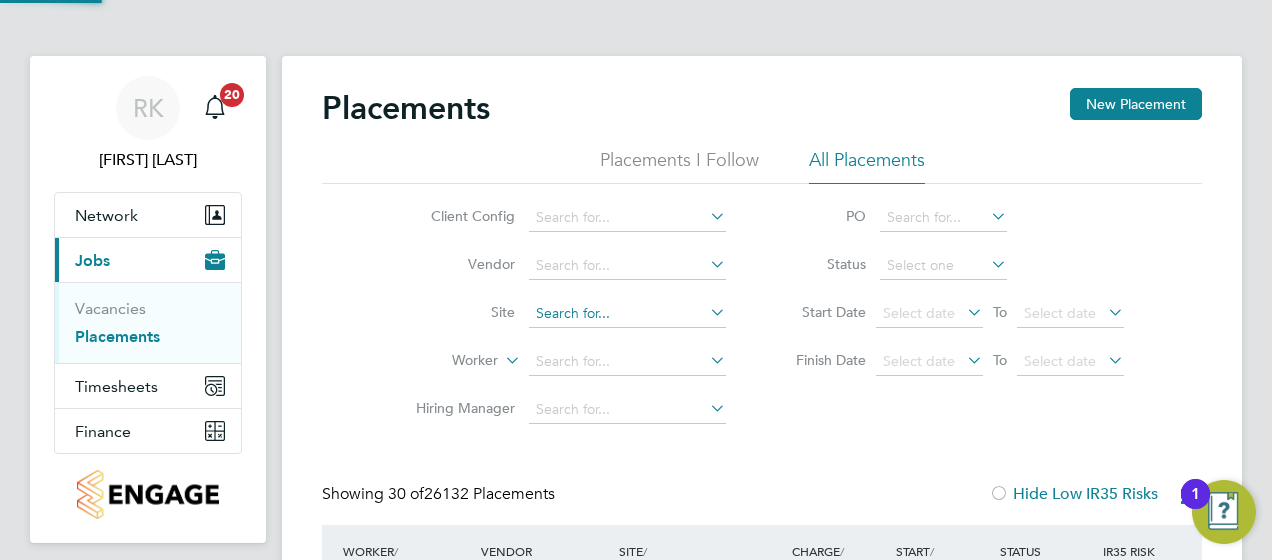 click 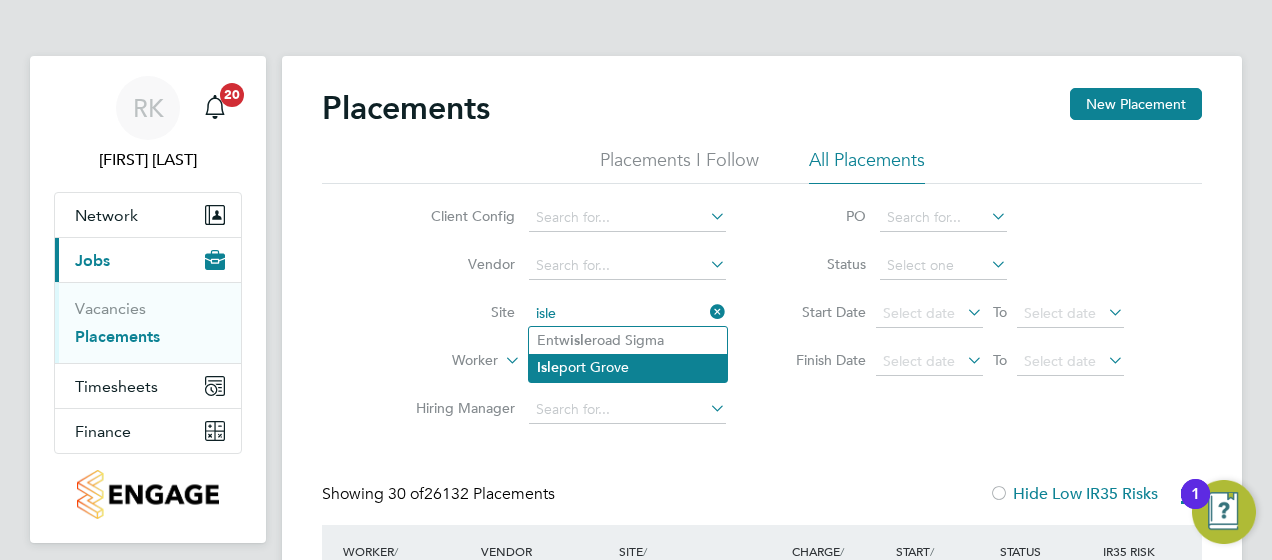 click on "Isle port Grove" 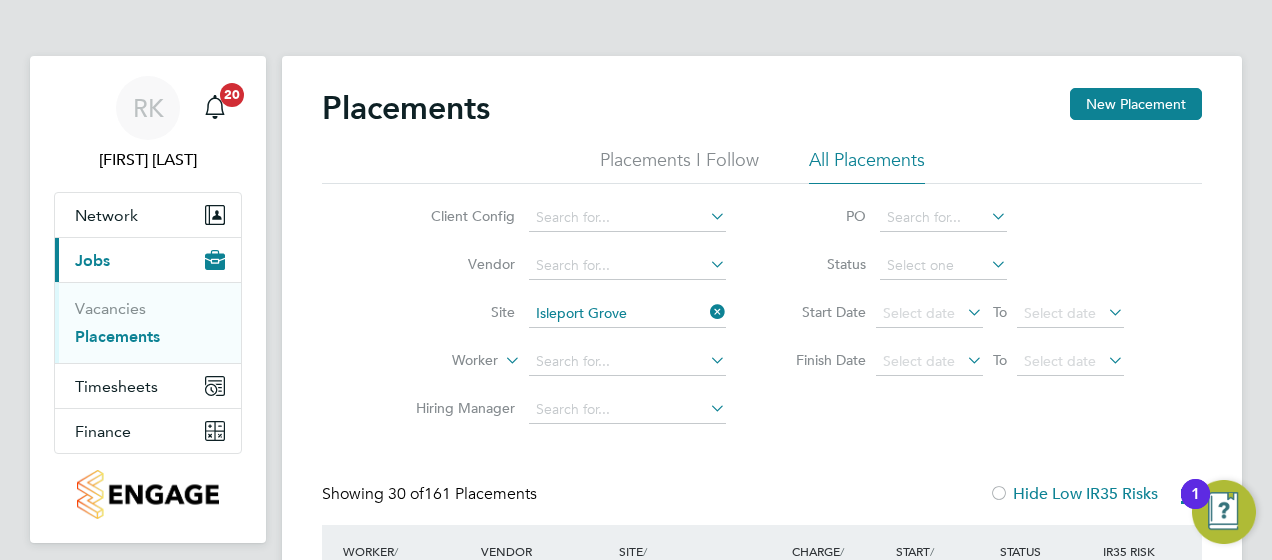 click 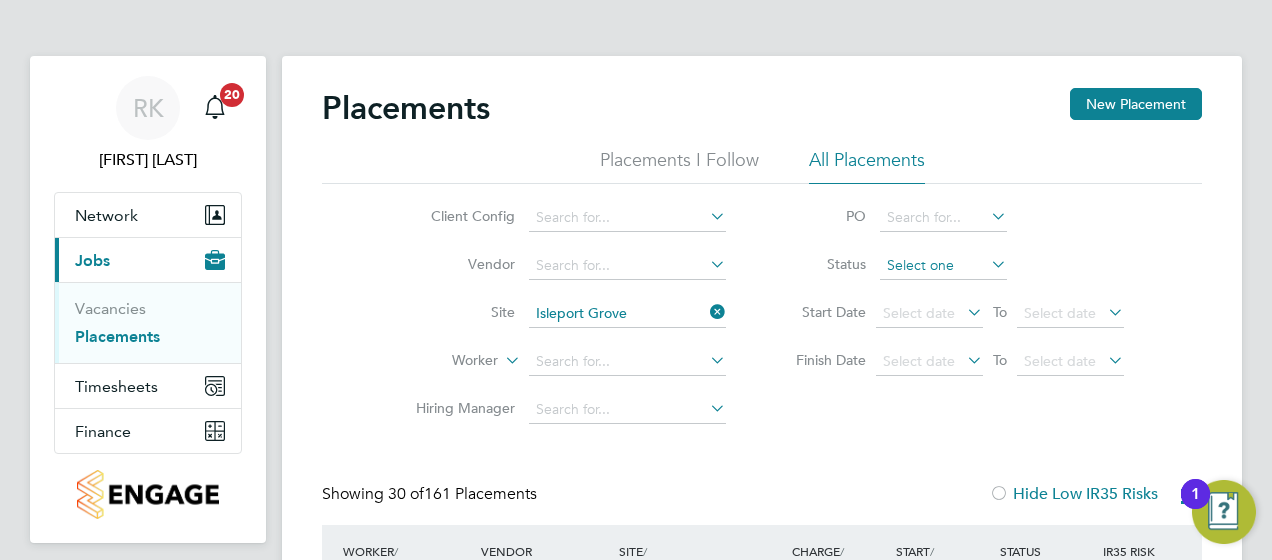 click 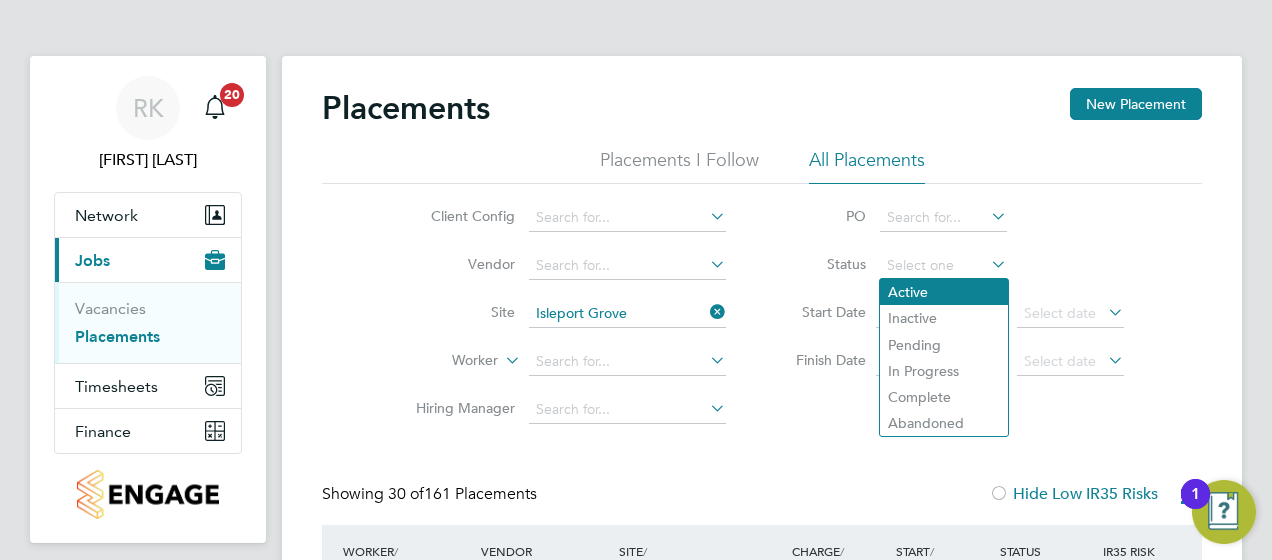 click on "Active" 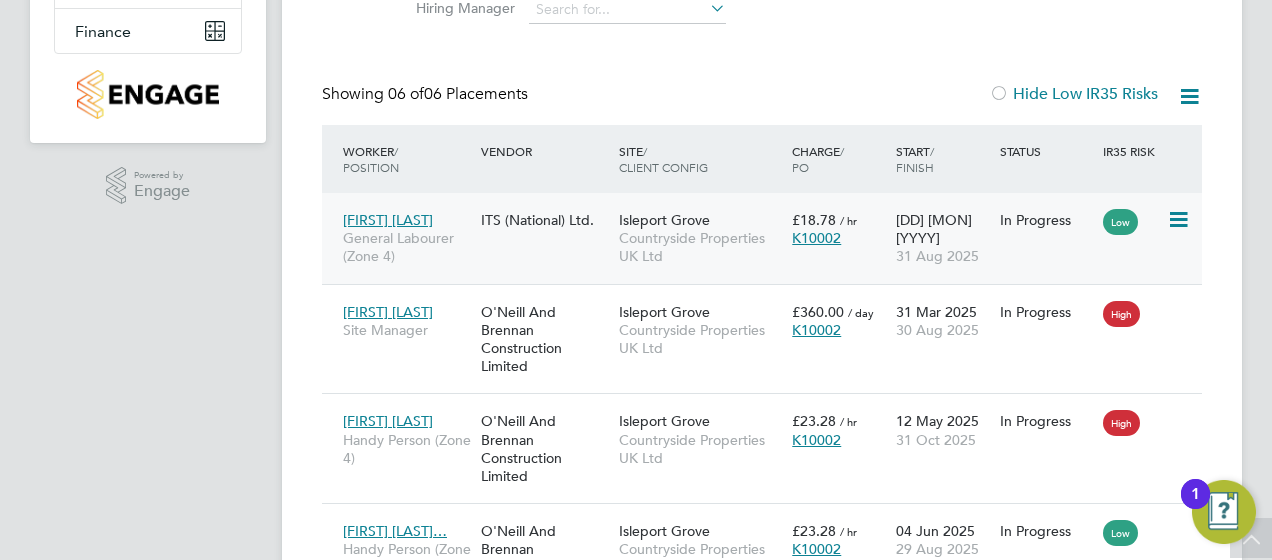 click on "[FIRST] [LAST]" 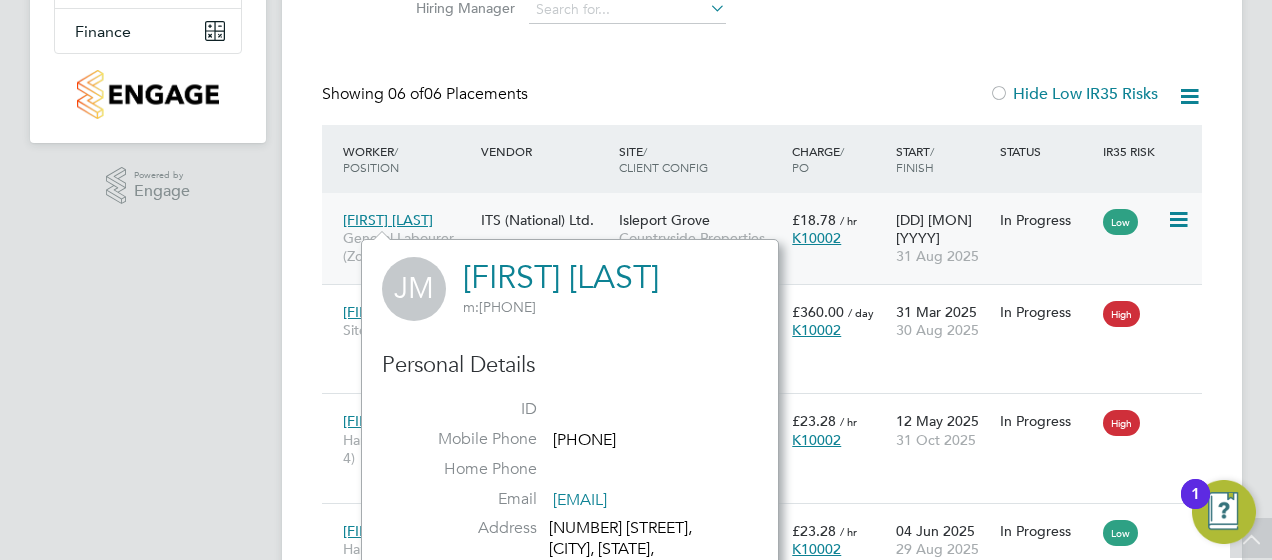 click on "10 Jan 2025 31 Aug 2025" 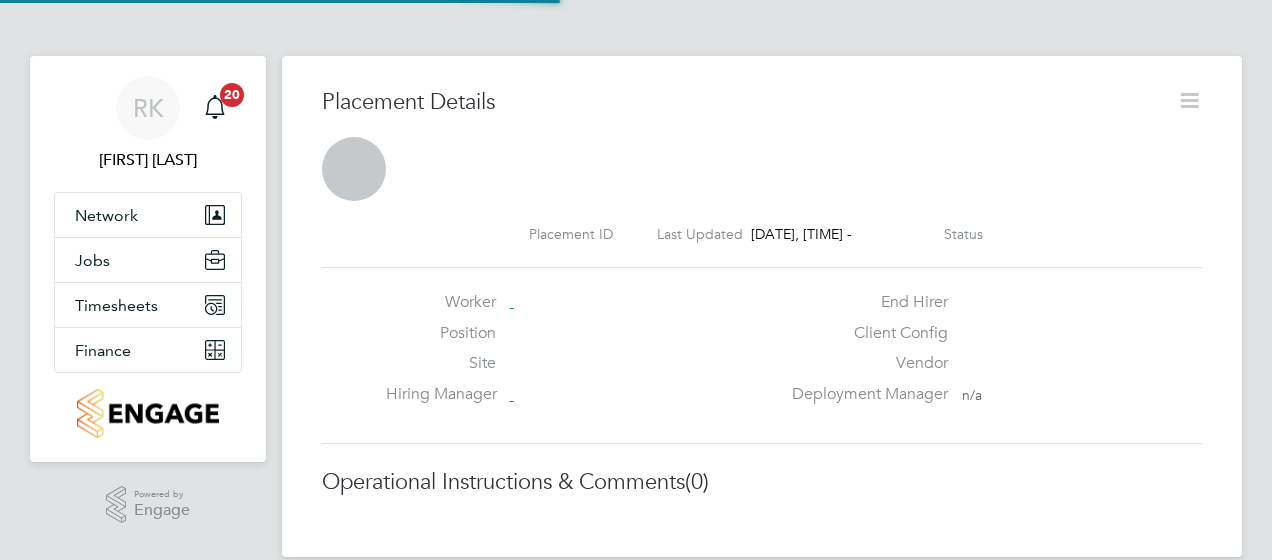 scroll, scrollTop: 0, scrollLeft: 0, axis: both 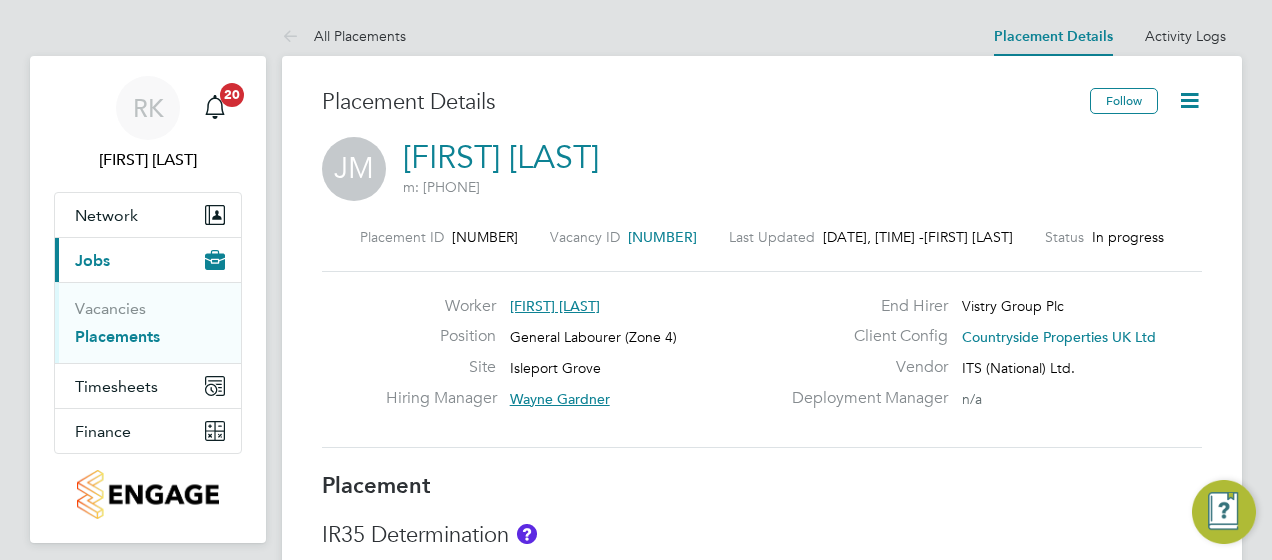 click 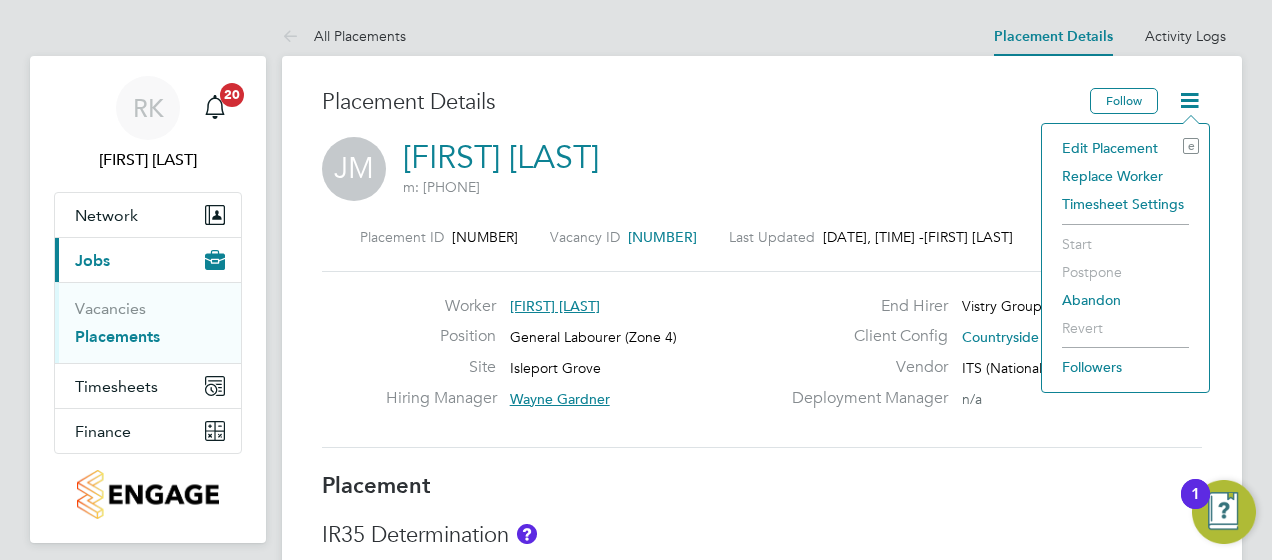 click on "Edit Placement e" 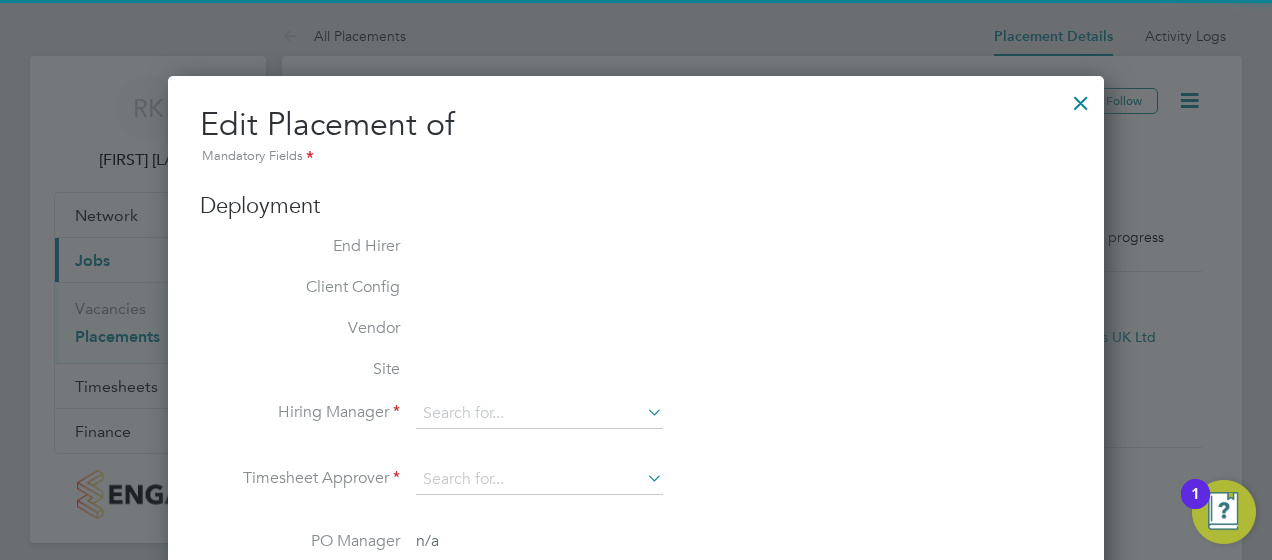 type on "Wayne Gardner" 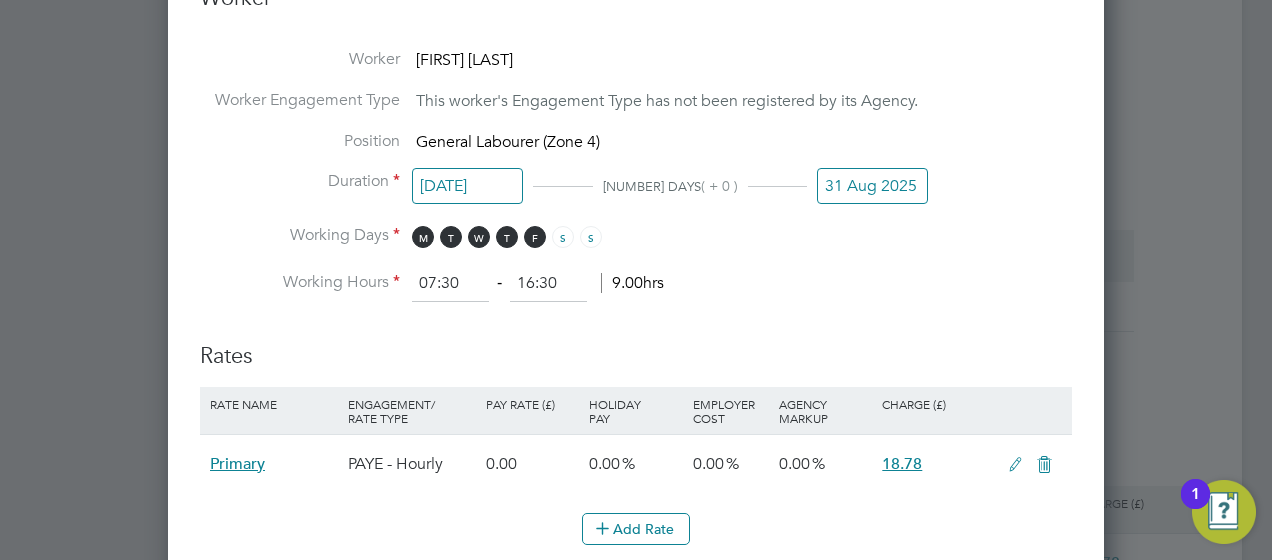 click on "31 Aug 2025" at bounding box center [872, 186] 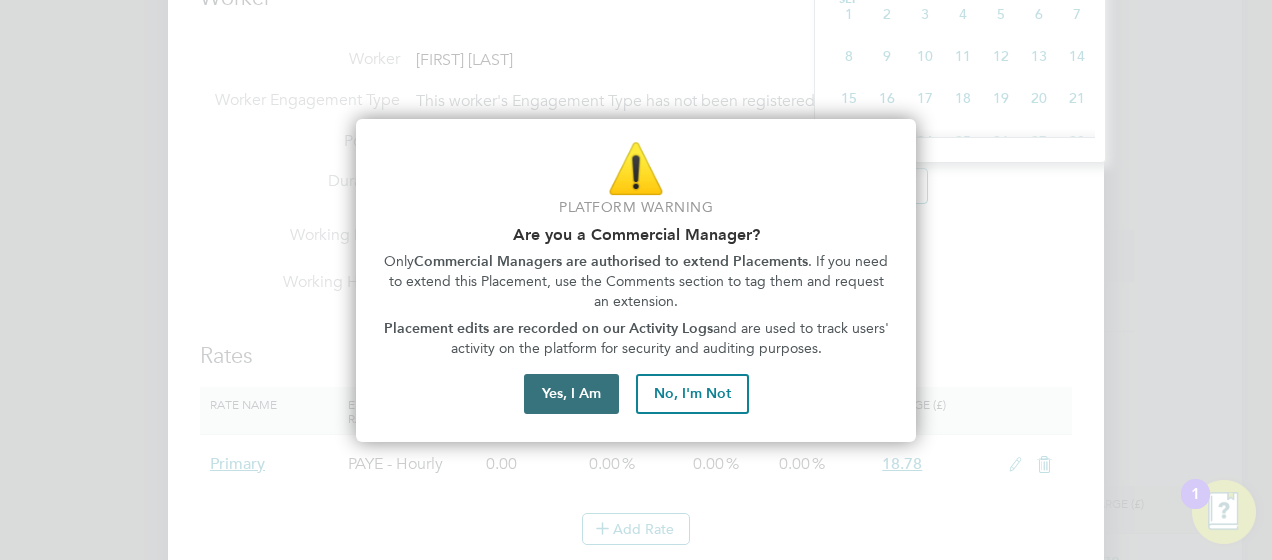 click on "Yes, I Am" at bounding box center [571, 394] 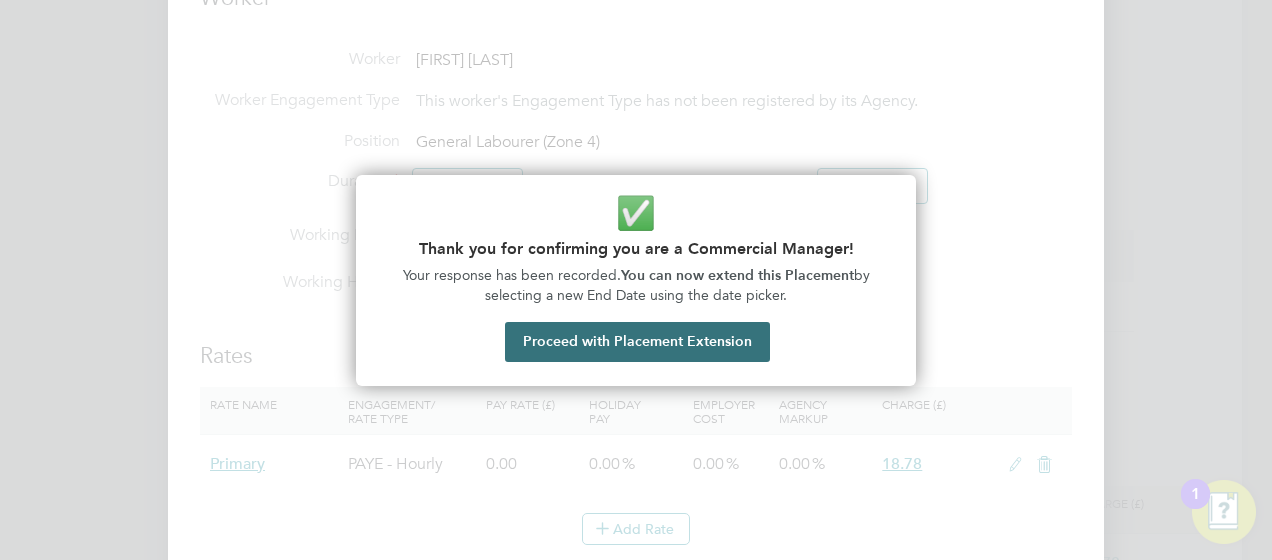 click on "Proceed with Placement Extension" at bounding box center [637, 342] 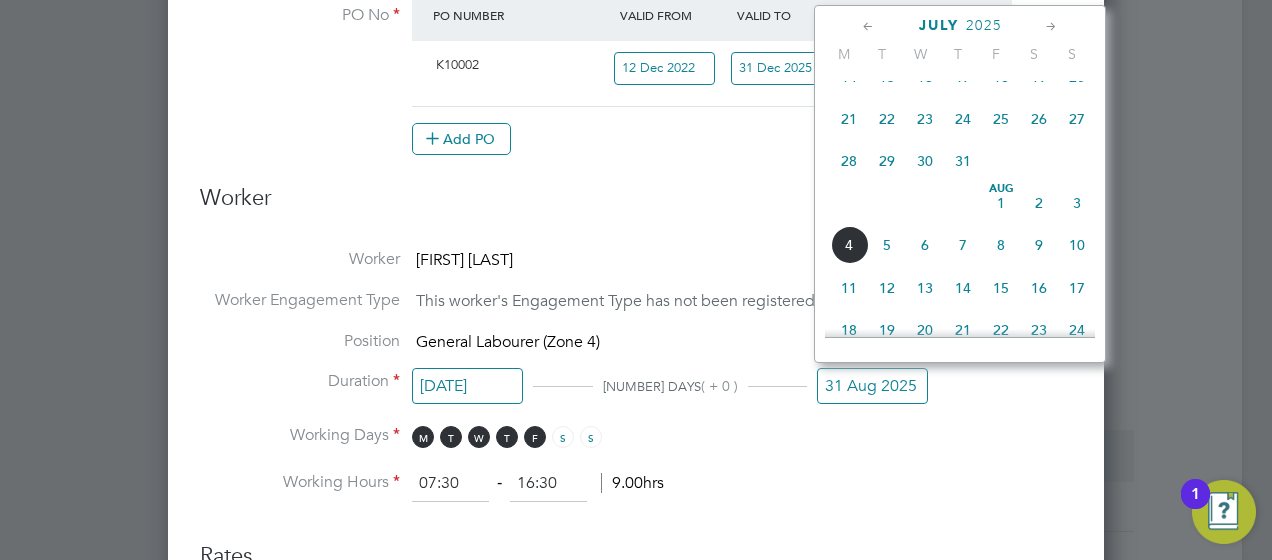 click on "4" 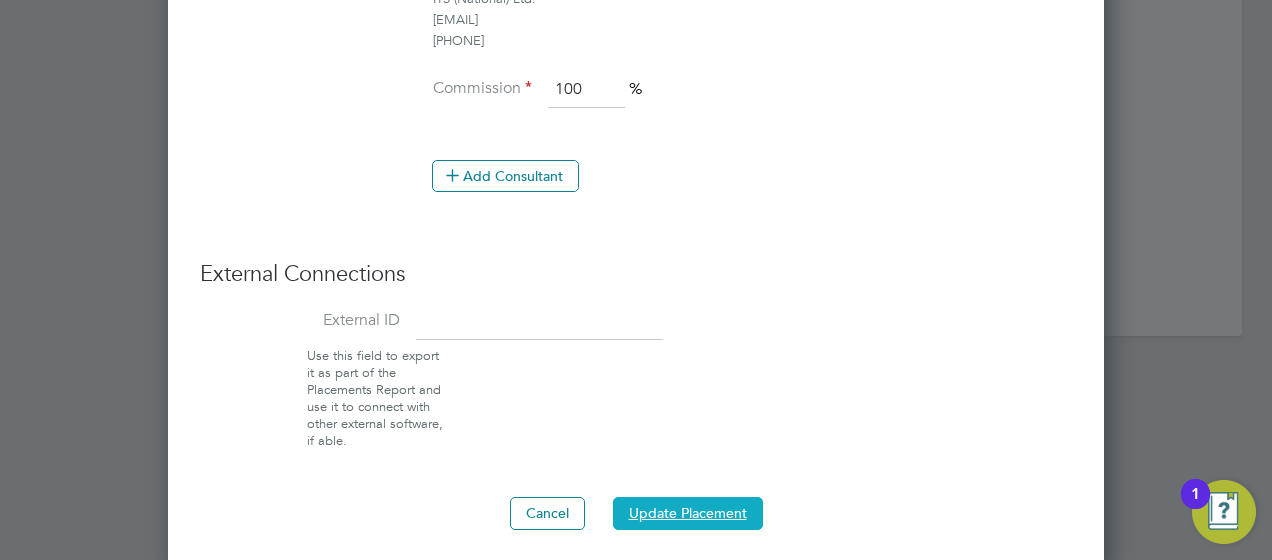 click on "Update Placement" at bounding box center (688, 513) 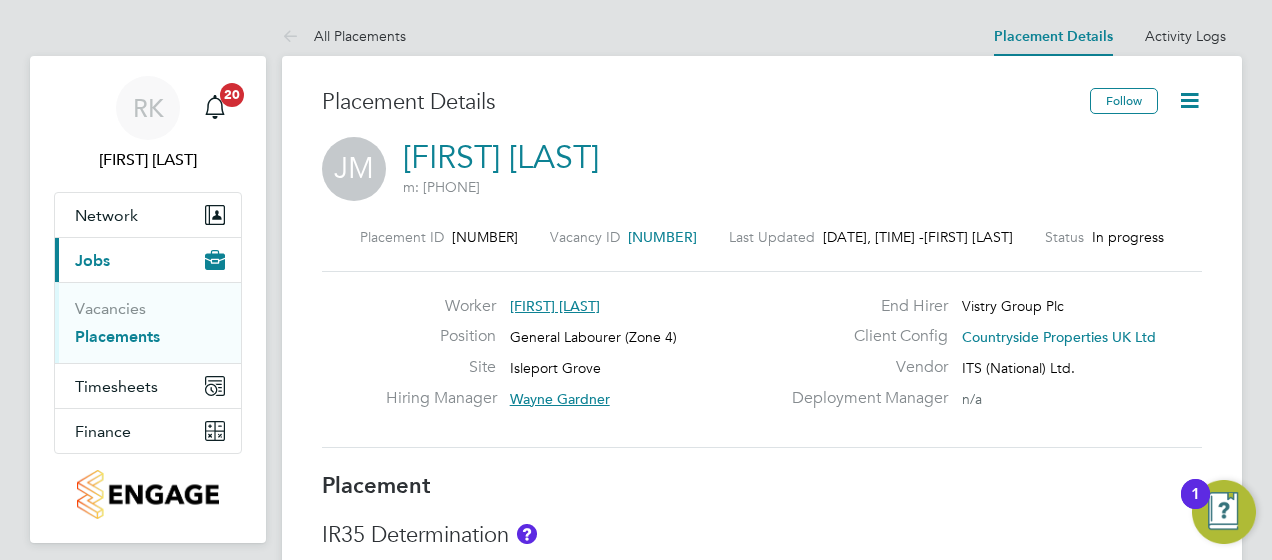 click on "Placements" at bounding box center (117, 336) 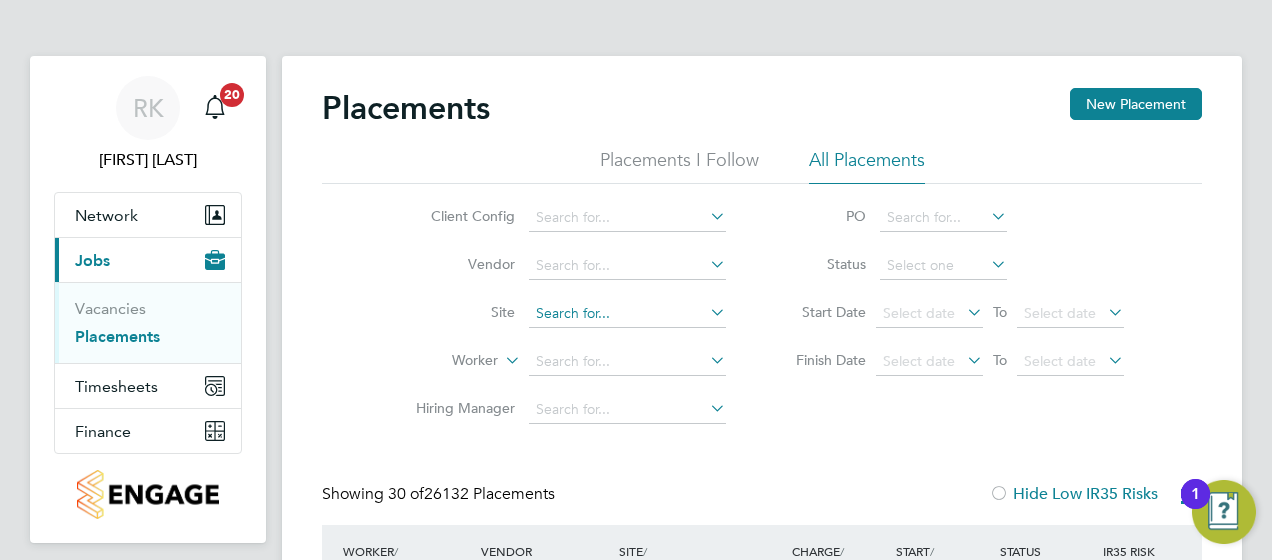 click 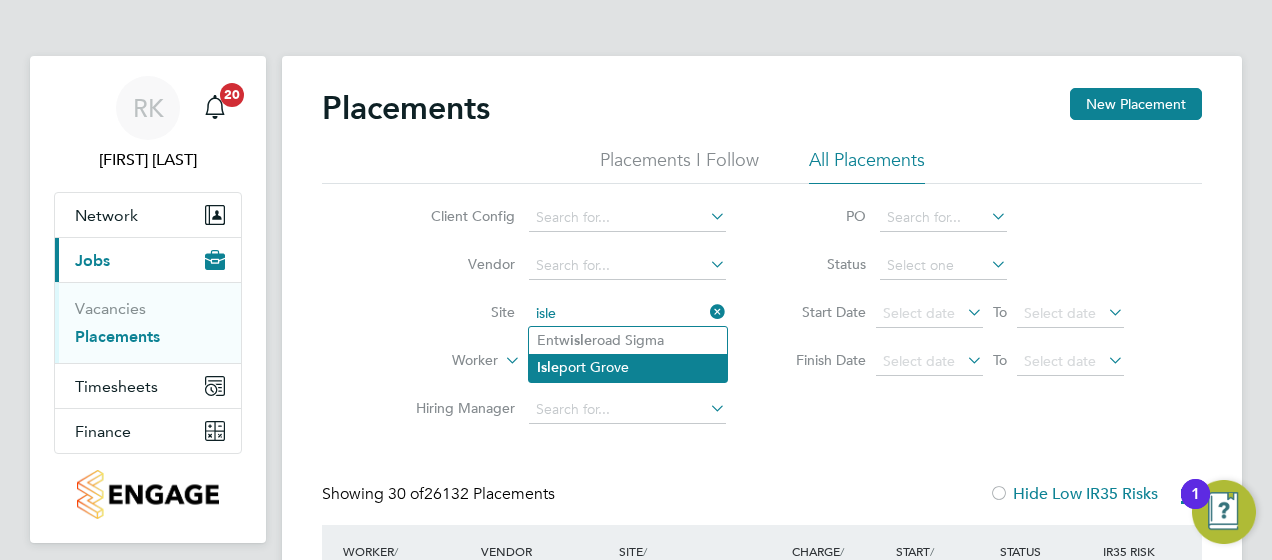 click on "Isle port Grove" 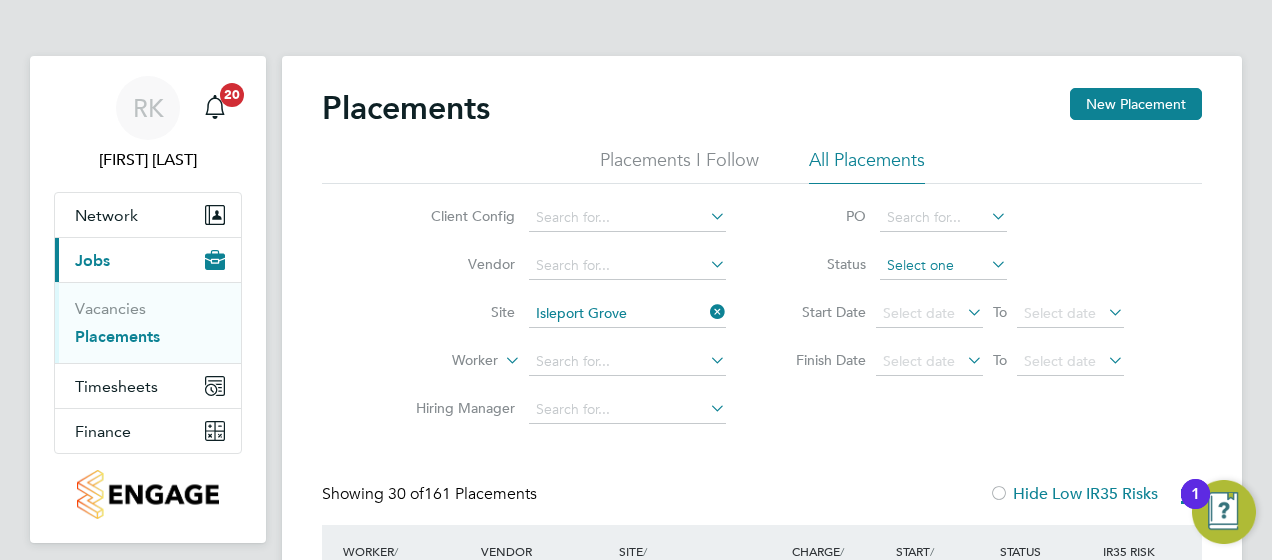 click 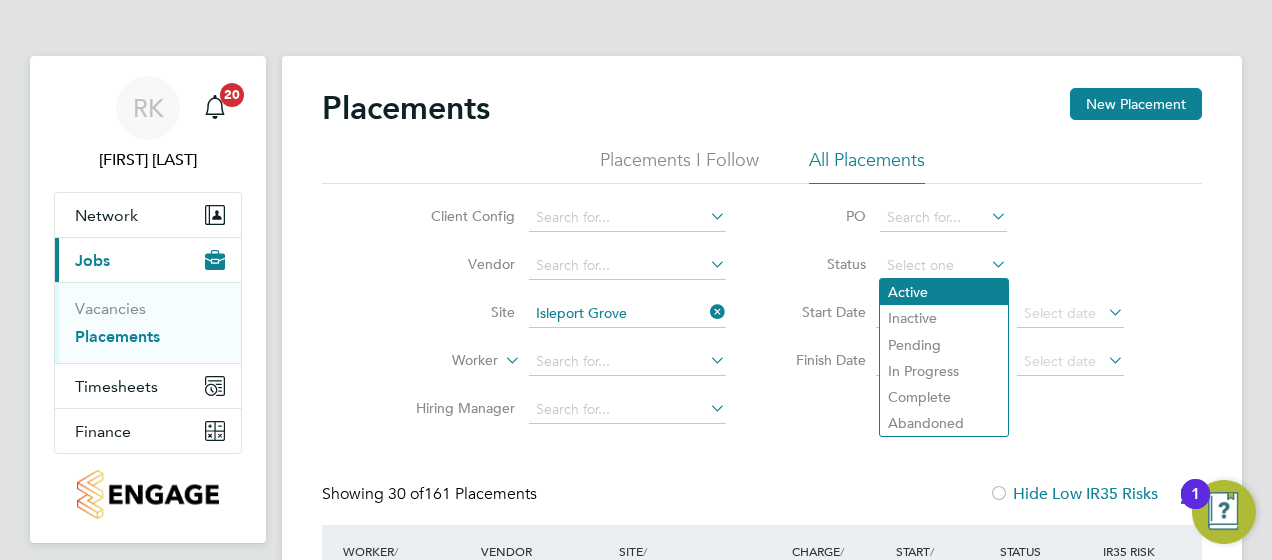 click on "Active" 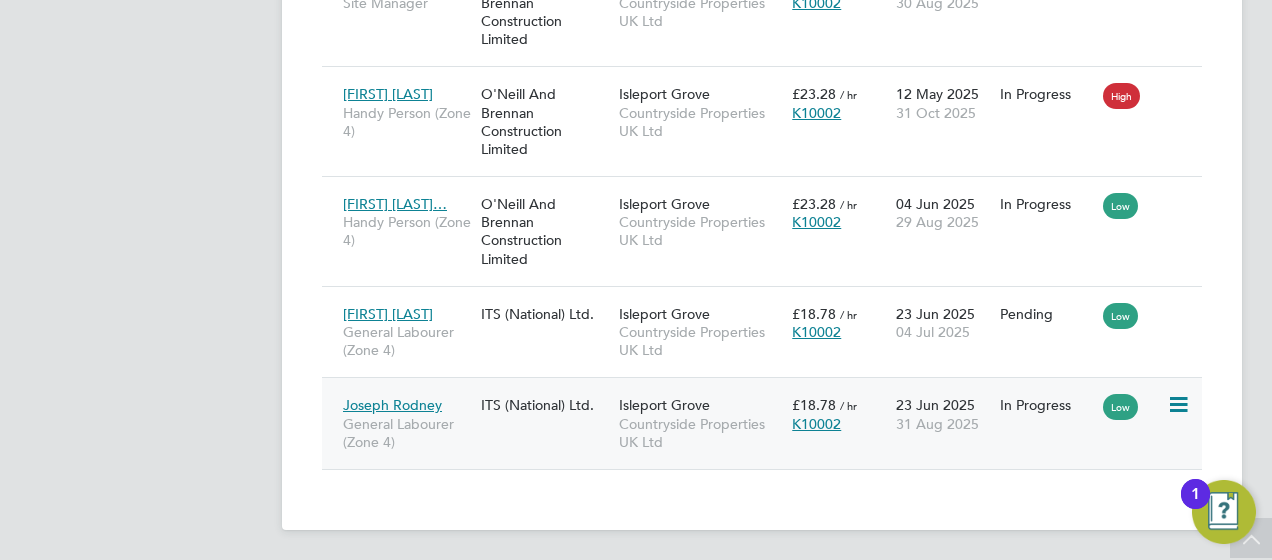 click on "Isleport Grove" 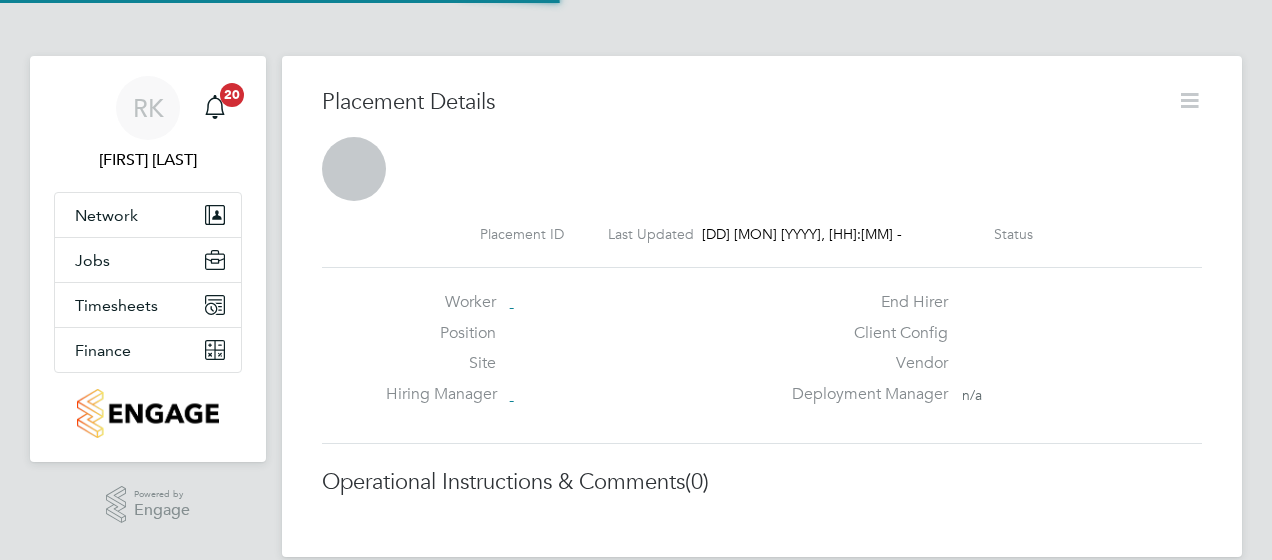 scroll, scrollTop: 0, scrollLeft: 0, axis: both 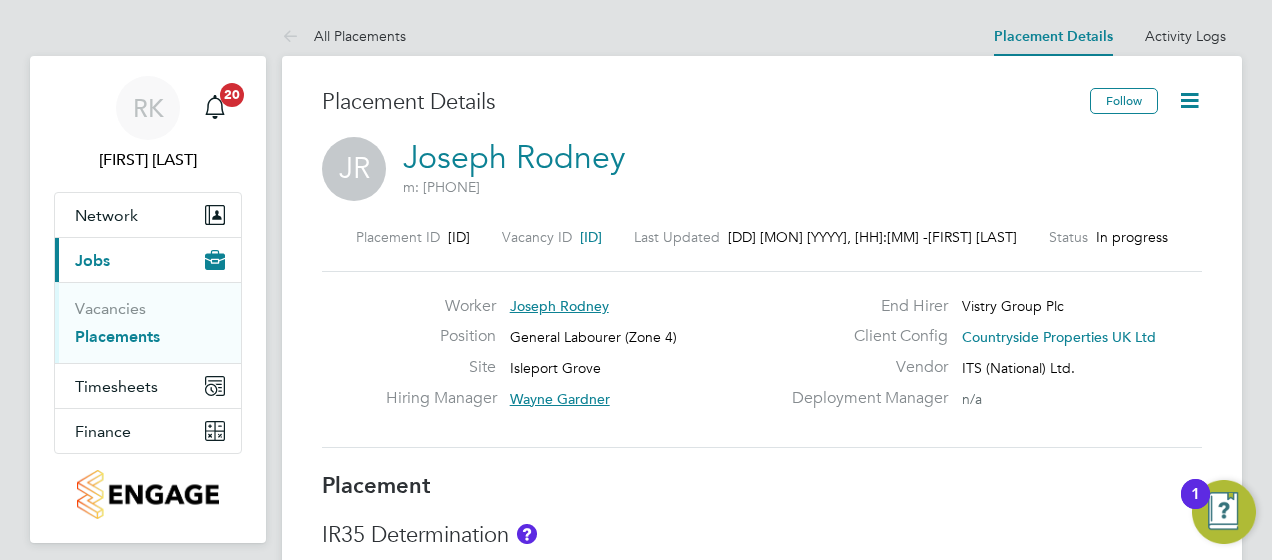 click 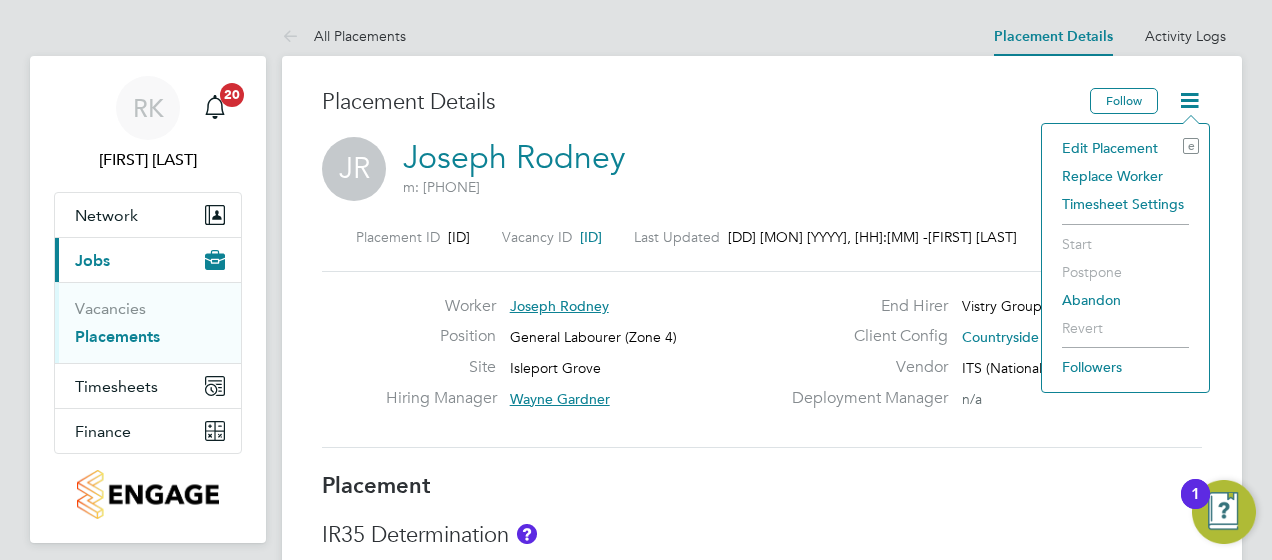 click on "Edit Placement e" 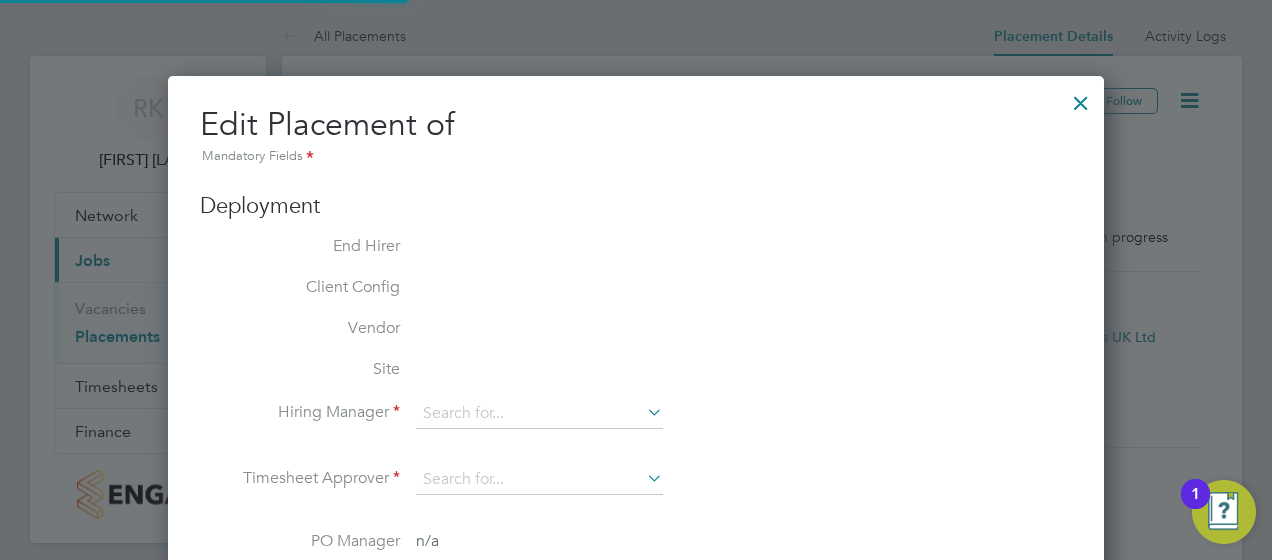 type on "Wayne Gardner" 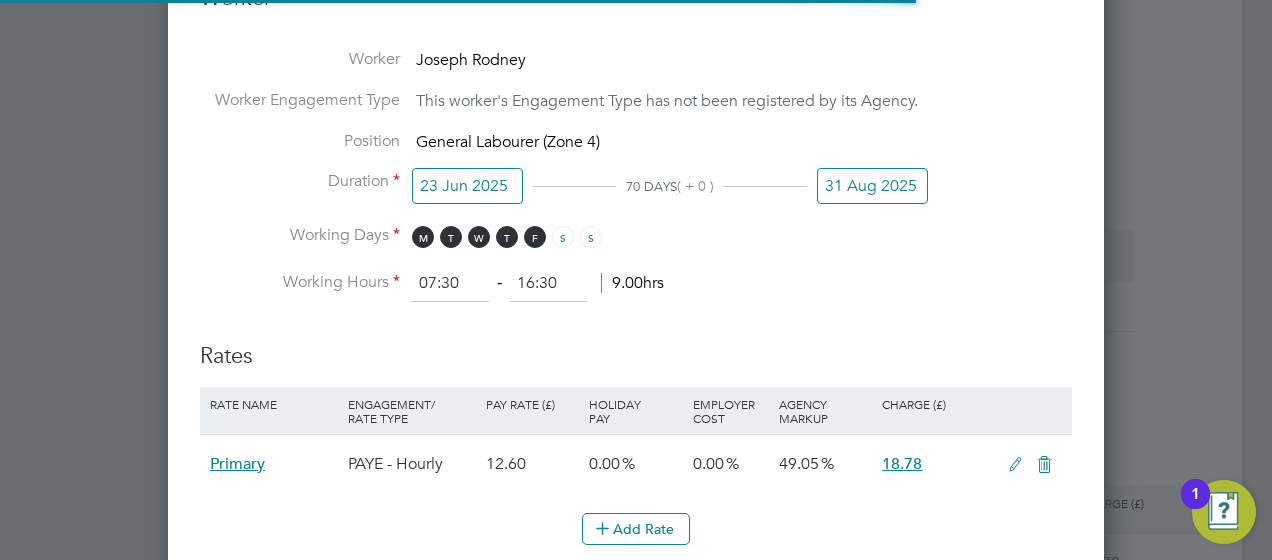 click on "31 Aug 2025" at bounding box center [872, 186] 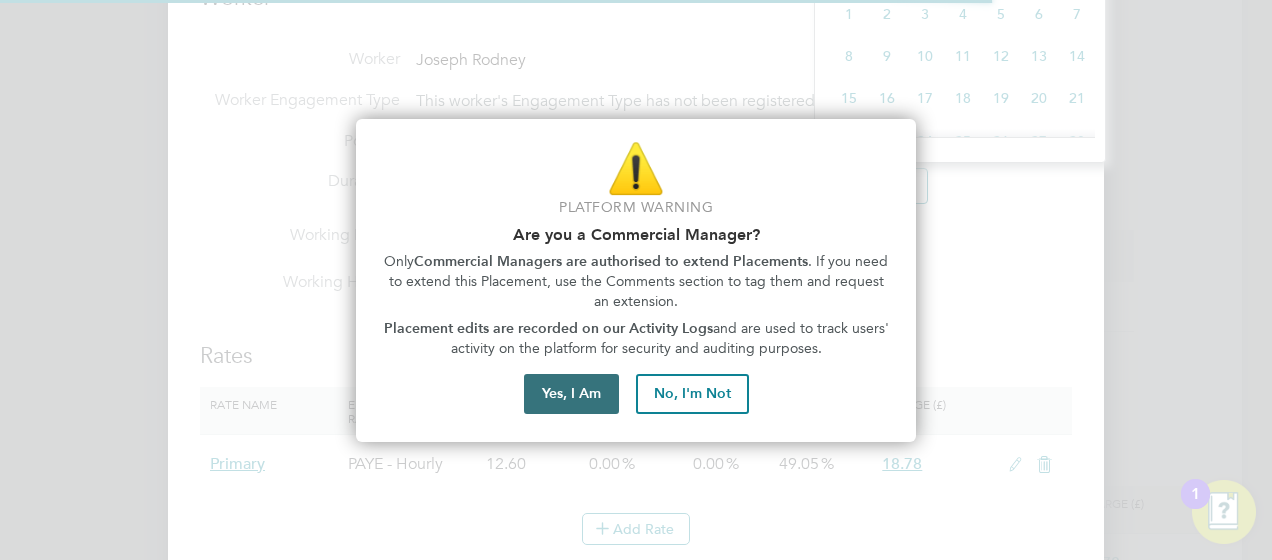 click on "Yes, I Am" at bounding box center (571, 394) 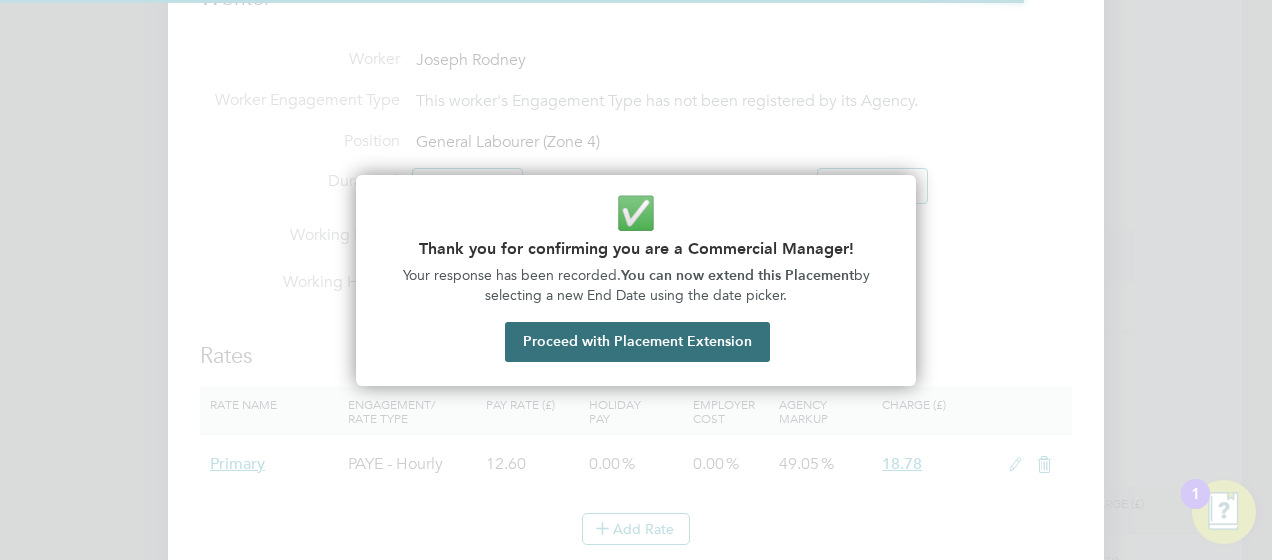 click on "Proceed with Placement Extension" at bounding box center [637, 342] 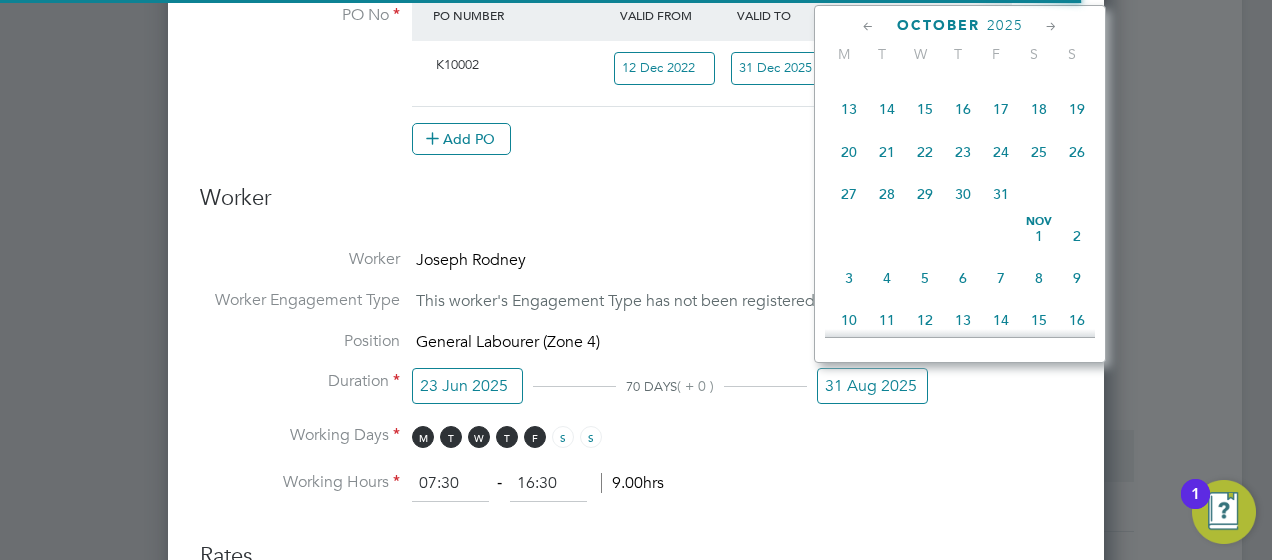 click on "31" 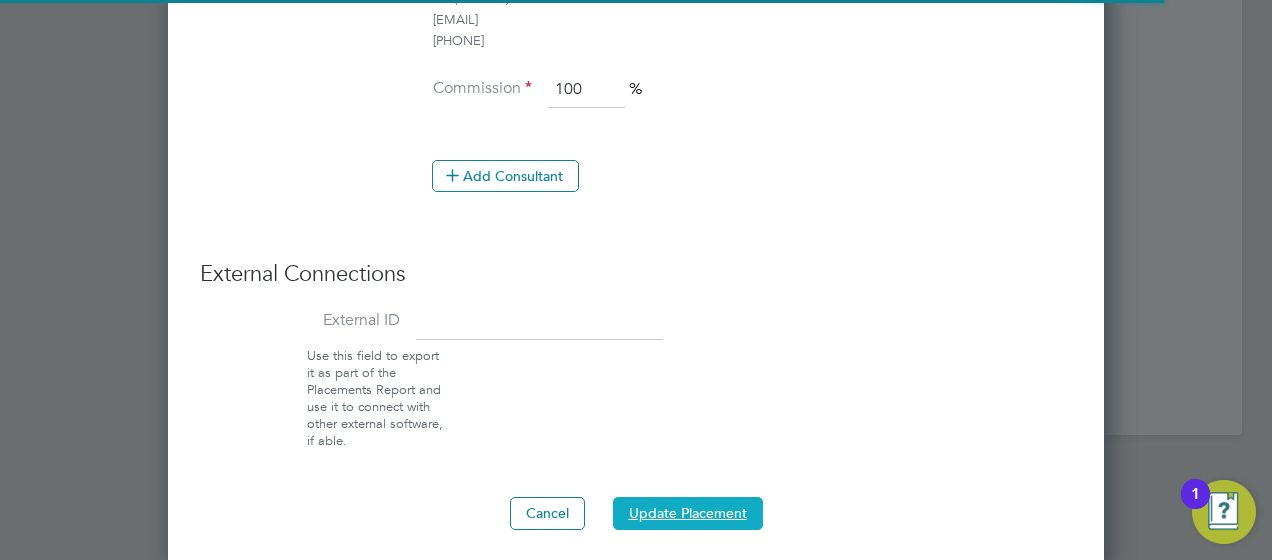 click on "Update Placement" at bounding box center [688, 513] 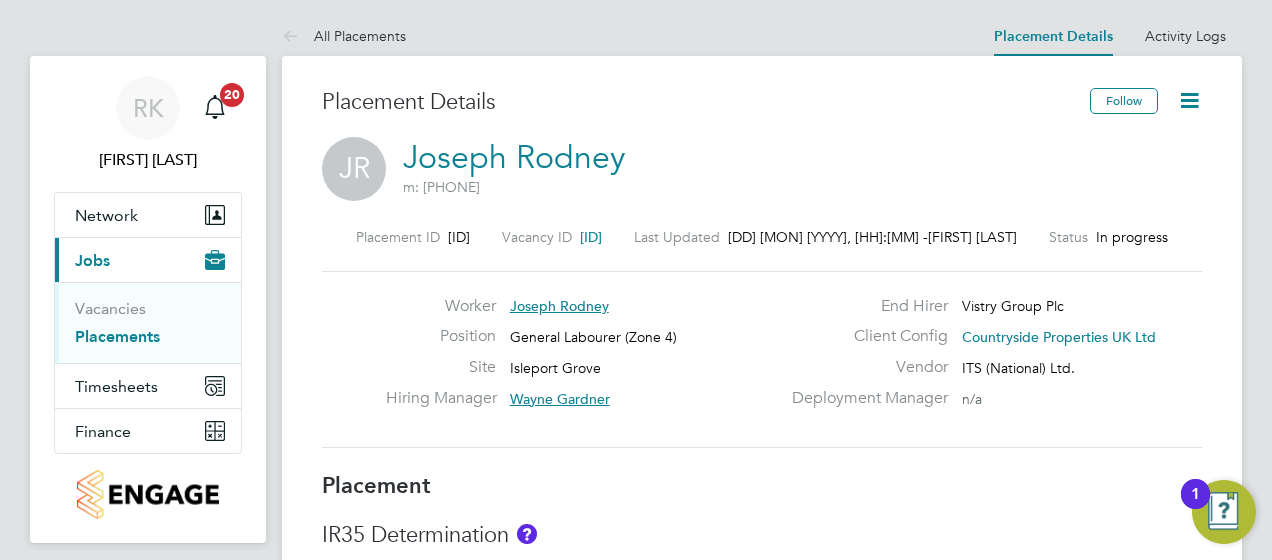click on "Placements" at bounding box center [117, 336] 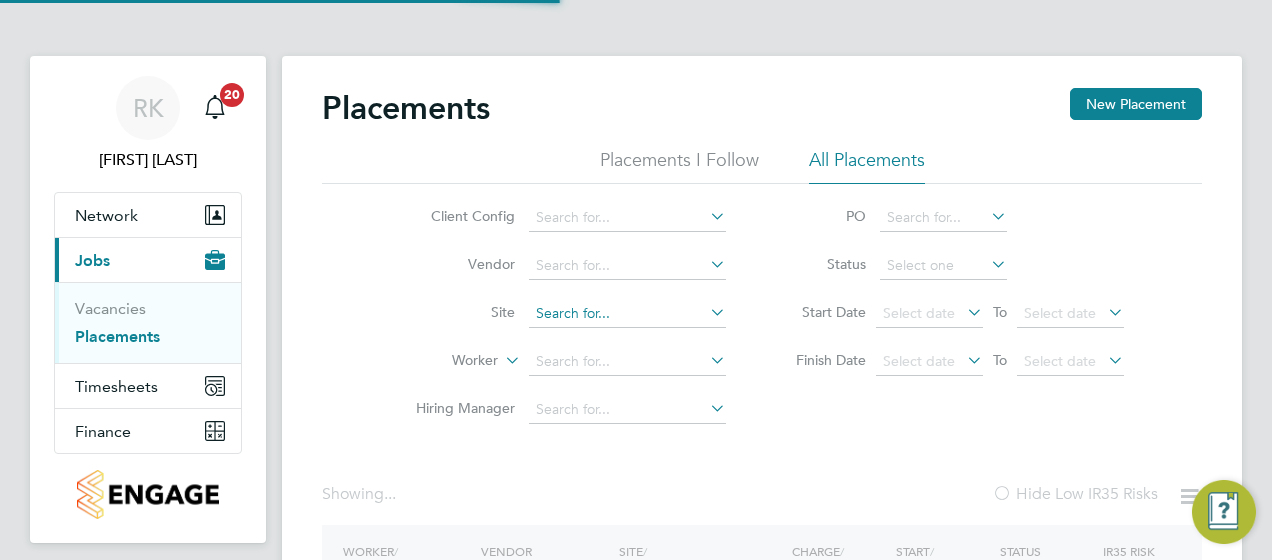 click 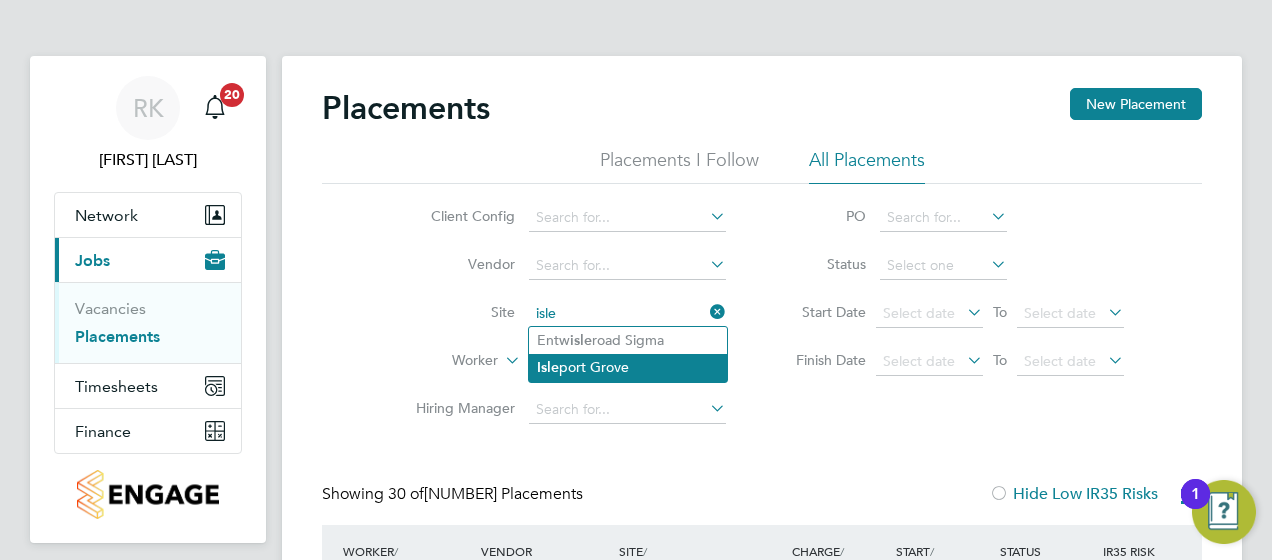 click on "Isle port Grove" 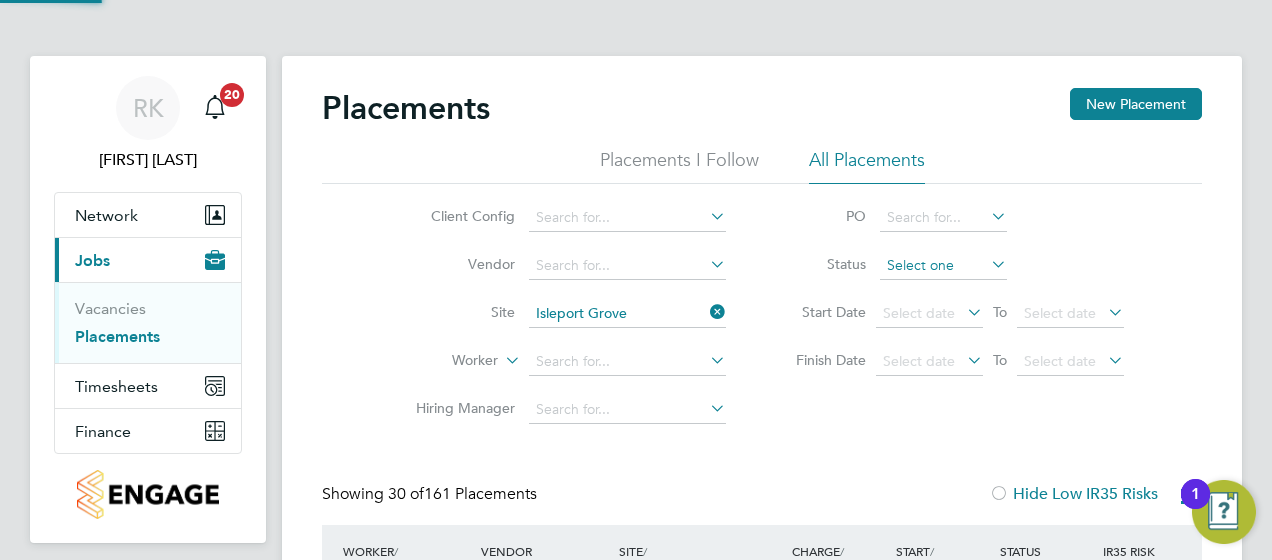 click 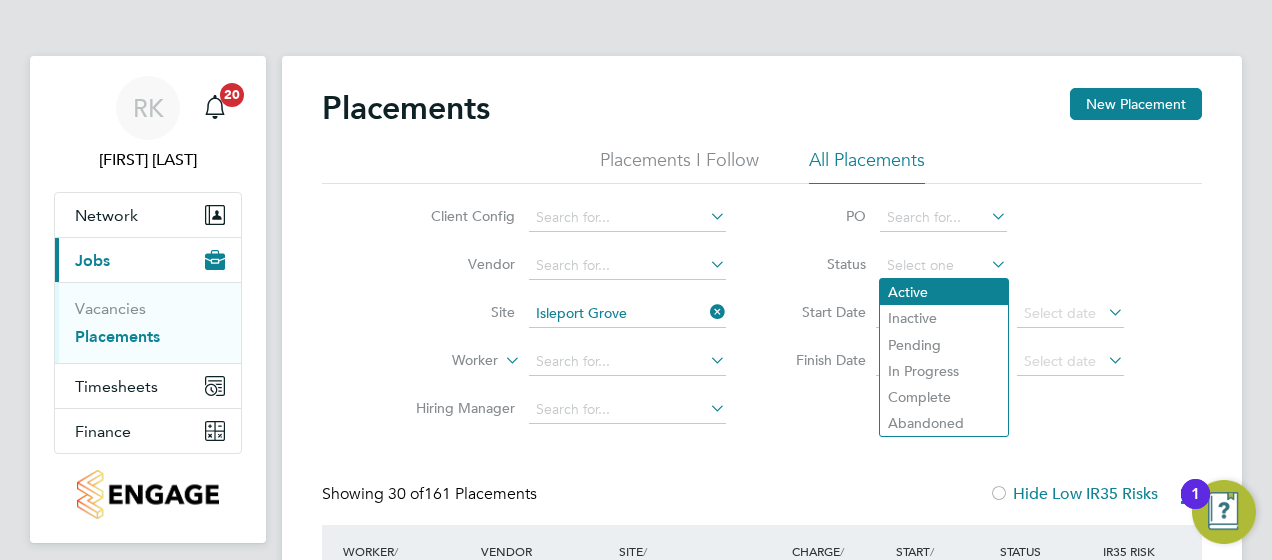 click on "Active" 